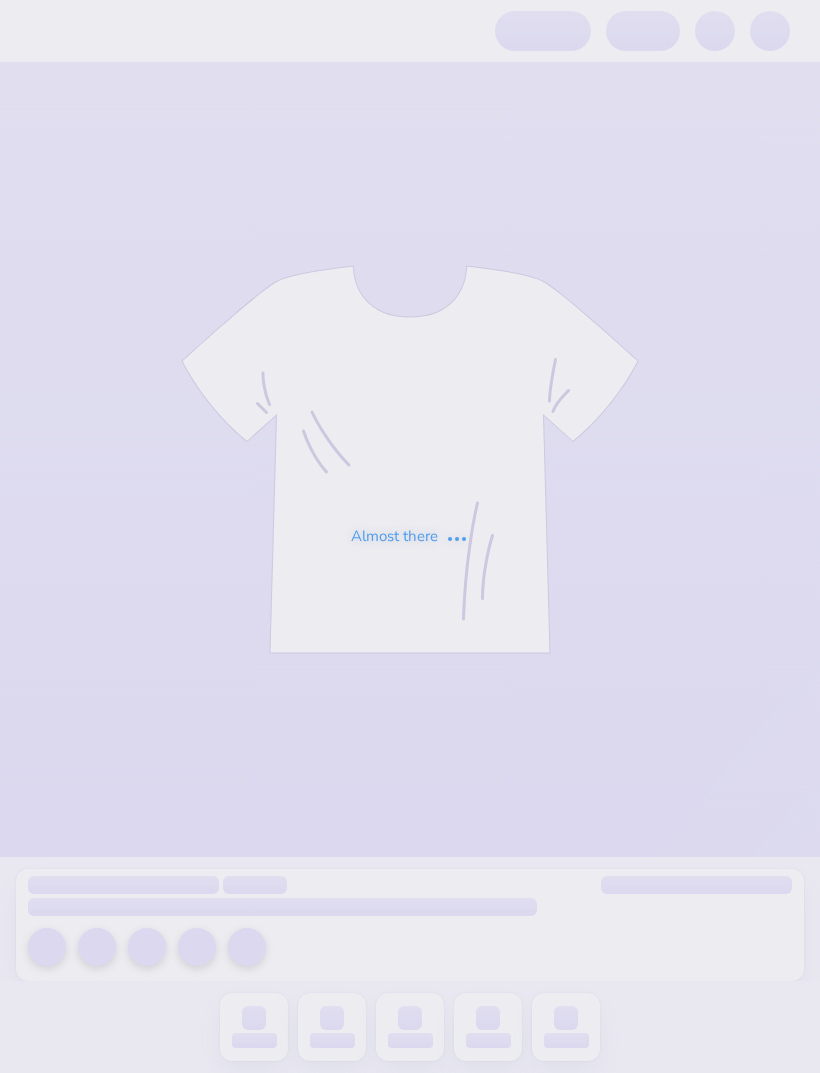 scroll, scrollTop: 0, scrollLeft: 0, axis: both 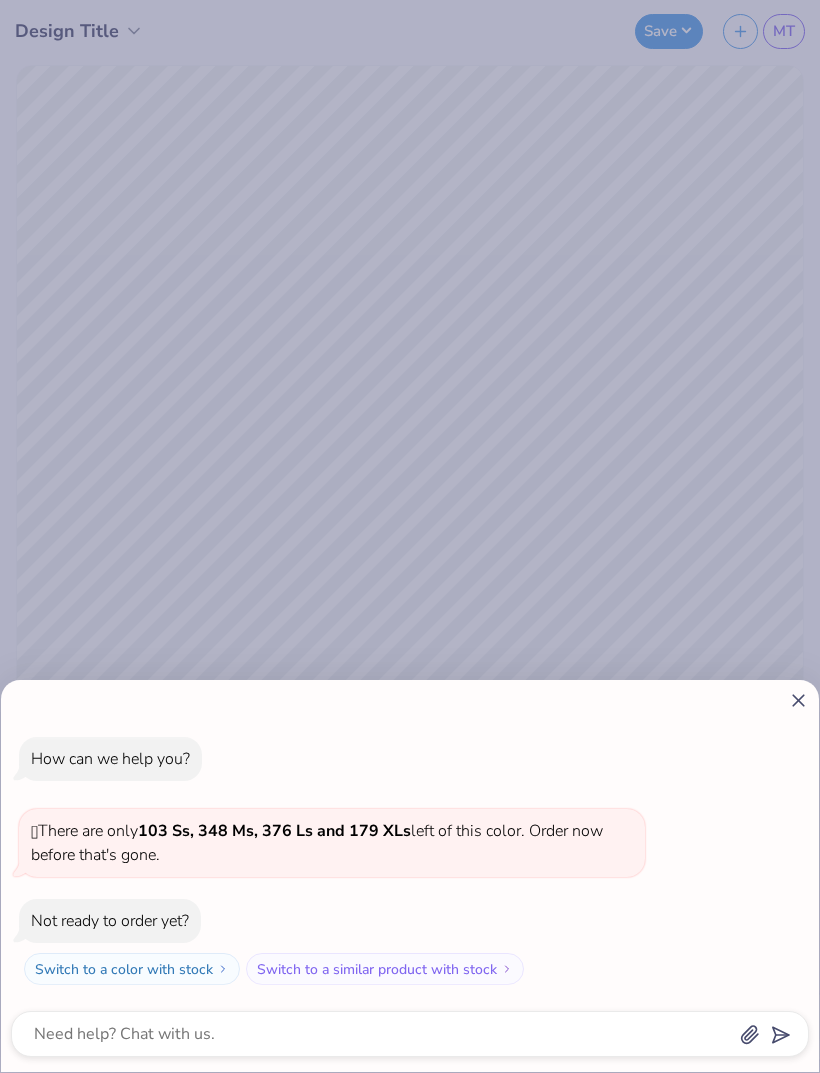 click on "How can we help you? 🫣 There are only  103 Ss, 348 Ms, 376 Ls and 179 XLs  left of this color. Order now before that's gone. Not ready to order yet? Switch to a color with stock Switch to a similar product with stock" at bounding box center [410, 536] 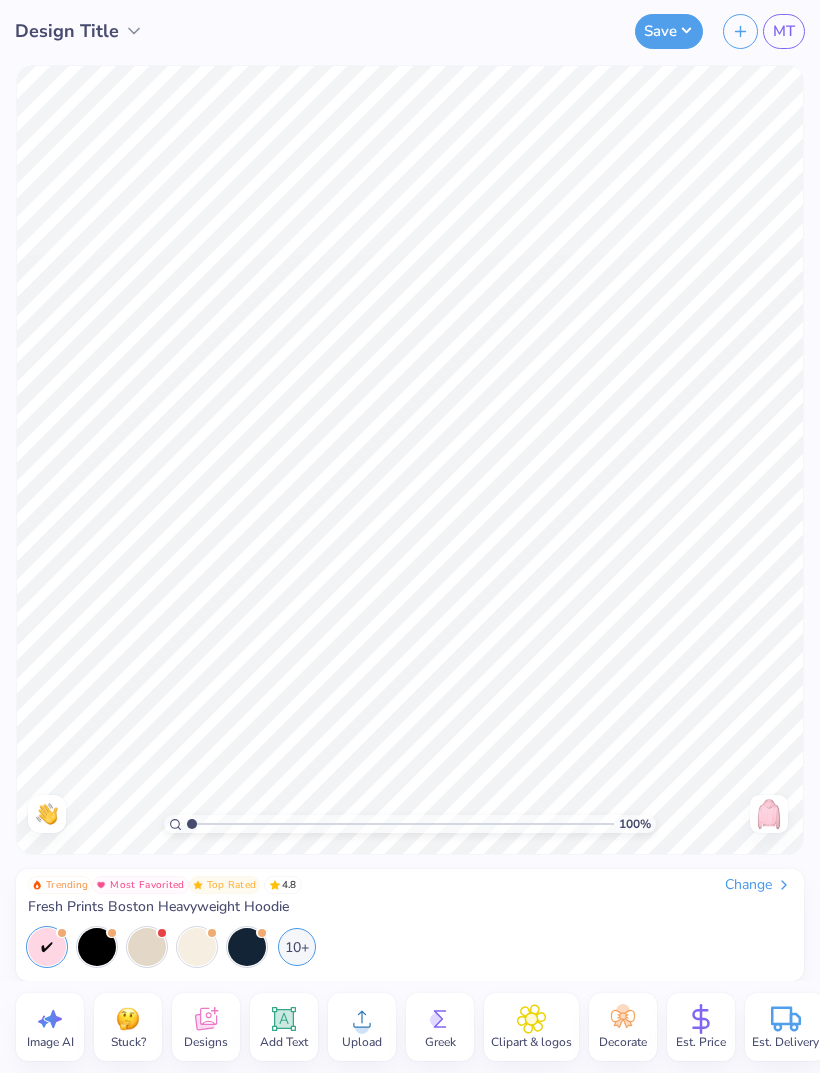 click on "Add Text" at bounding box center [284, 1027] 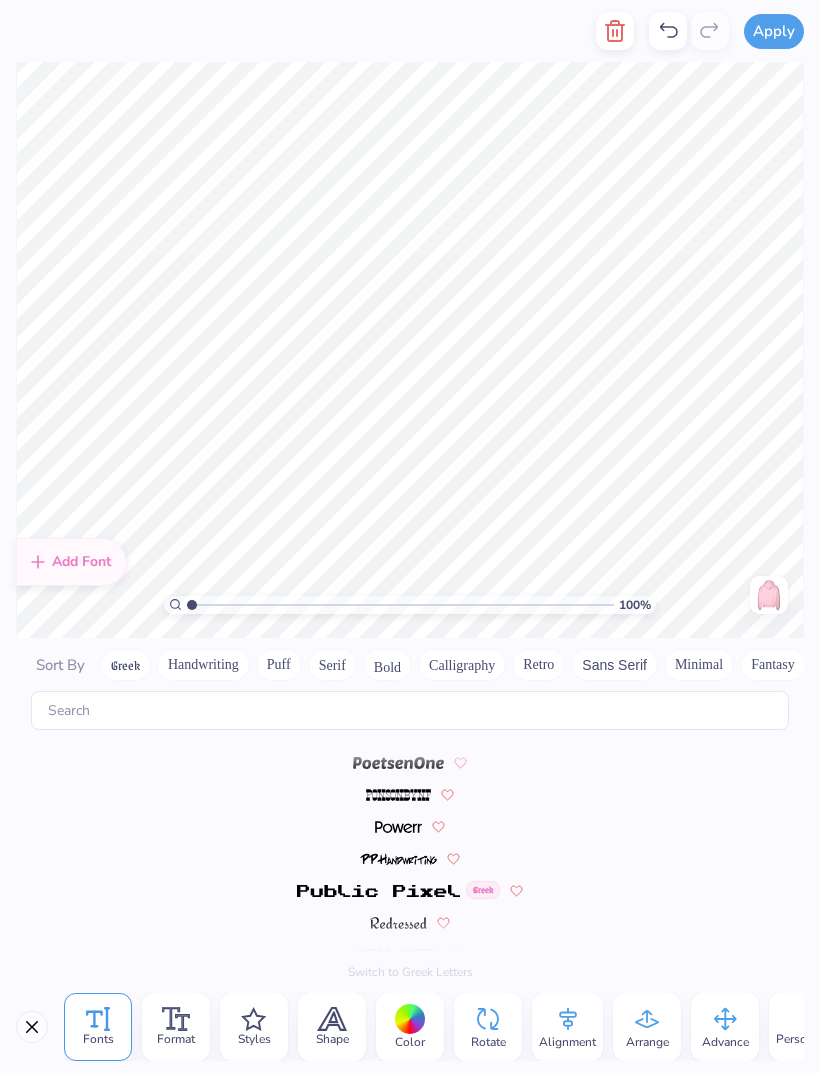 scroll, scrollTop: 8720, scrollLeft: 0, axis: vertical 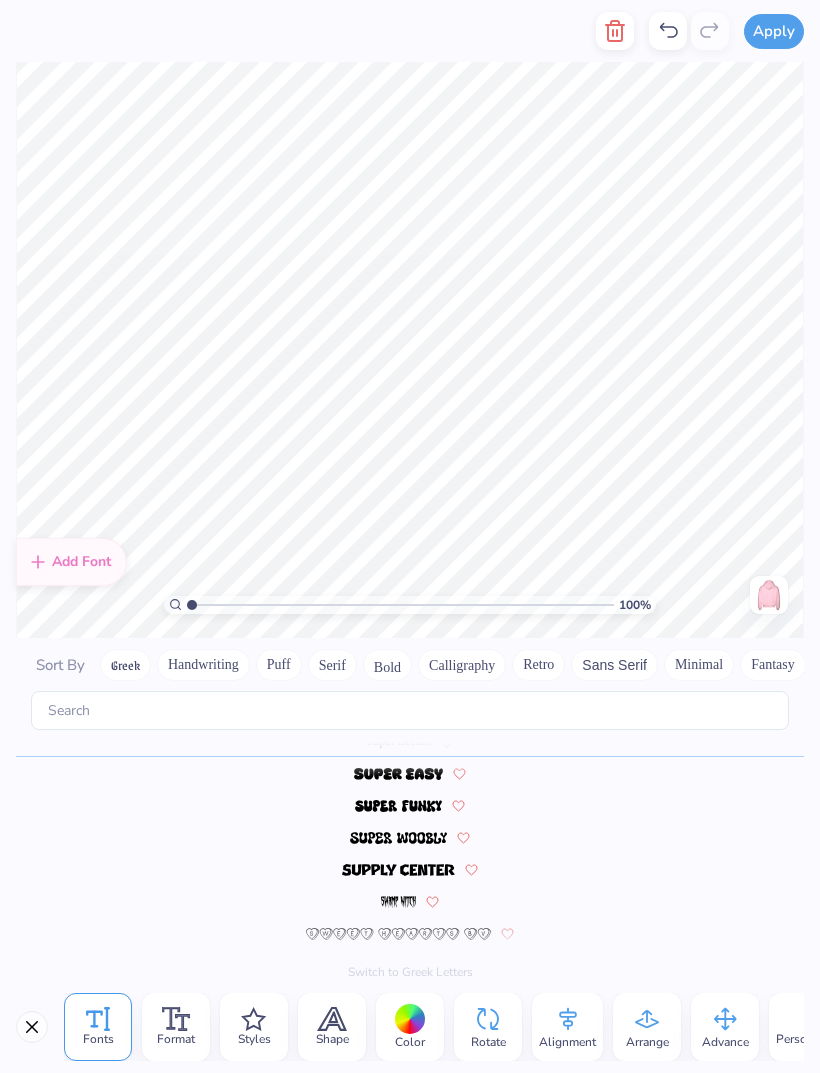 click on "Greek" at bounding box center [125, 665] 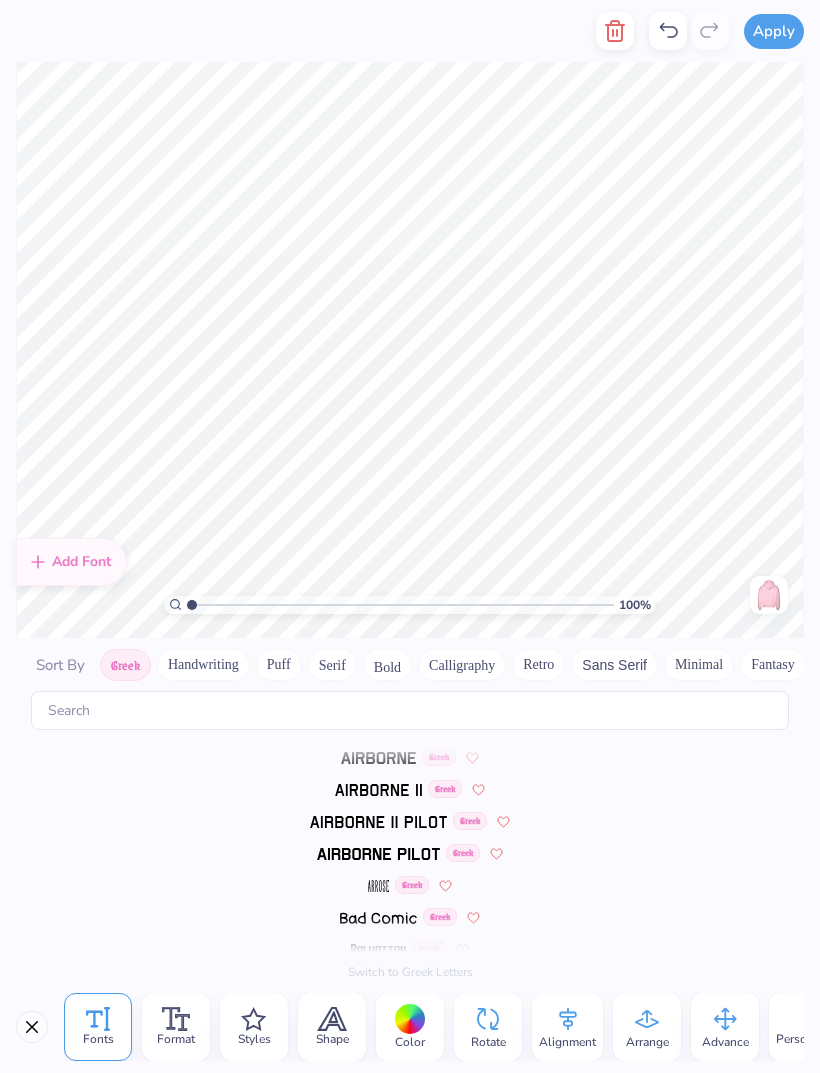 scroll, scrollTop: 0, scrollLeft: 0, axis: both 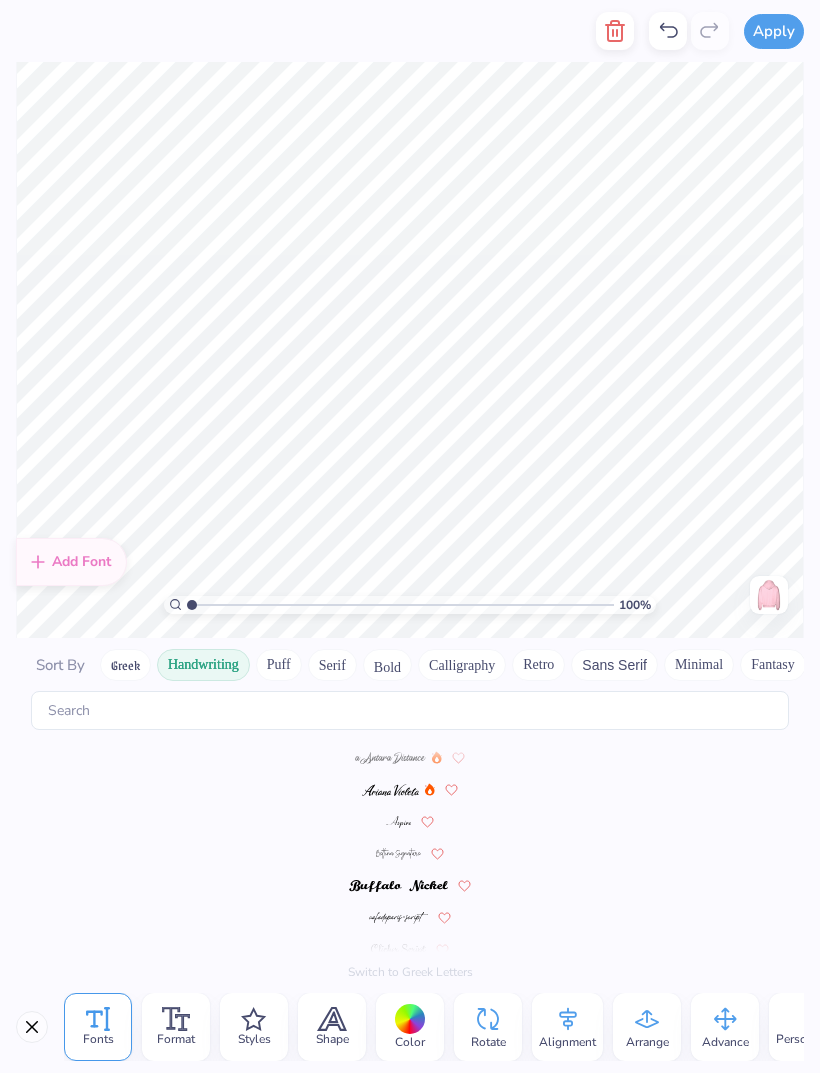 click on "Sort By" at bounding box center [60, 665] 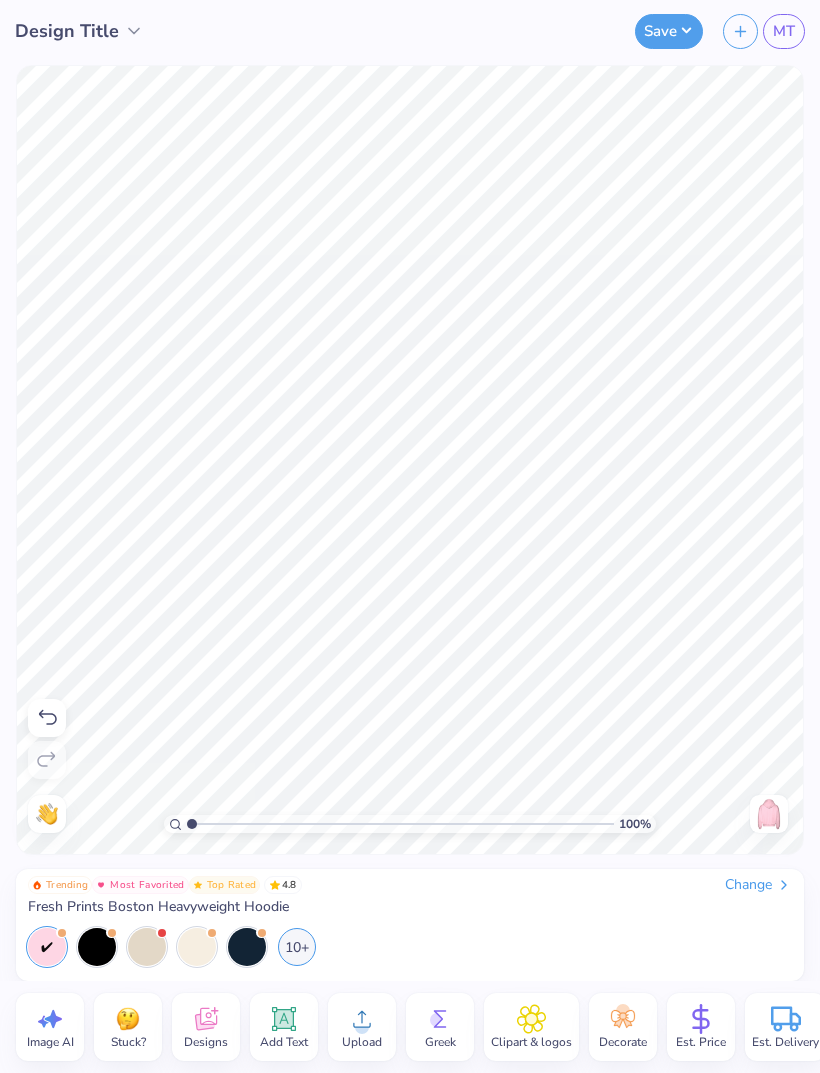 scroll, scrollTop: 0, scrollLeft: 2, axis: horizontal 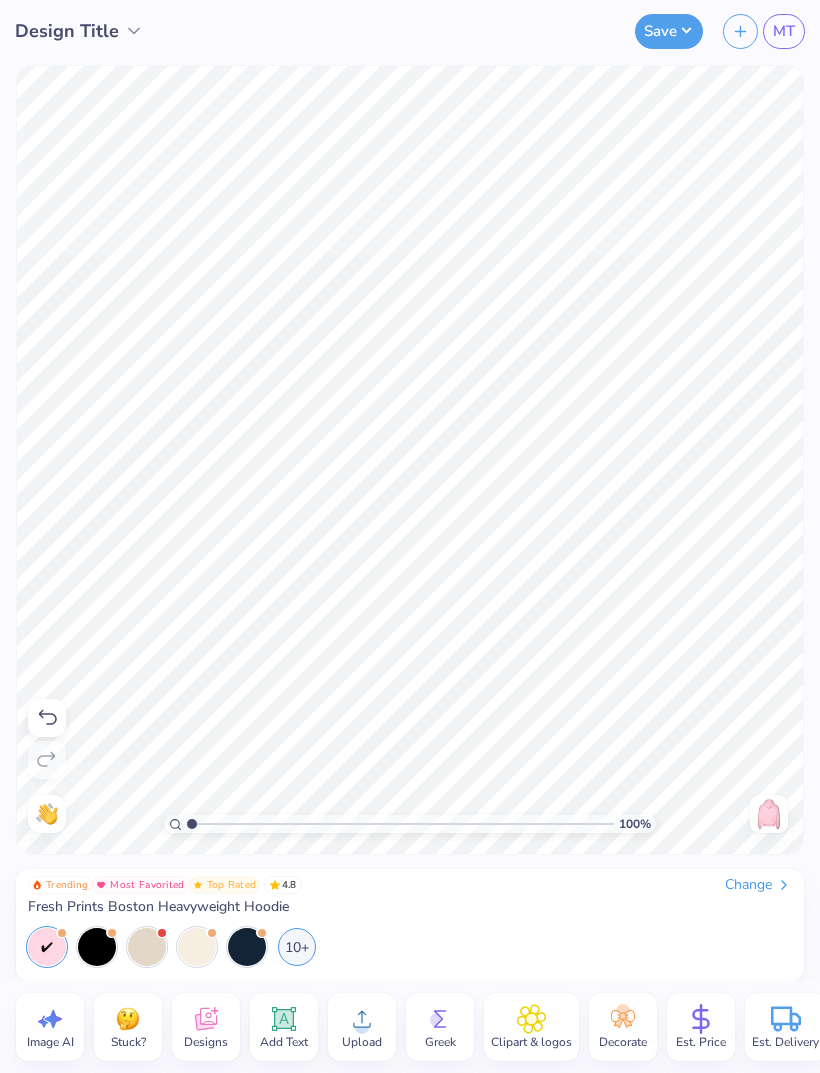 type 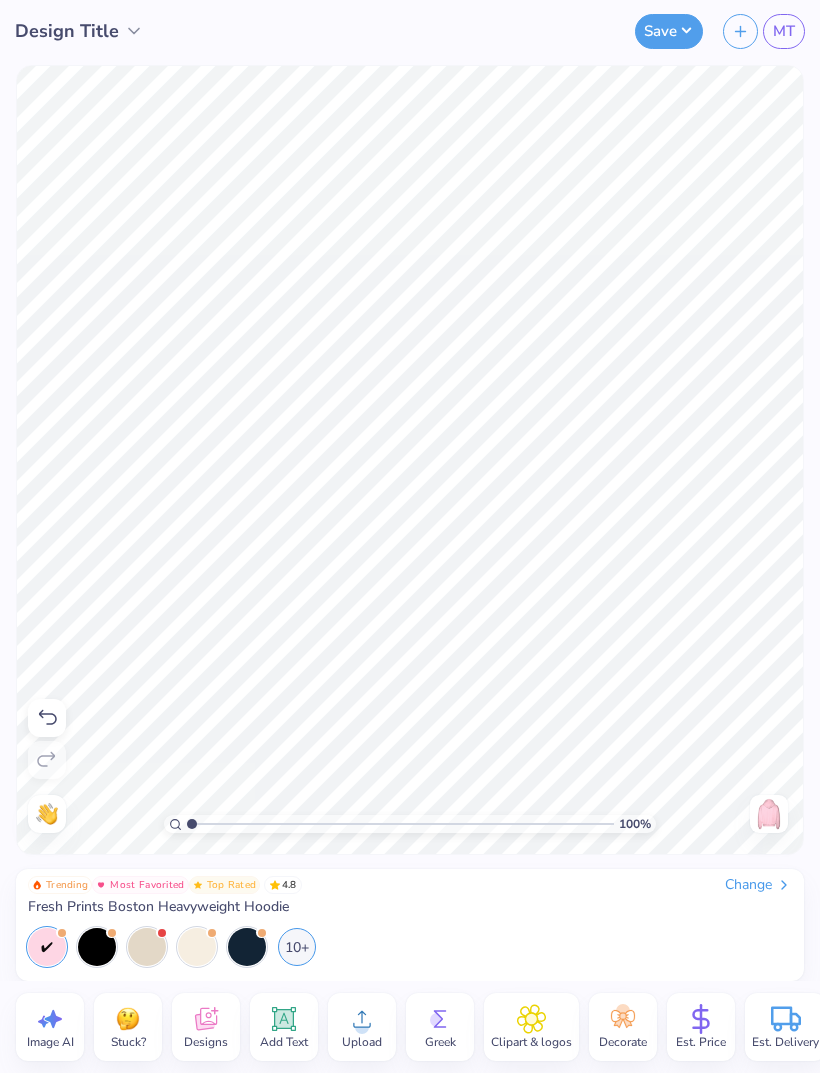 scroll, scrollTop: 0, scrollLeft: 0, axis: both 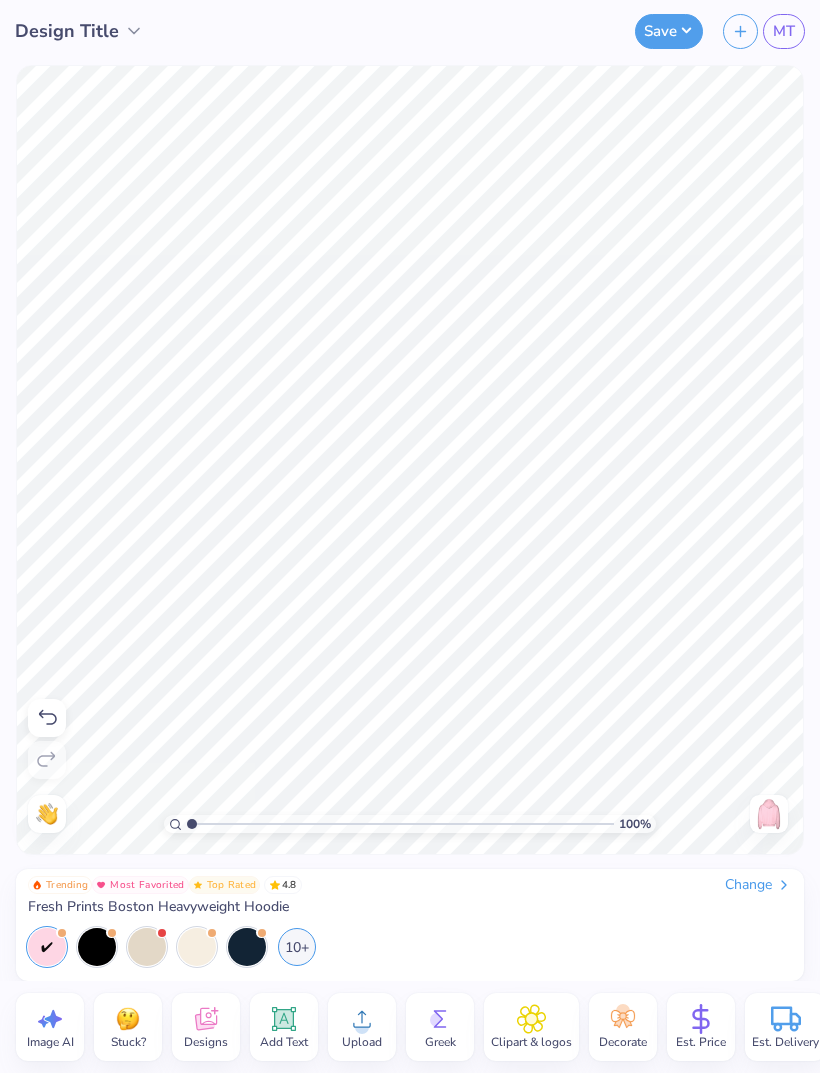 click 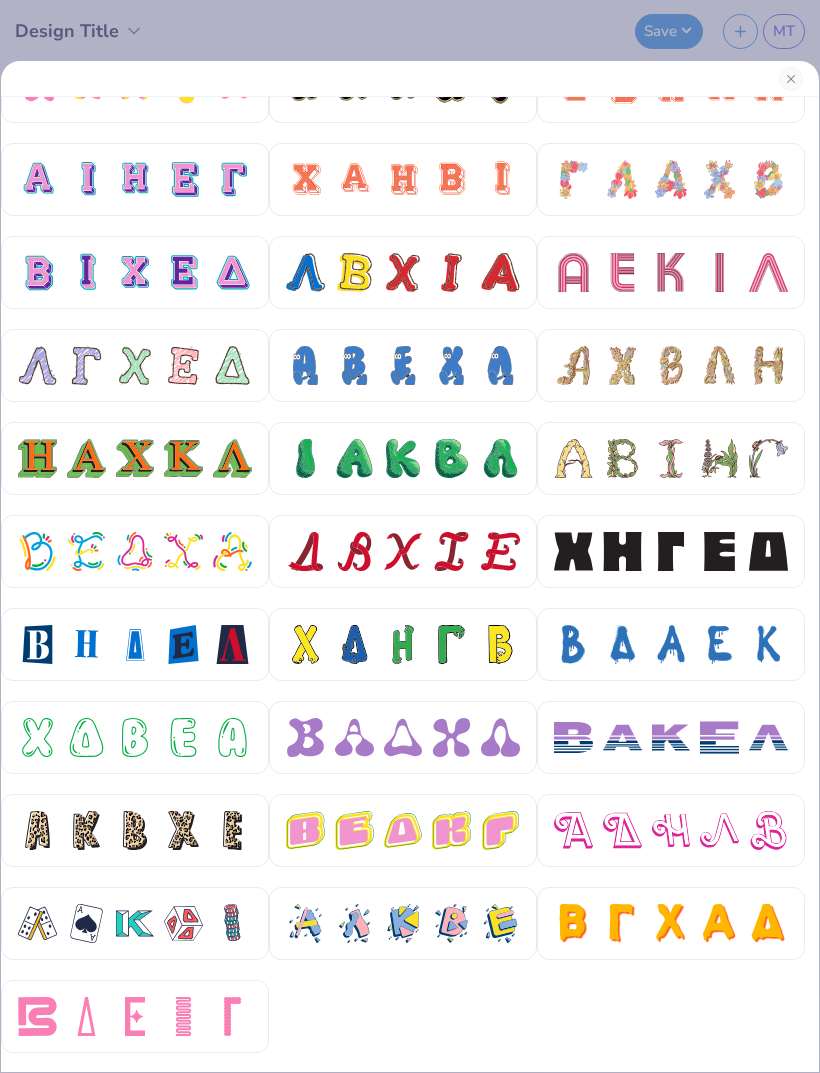scroll, scrollTop: 419, scrollLeft: 0, axis: vertical 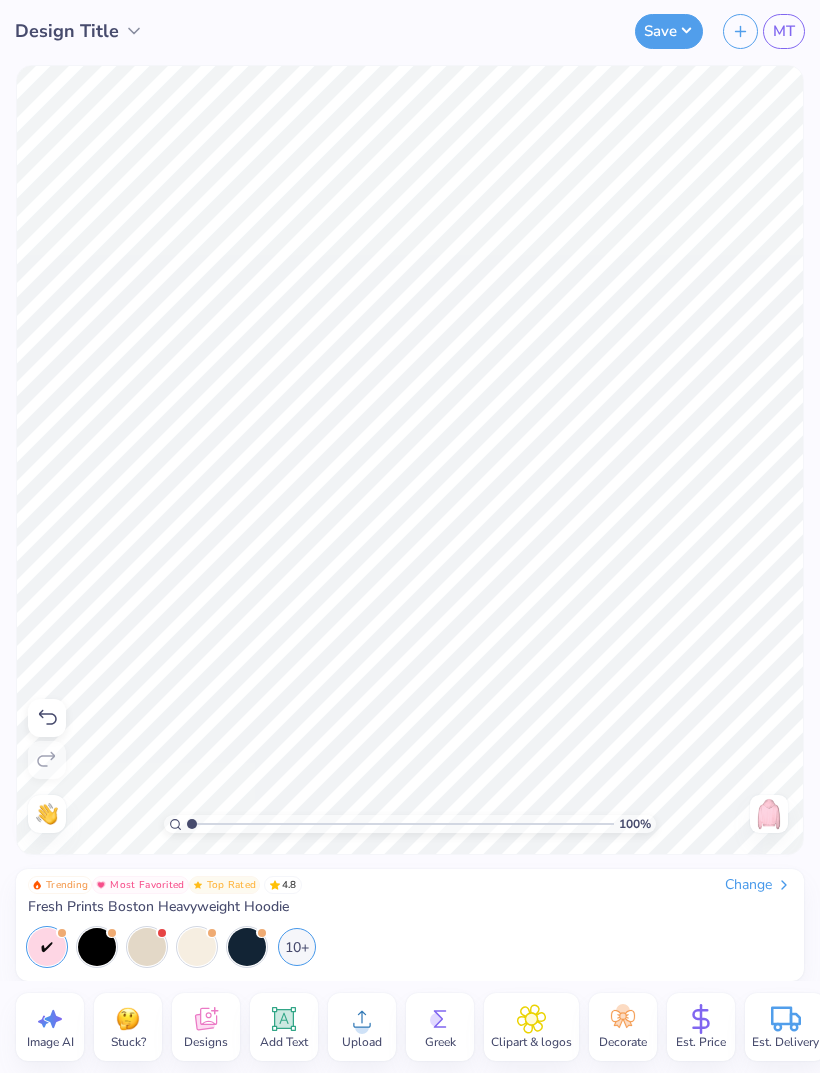 click 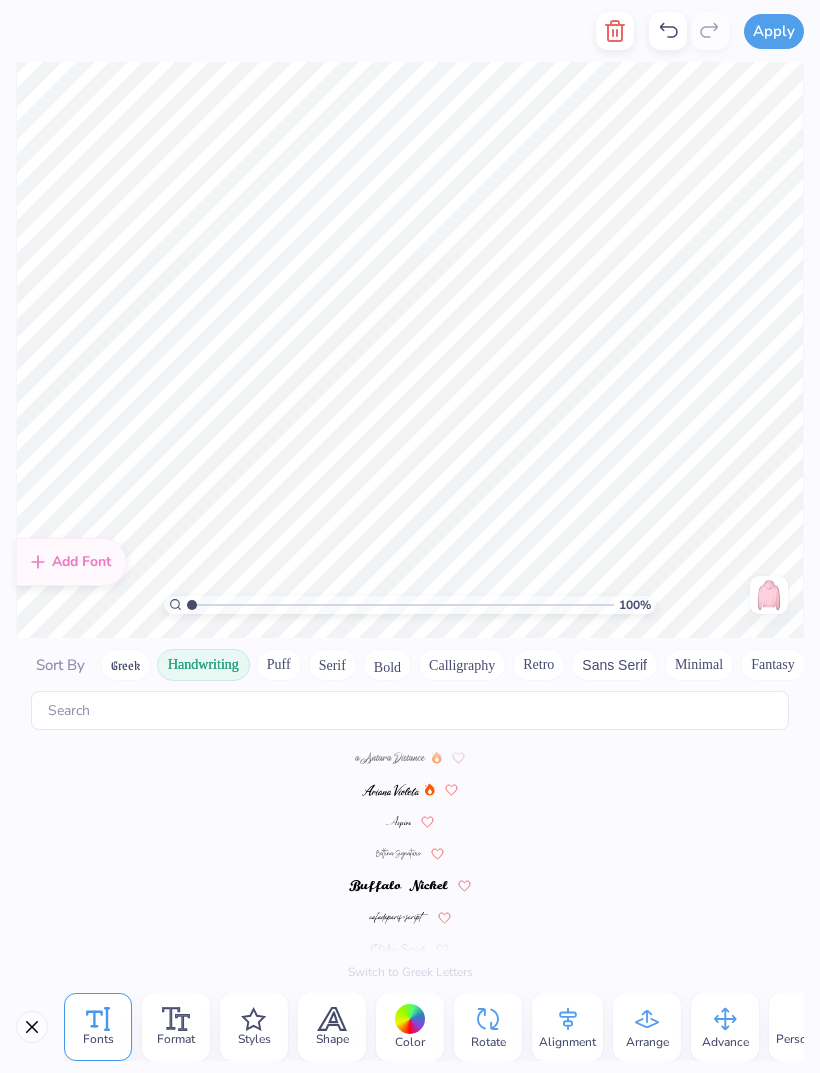 scroll, scrollTop: 0, scrollLeft: 0, axis: both 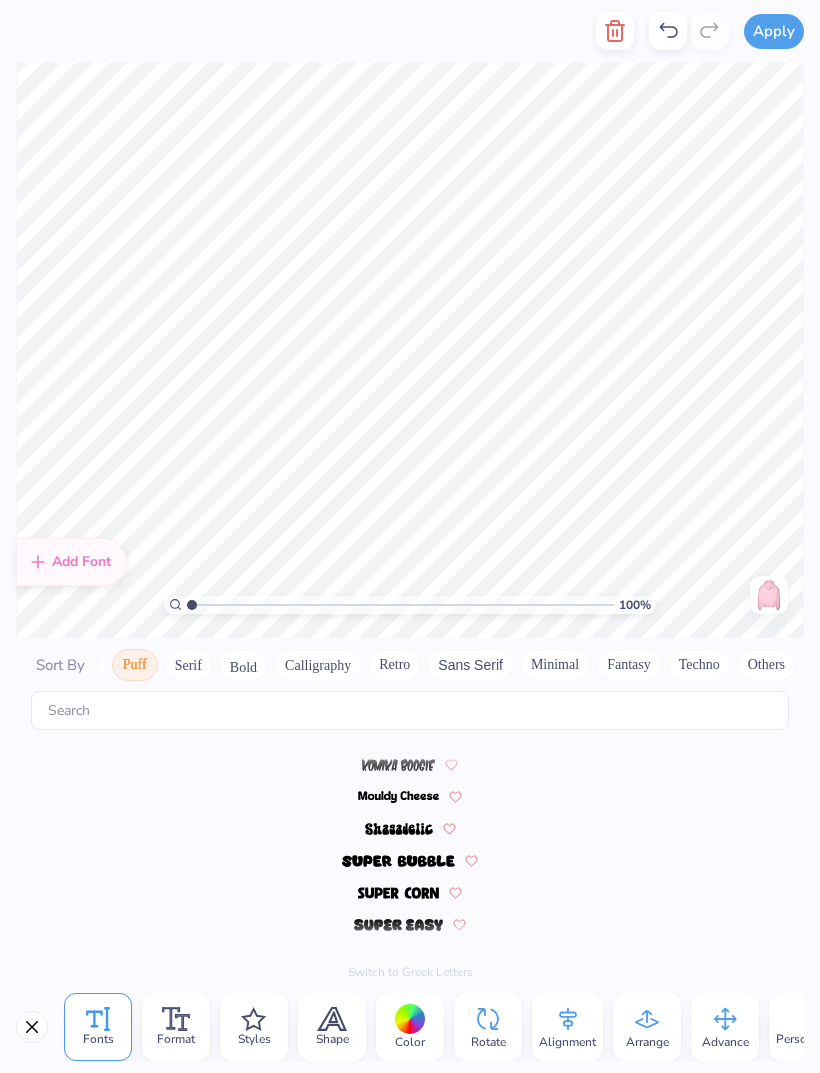 click on "Bold" at bounding box center [243, 665] 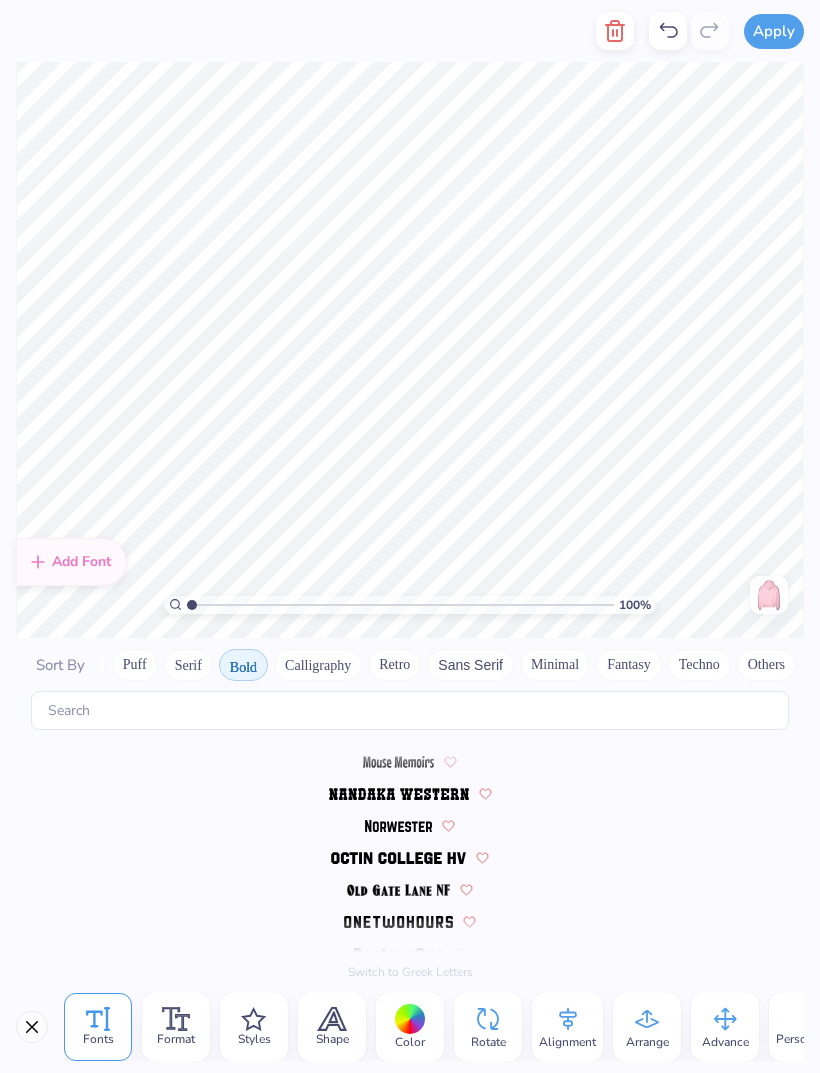 scroll, scrollTop: 1532, scrollLeft: 0, axis: vertical 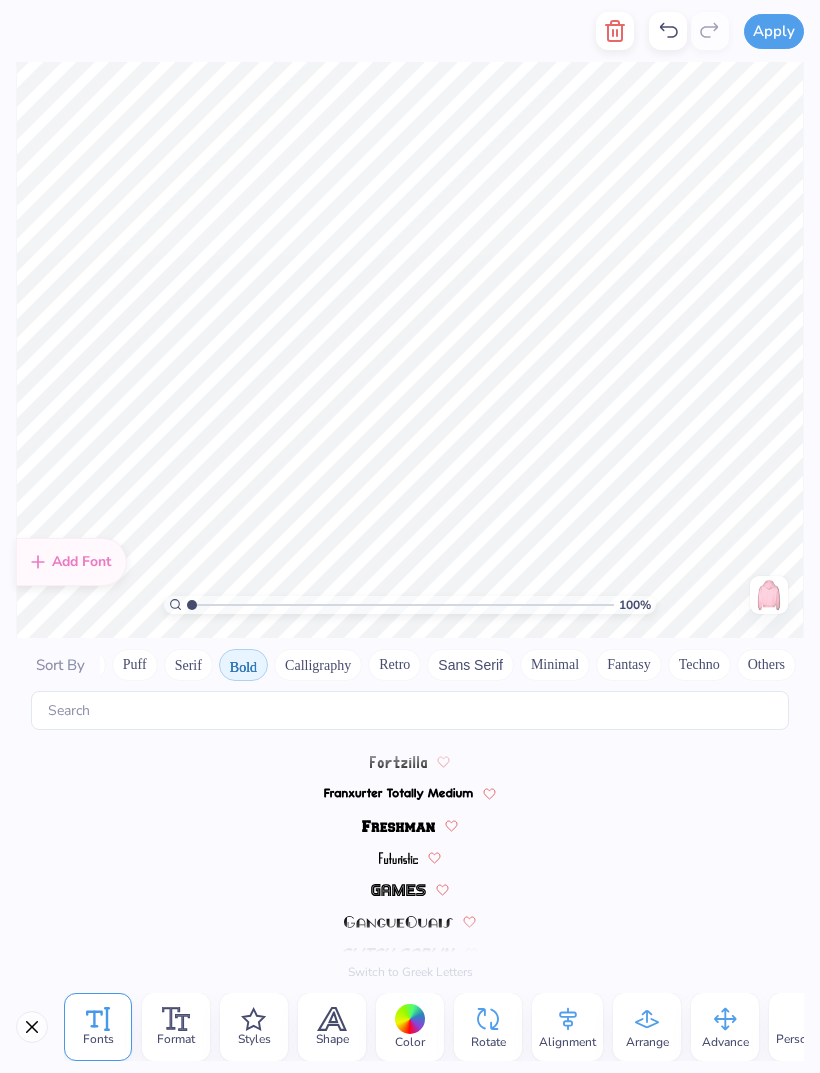 click at bounding box center [398, 826] 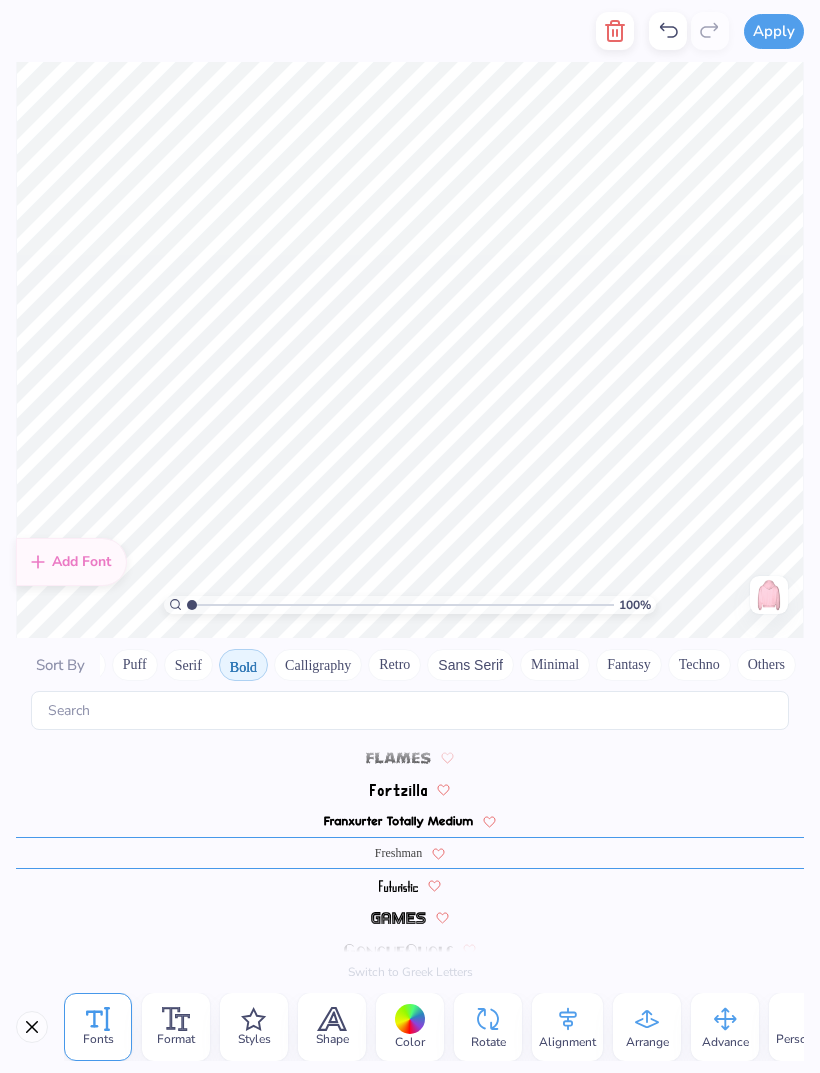 scroll, scrollTop: 540, scrollLeft: 0, axis: vertical 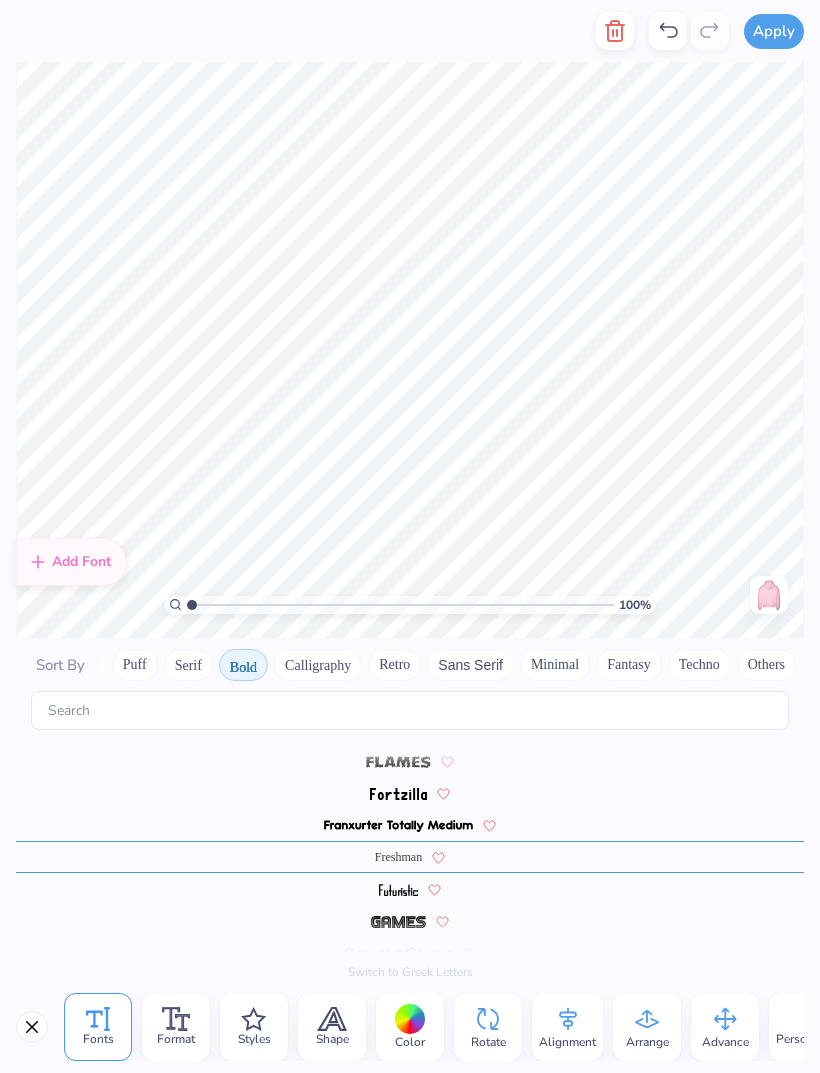 type on "ZTA" 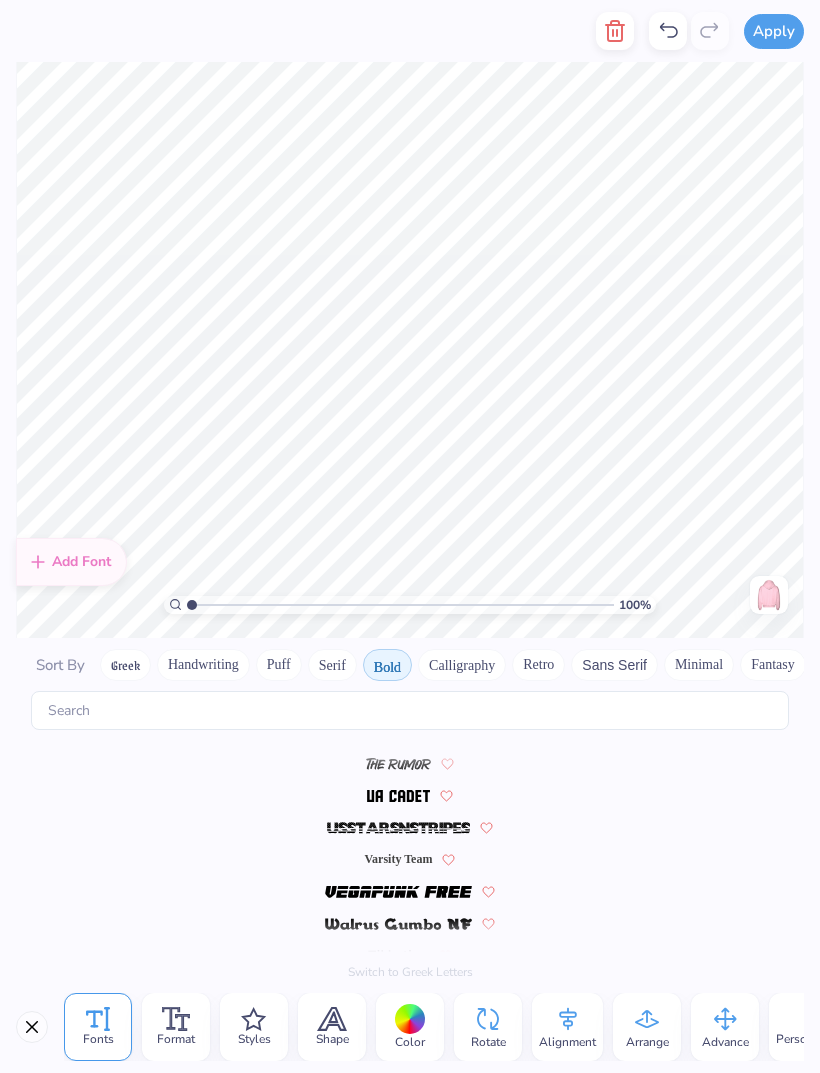 scroll, scrollTop: 2201, scrollLeft: 0, axis: vertical 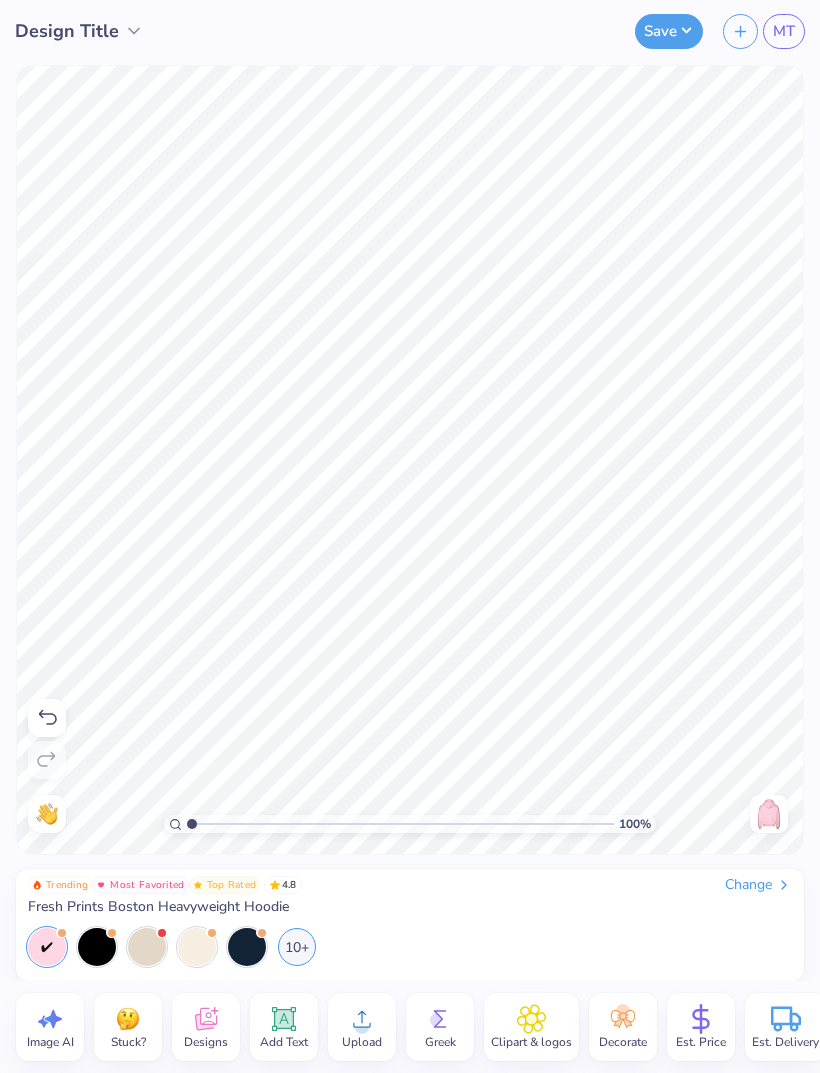 click 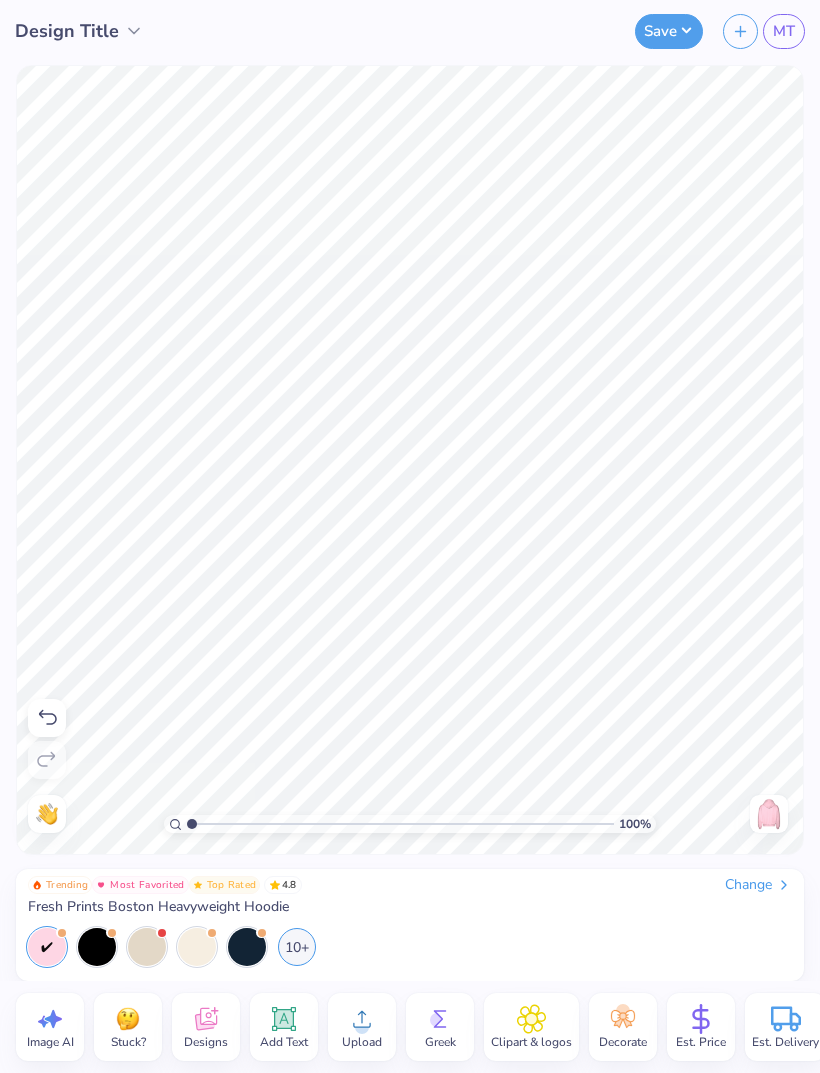 click 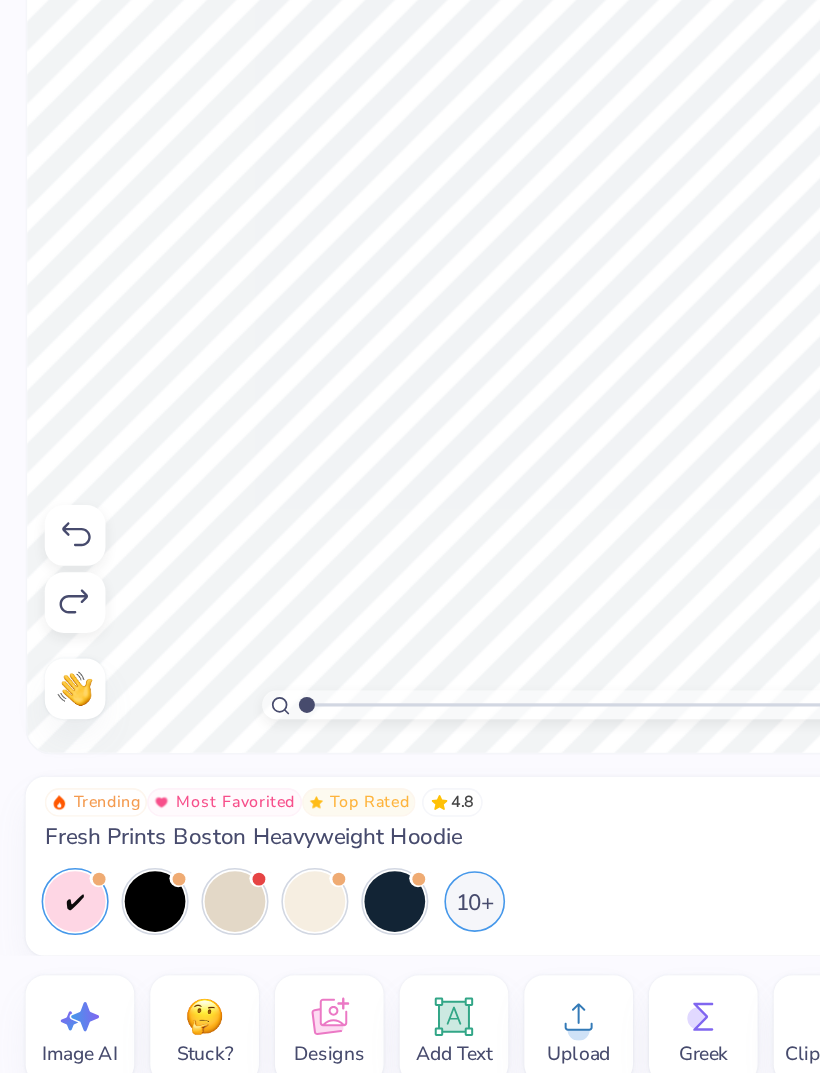 click 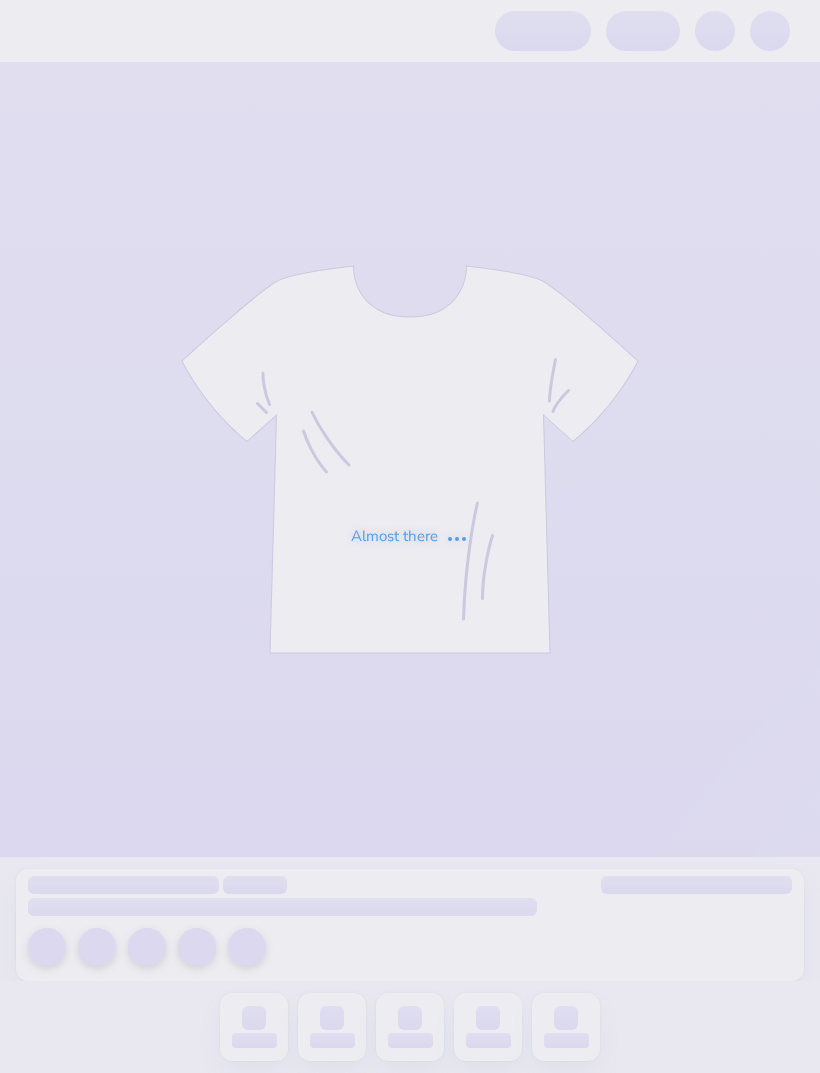 scroll, scrollTop: 0, scrollLeft: 0, axis: both 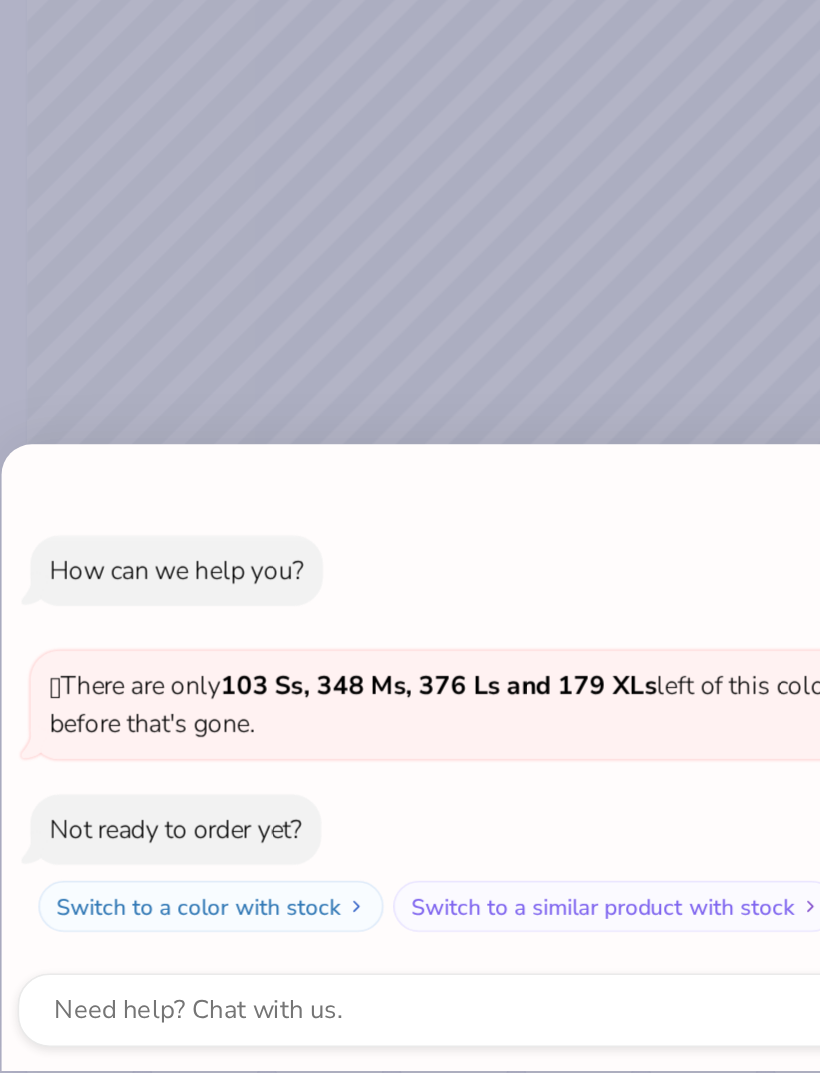 click on "How can we help you? 🫣 There are only  103 Ss, 348 Ms, 376 Ls and 179 XLs  left of this color. Order now before that's gone. Not ready to order yet? Switch to a color with stock Switch to a similar product with stock" at bounding box center (410, 536) 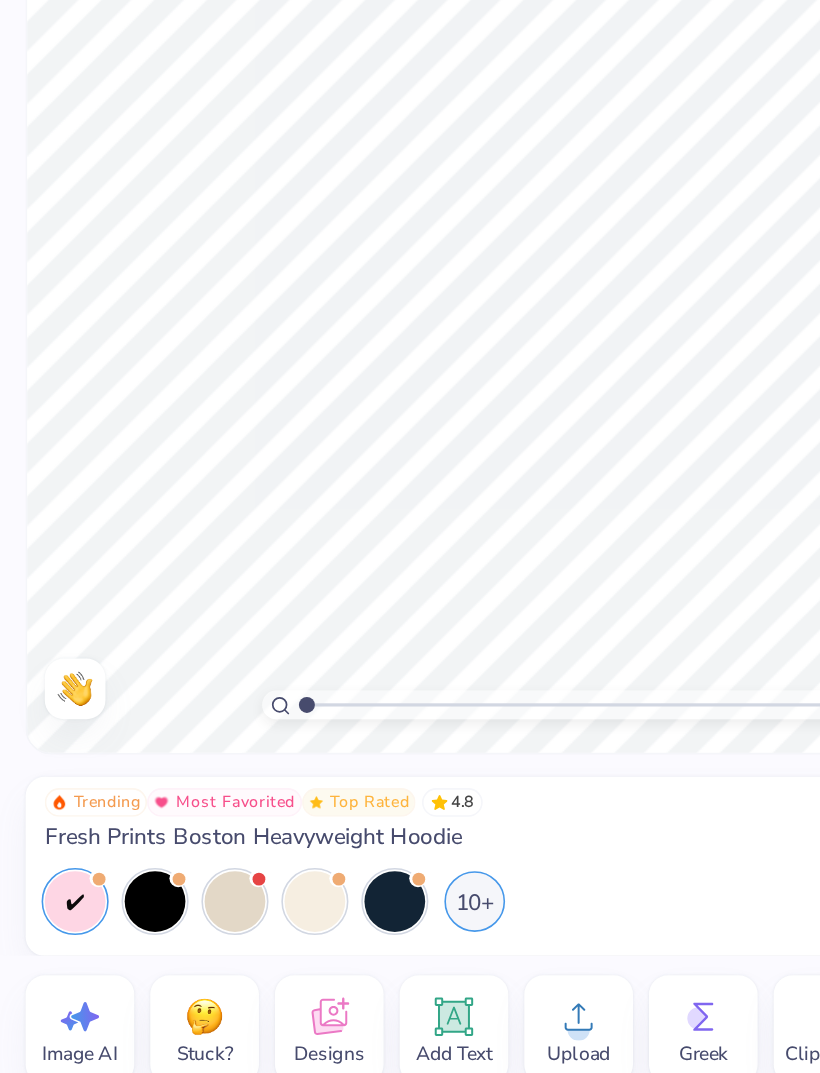 type on "1.03678192458998" 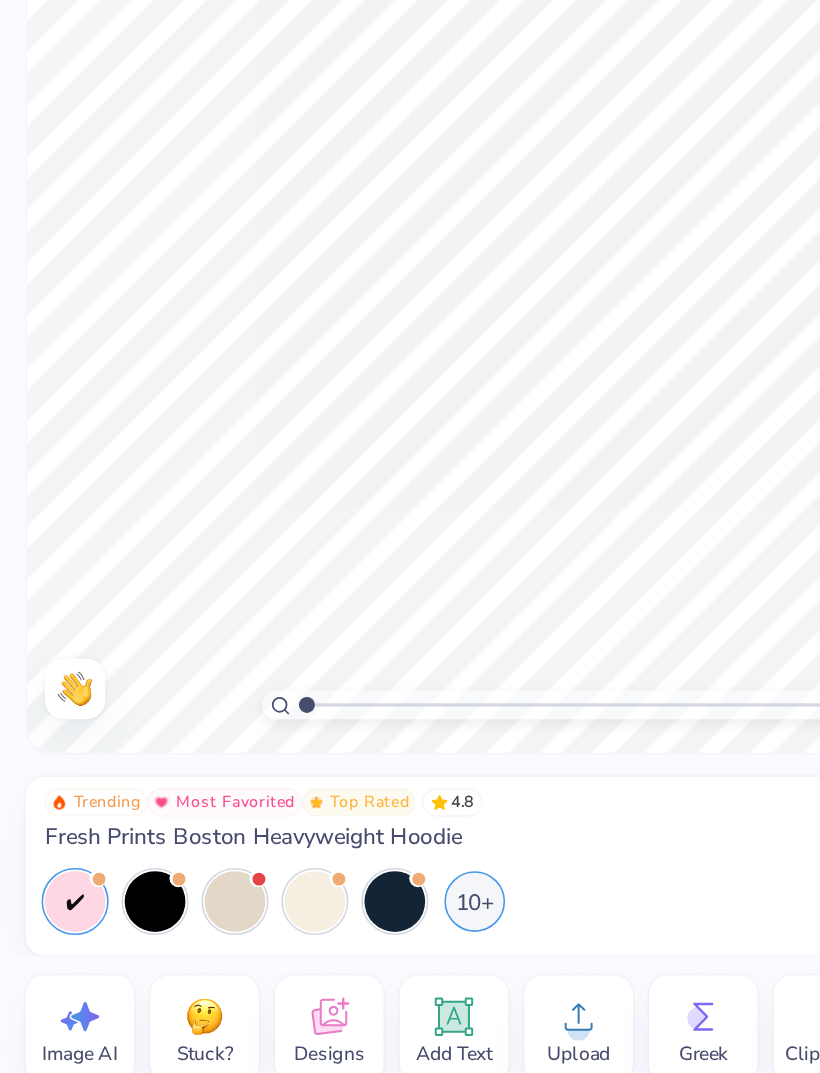 type on "x" 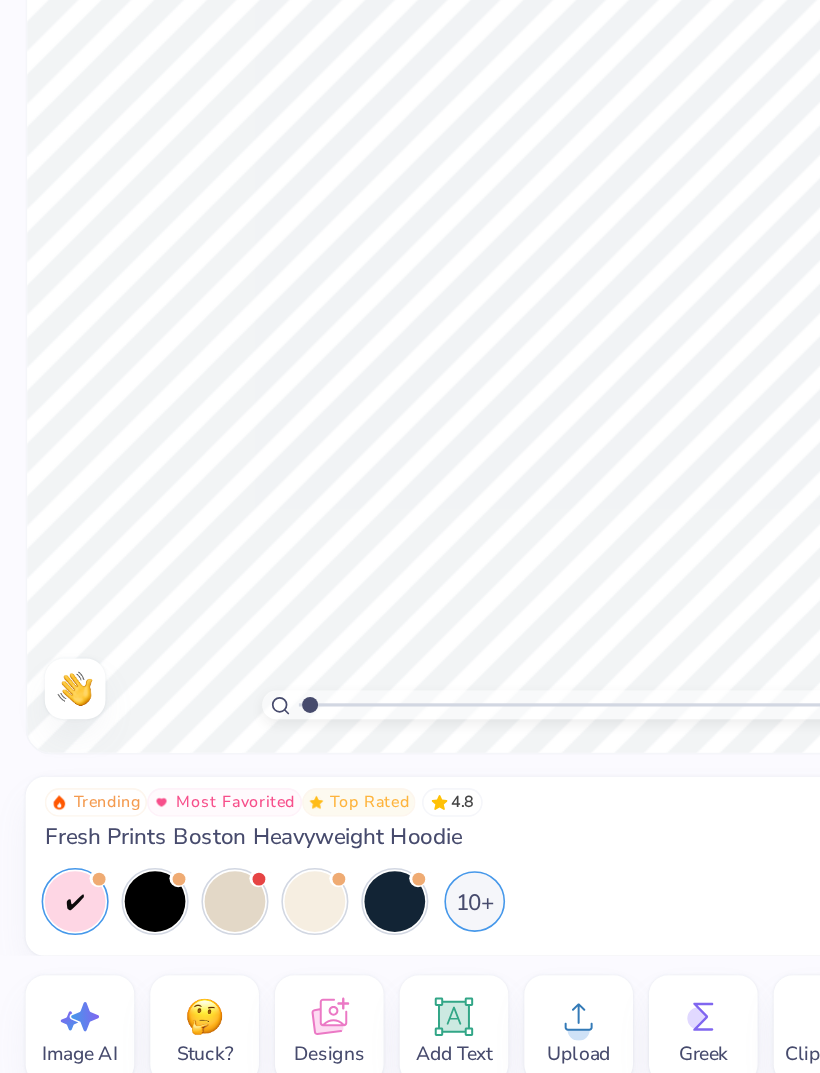 type on "1.08248554304861" 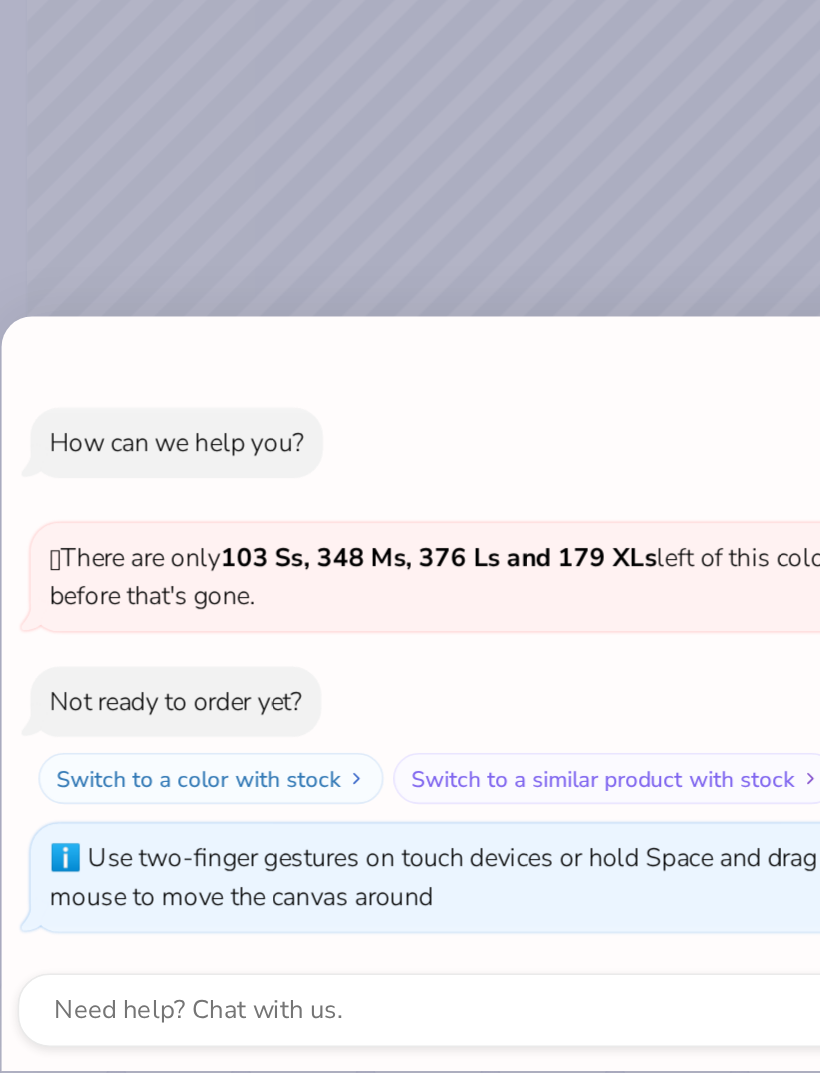 scroll, scrollTop: 0, scrollLeft: 18, axis: horizontal 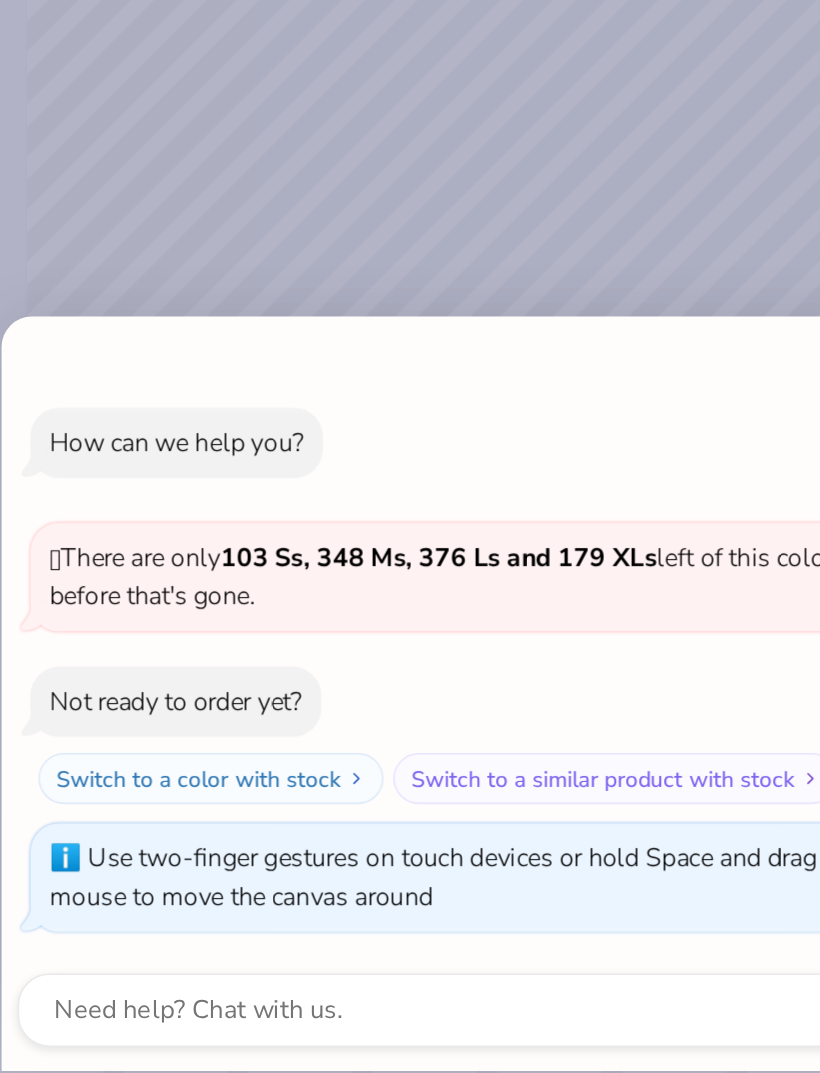 click on "How can we help you? 🫣 There are only  103 Ss, 348 Ms, 376 Ls and 179 XLs  left of this color. Order now before that's gone. Not ready to order yet? Switch to a color with stock Switch to a similar product with stock Use two-finger gestures on touch devices or hold Space and drag canvas with the mouse to move the canvas around" at bounding box center [410, 536] 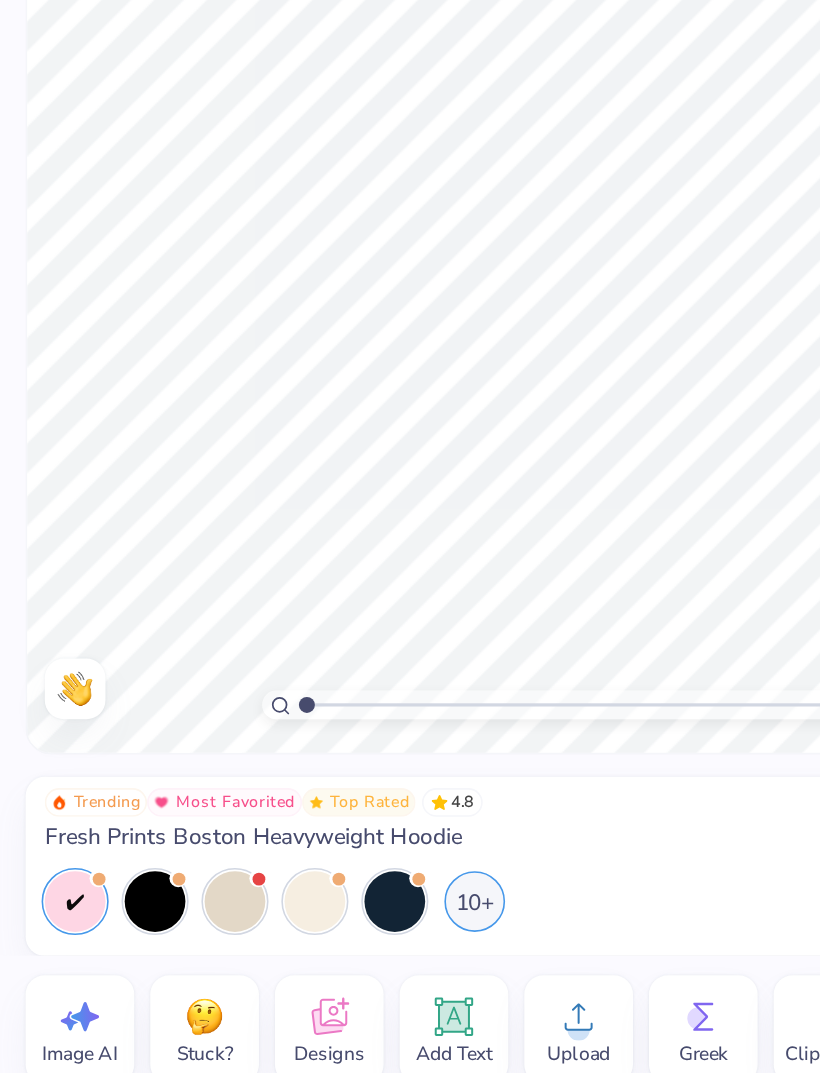 scroll, scrollTop: 0, scrollLeft: 0, axis: both 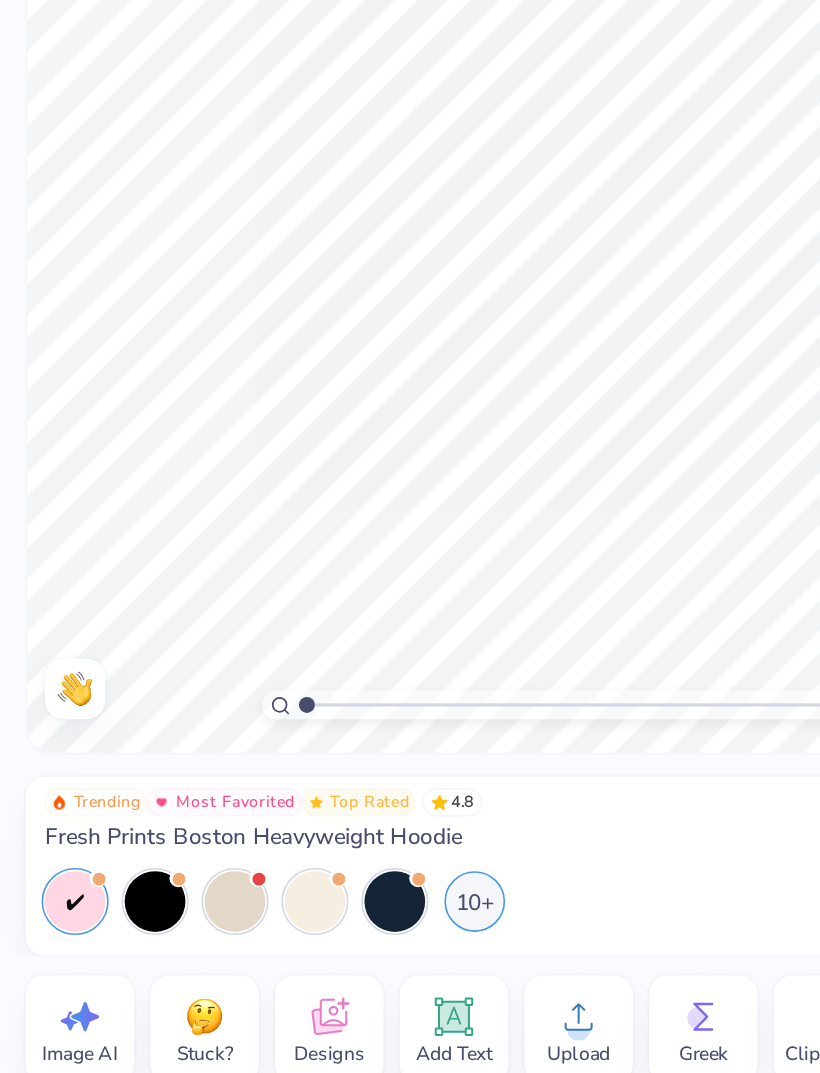 type on "1" 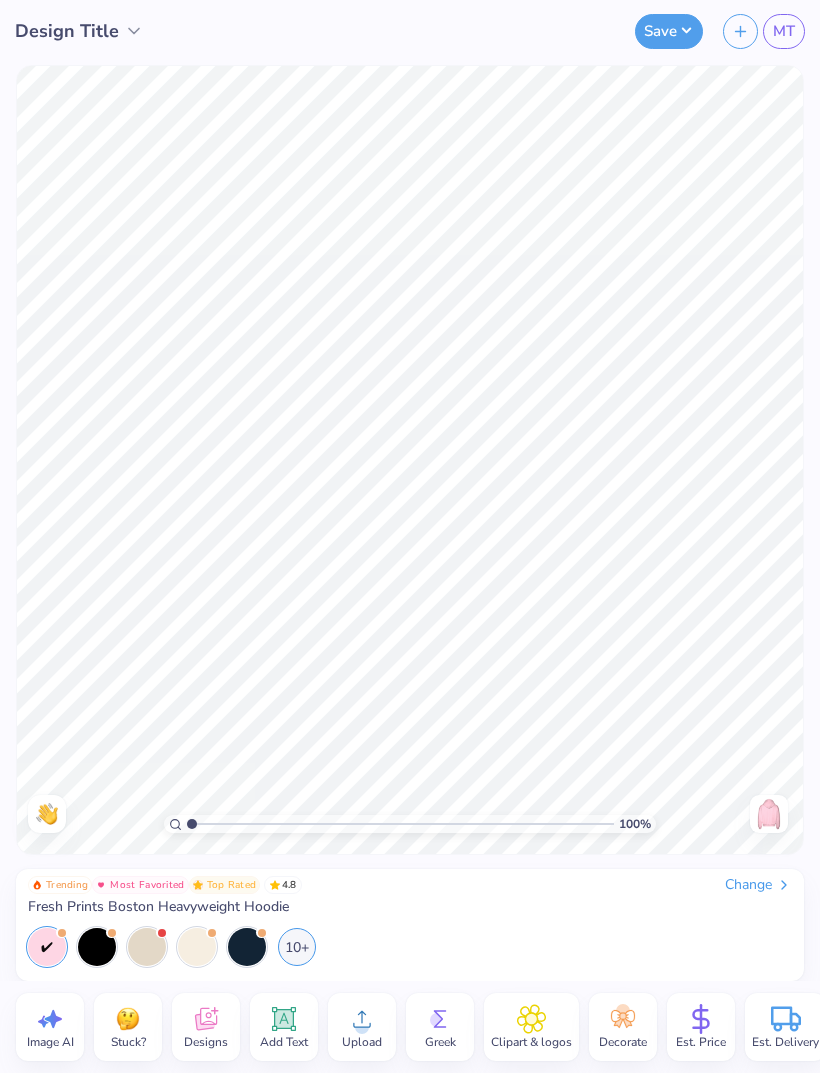 click 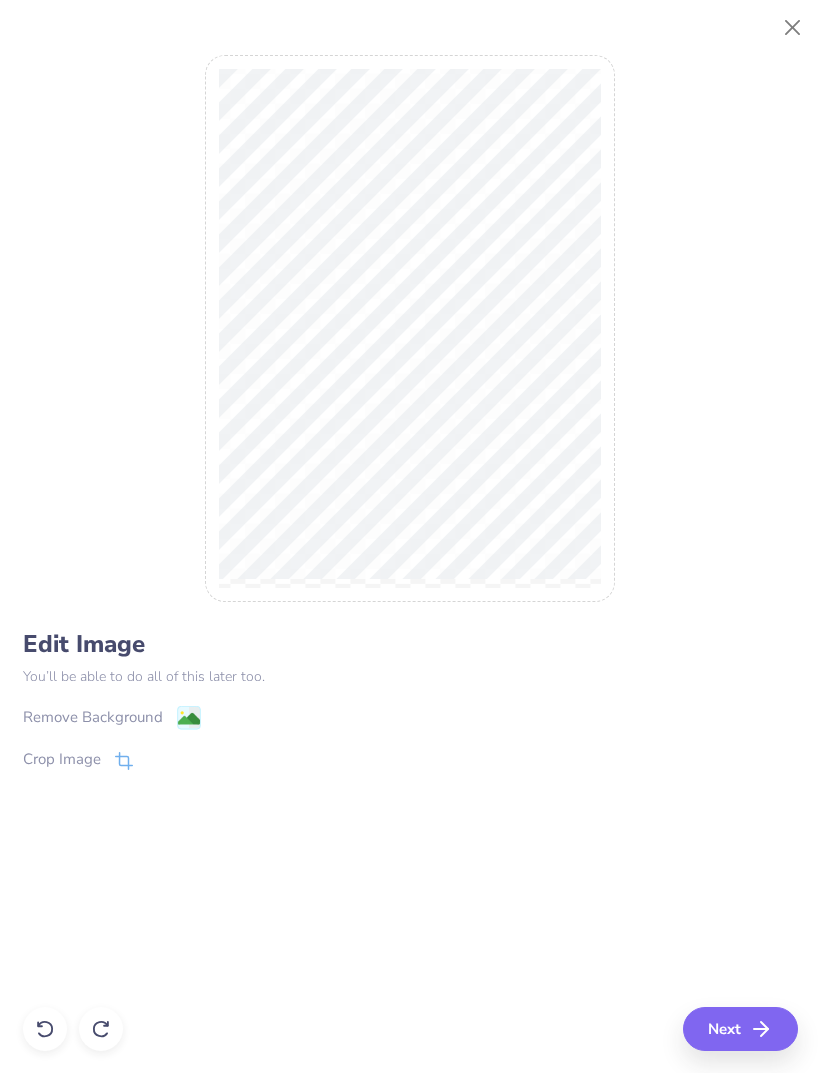 click at bounding box center (189, 717) 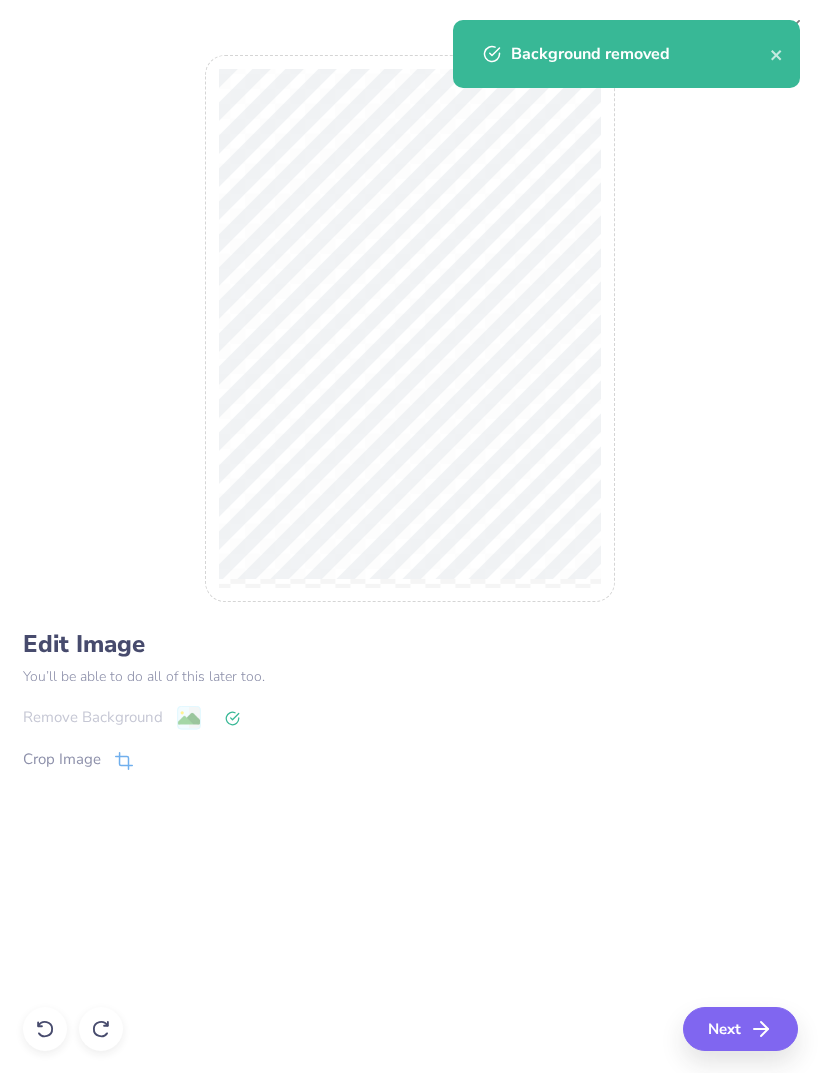 click on "Crop Image" at bounding box center [78, 760] 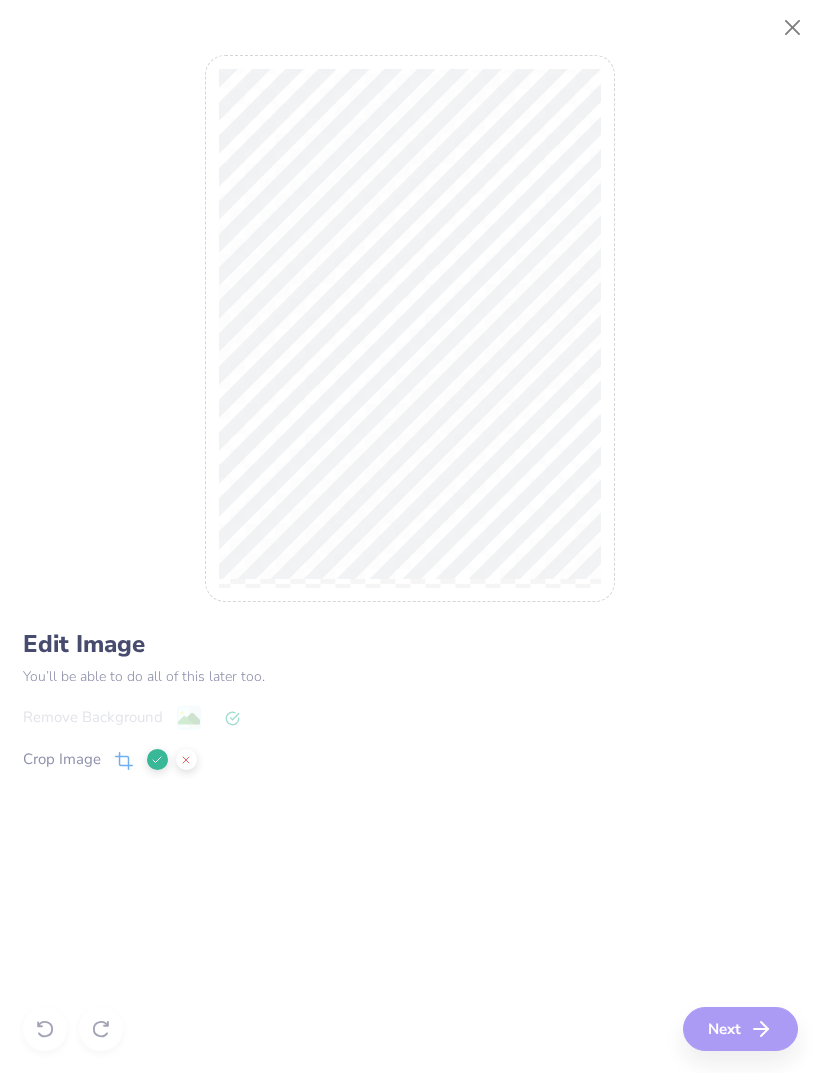 click 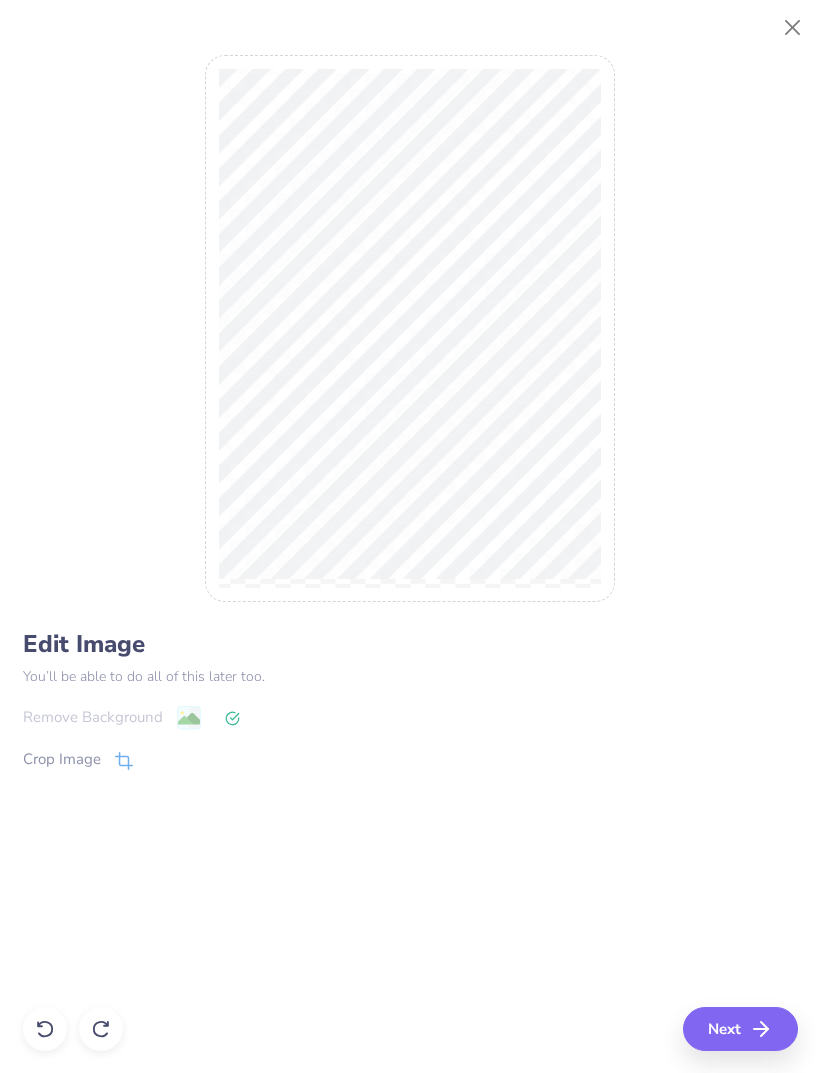 click 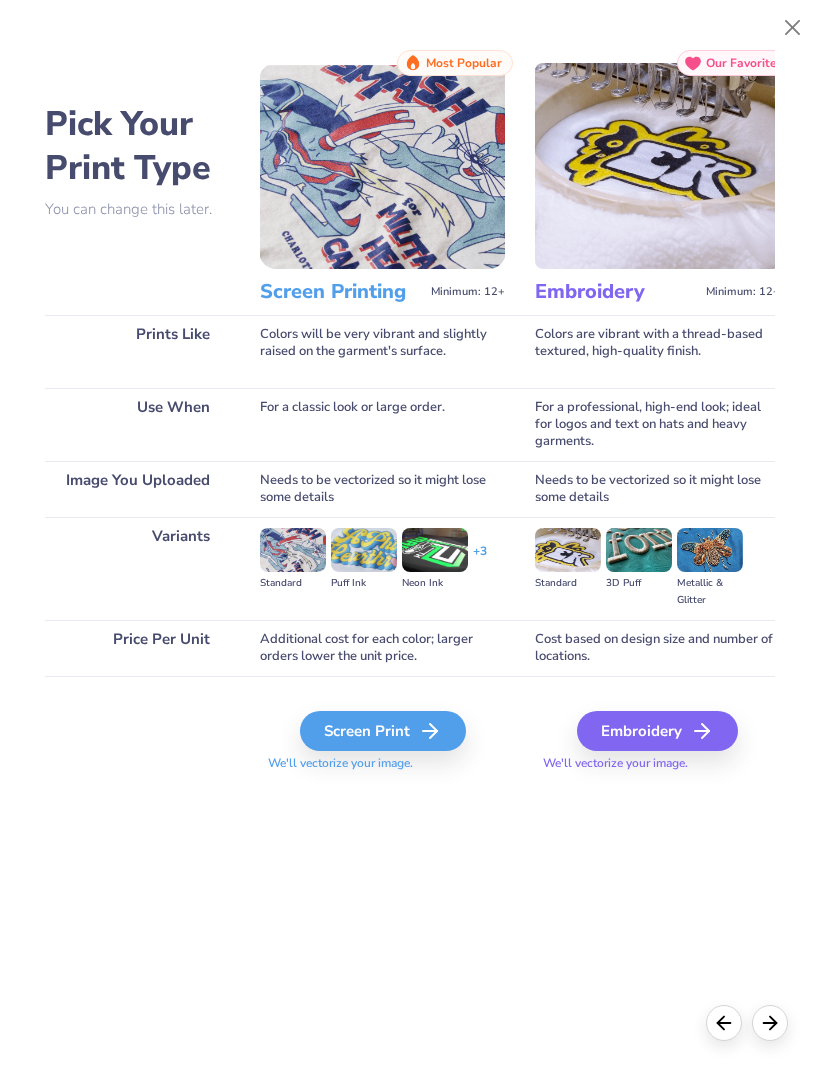 click 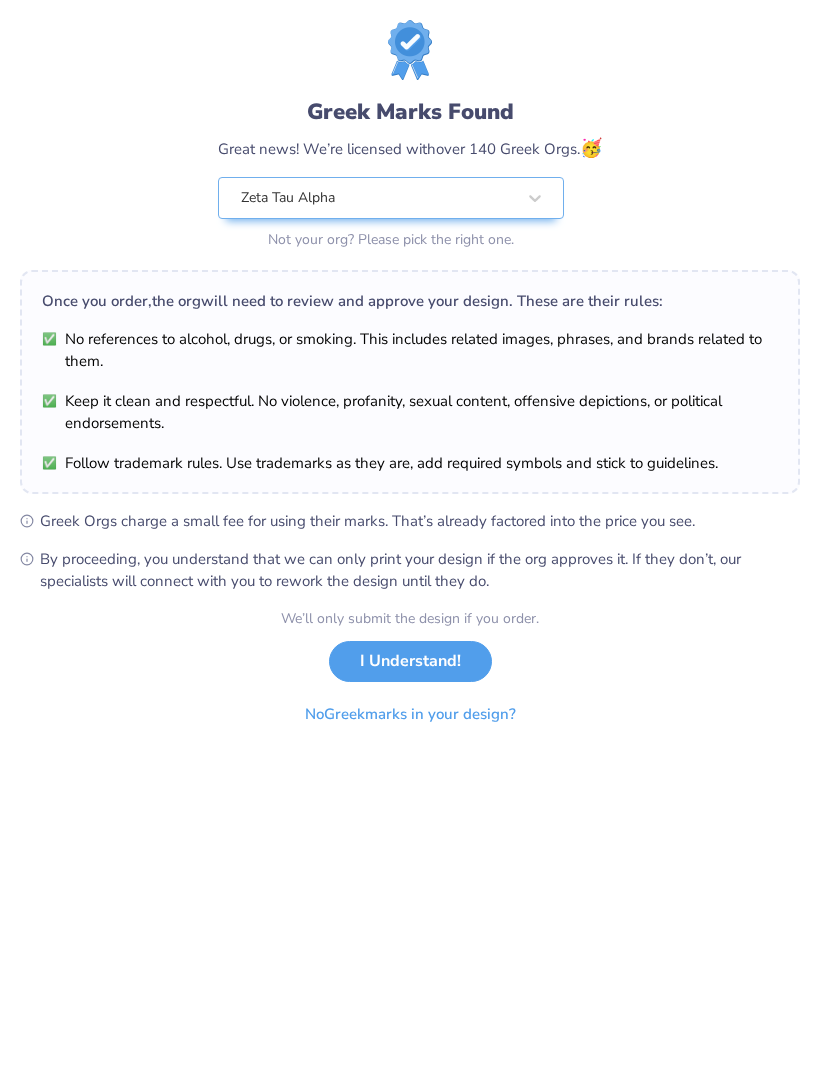 click on "I Understand!" at bounding box center [410, 661] 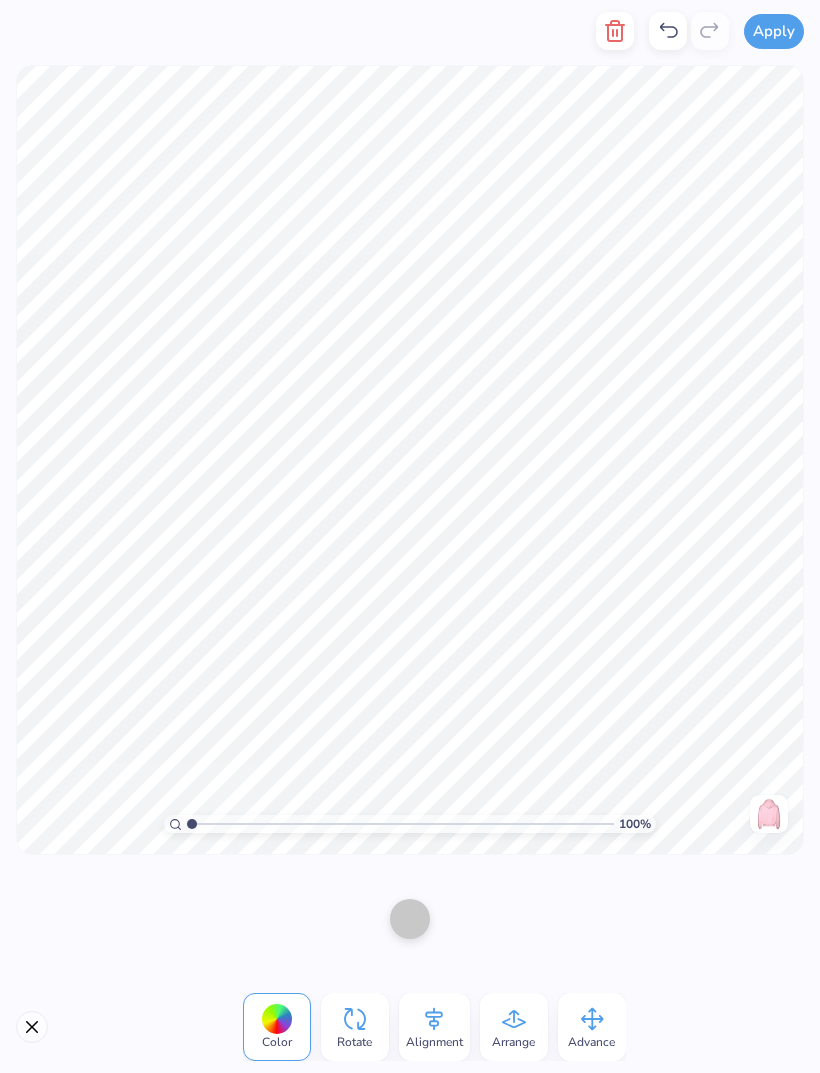 click 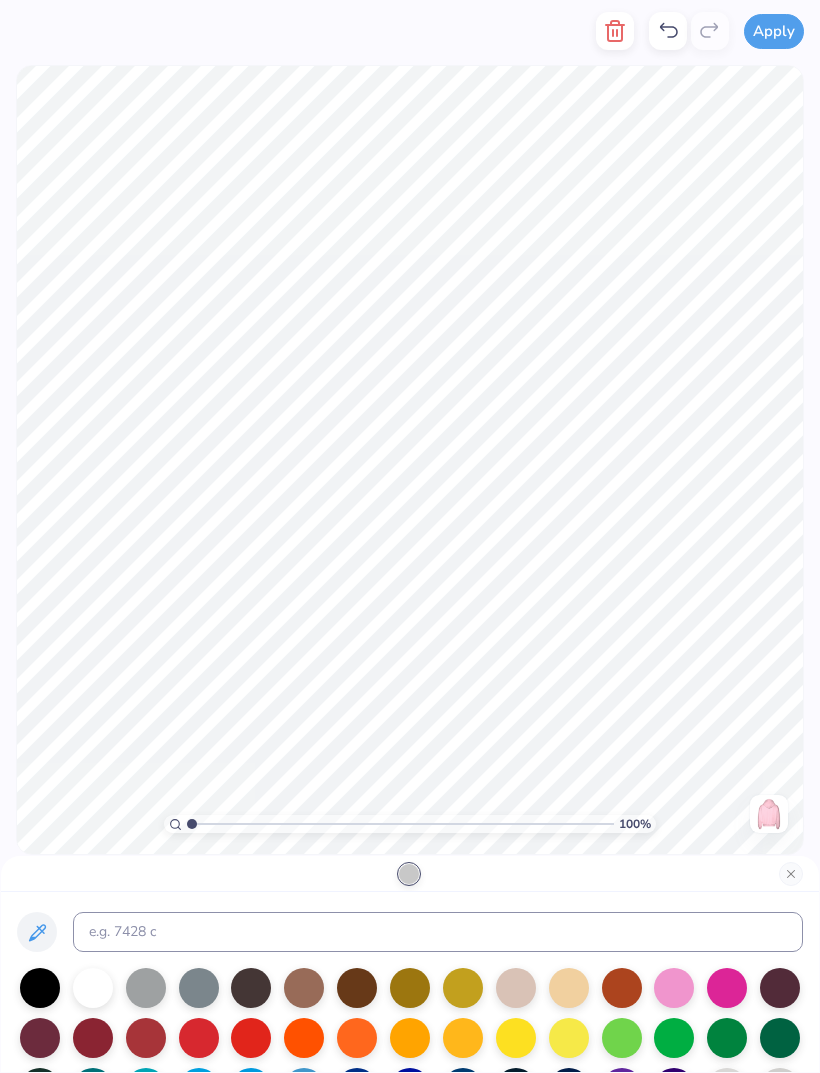click at bounding box center [93, 988] 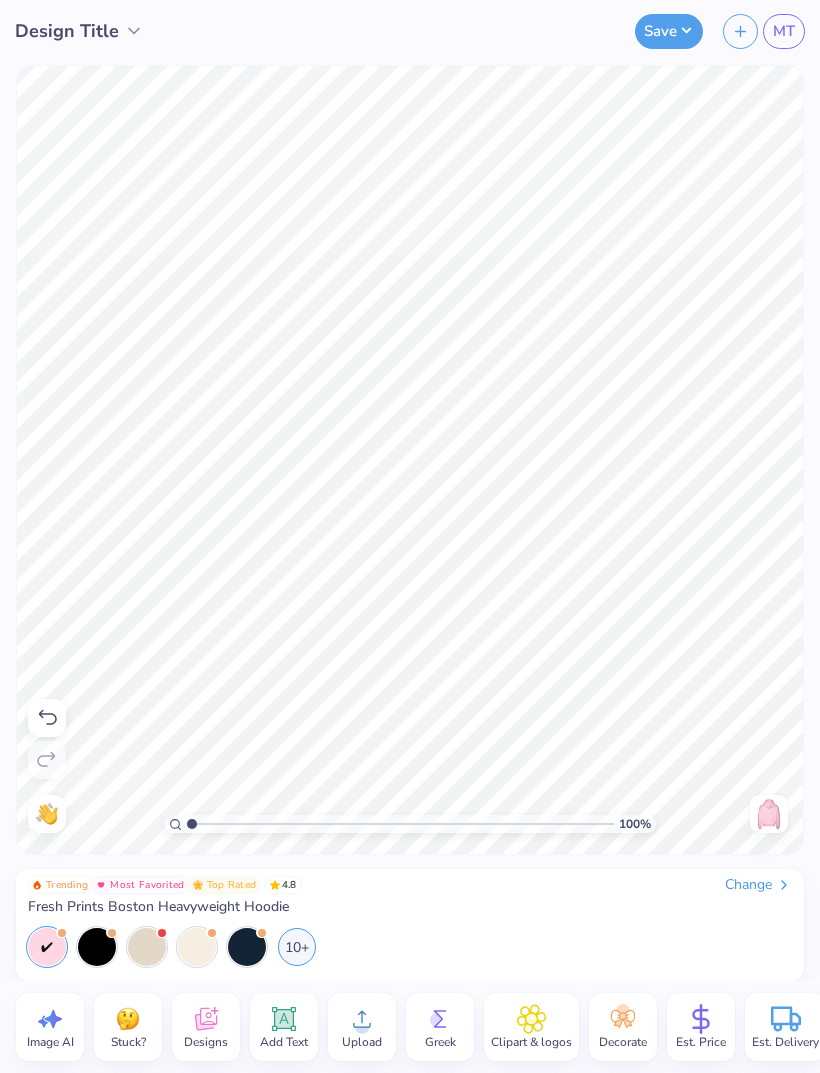 click 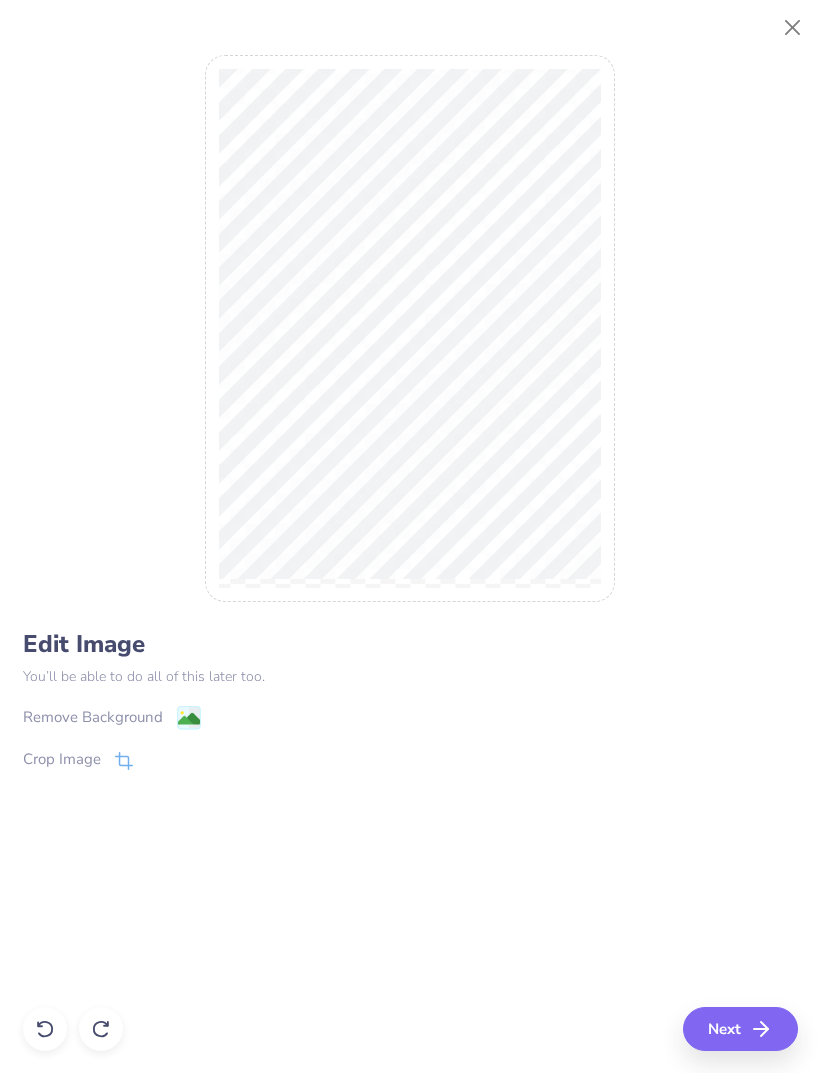 click on "Edit Image You’ll be able to do all of this later too. Remove Background Crop Image" at bounding box center [410, 725] 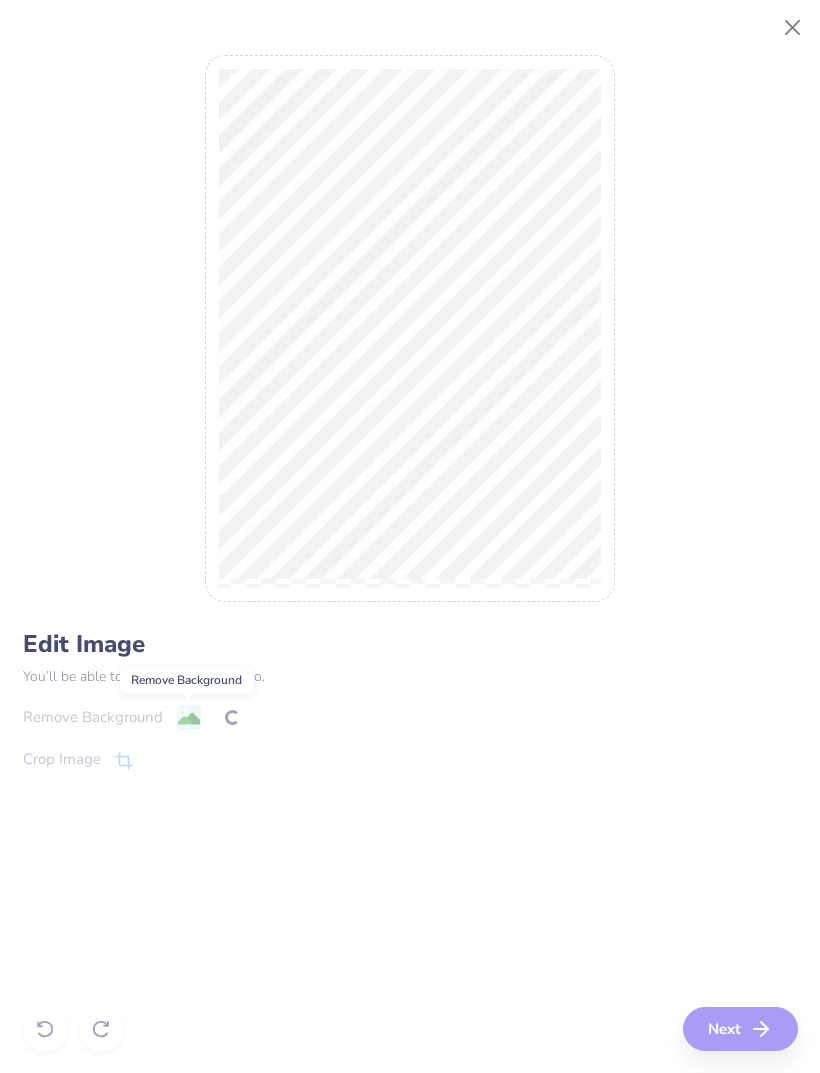 click on "Edit Image You’ll be able to do all of this later too. Remove Background Crop Image" at bounding box center [410, 725] 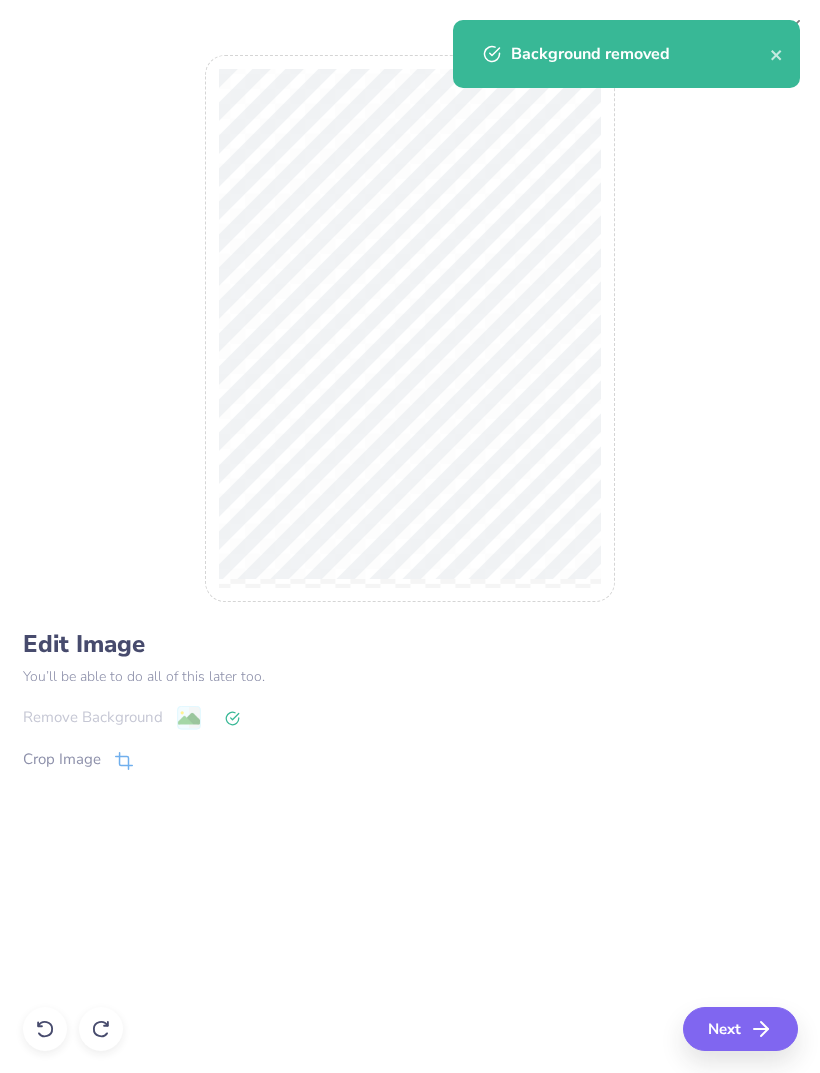 click 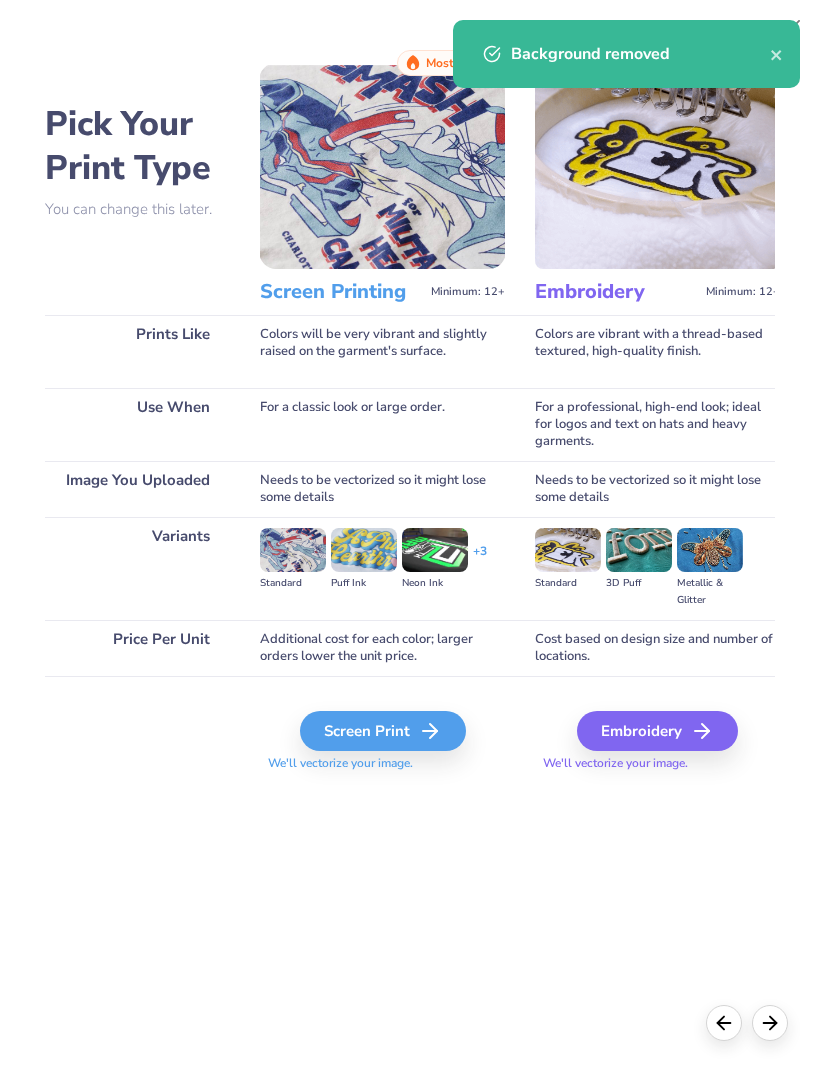 click 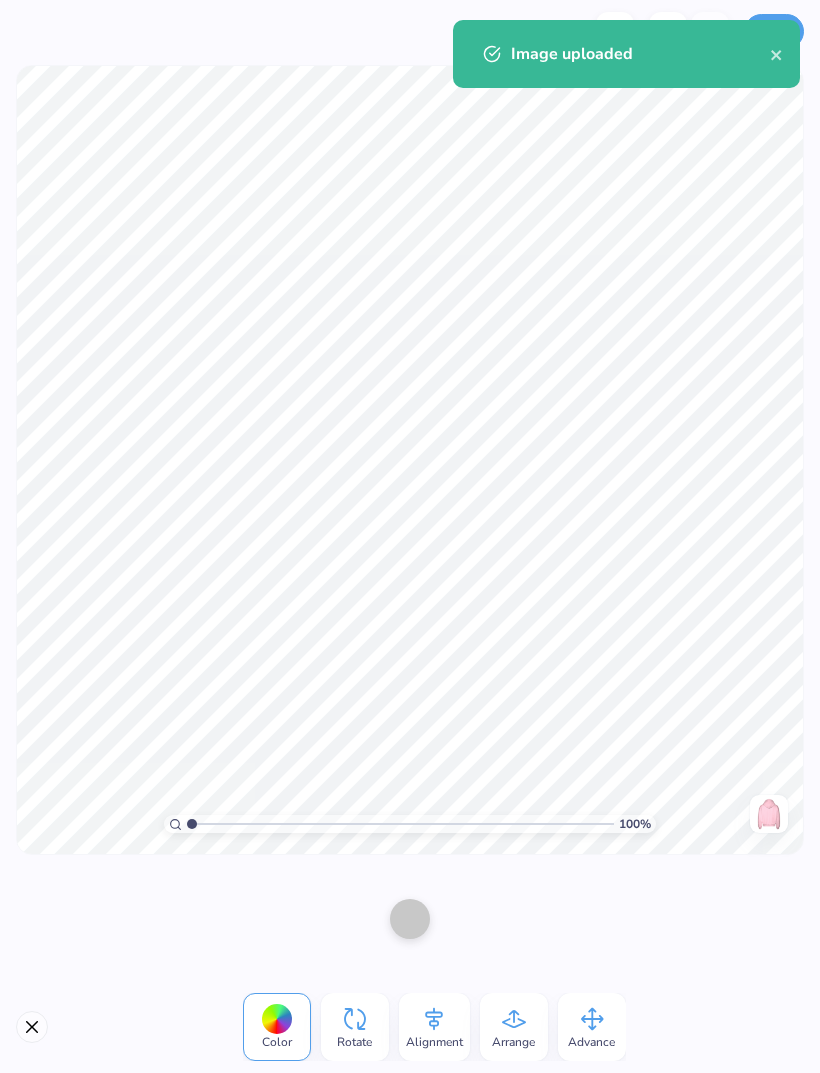 click at bounding box center [410, 919] 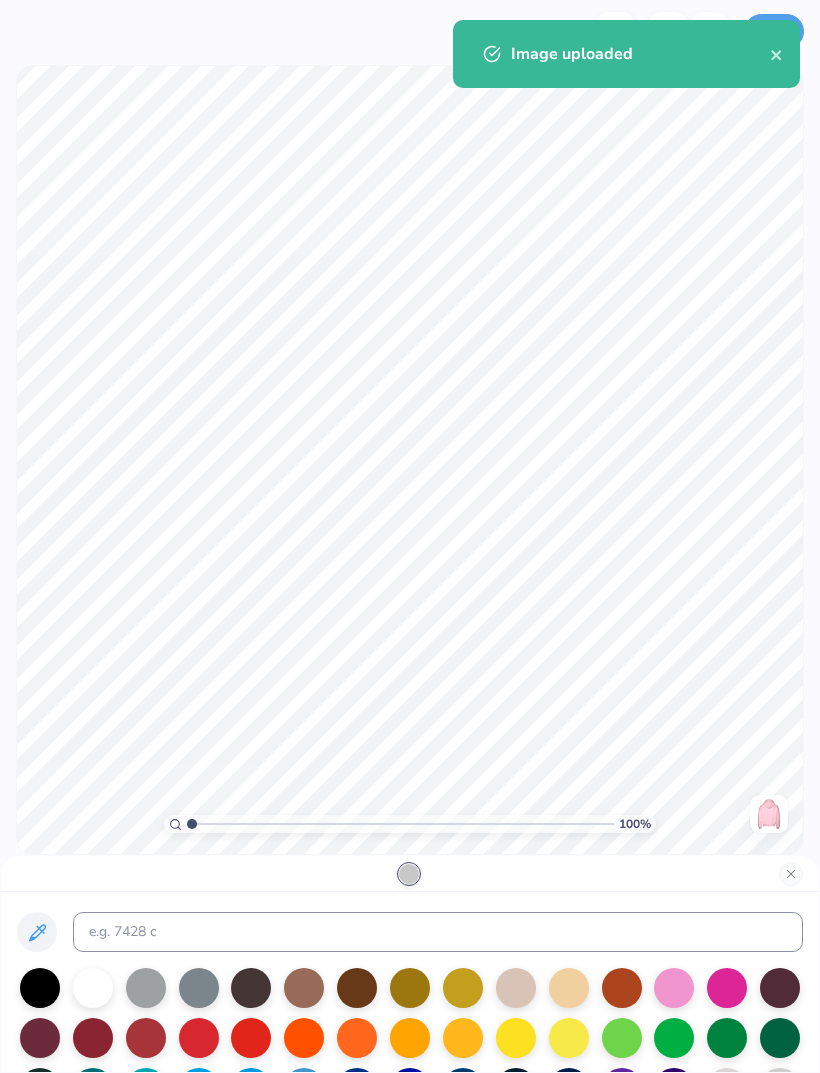 click at bounding box center (93, 988) 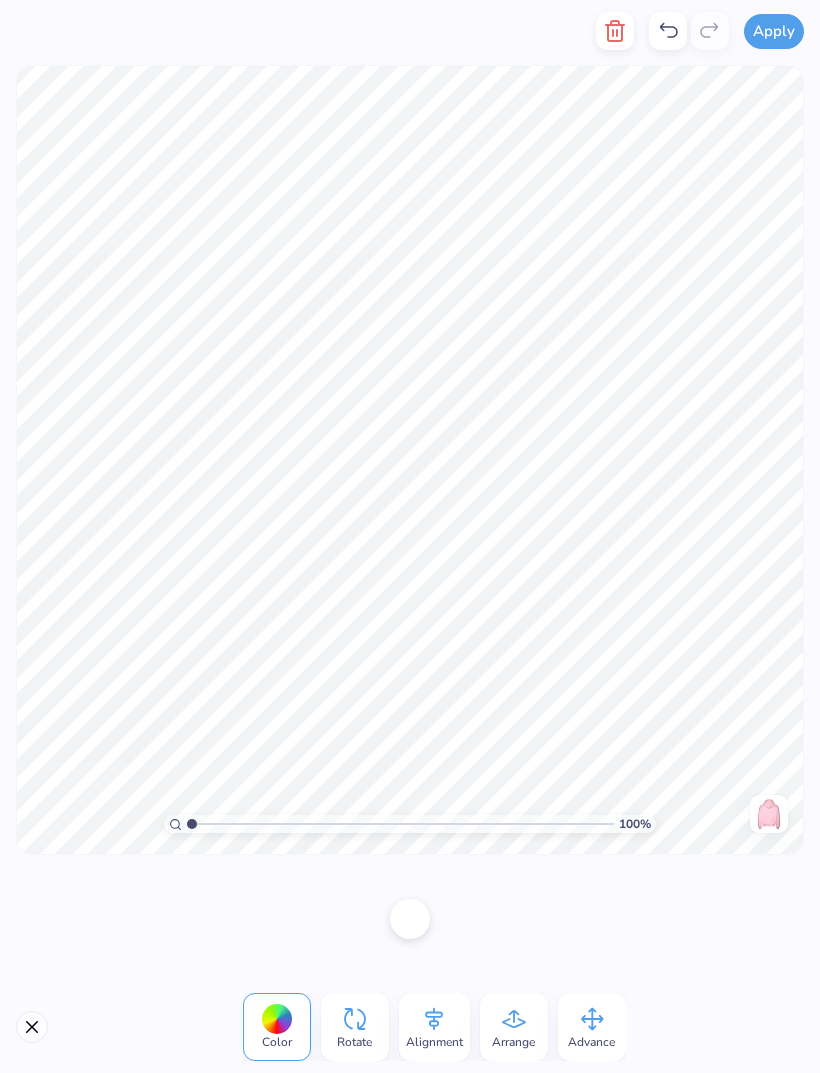 click 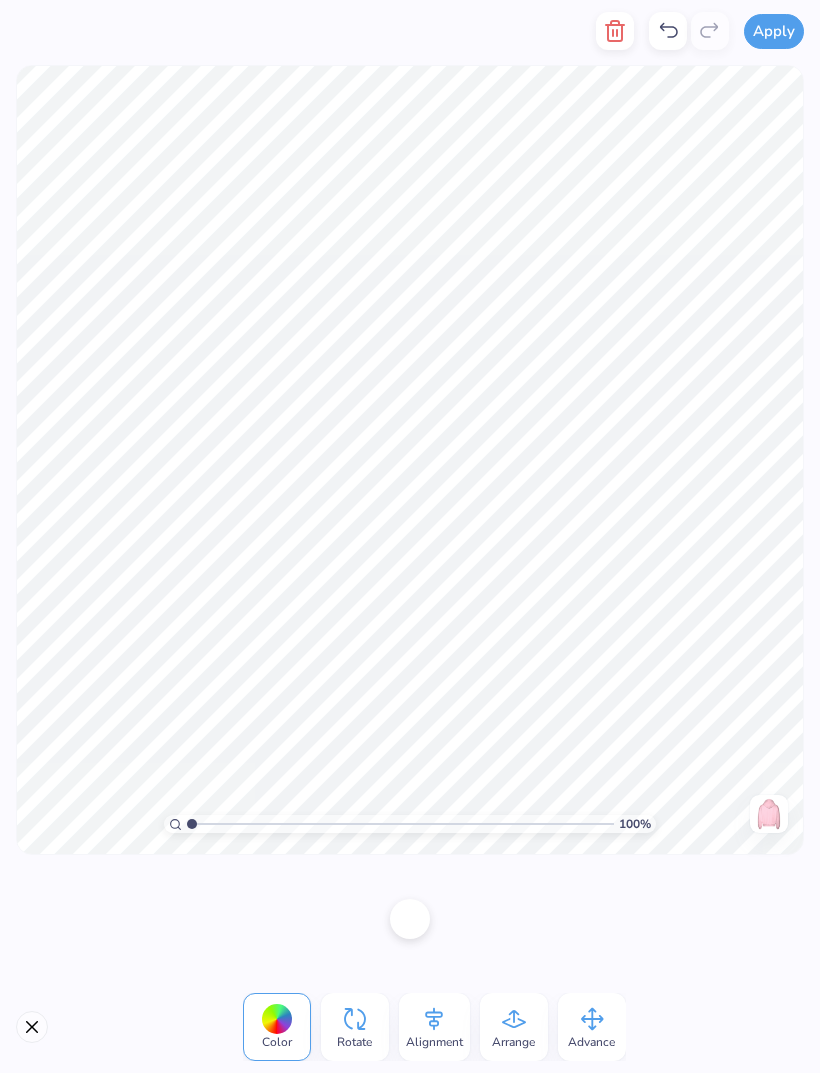click 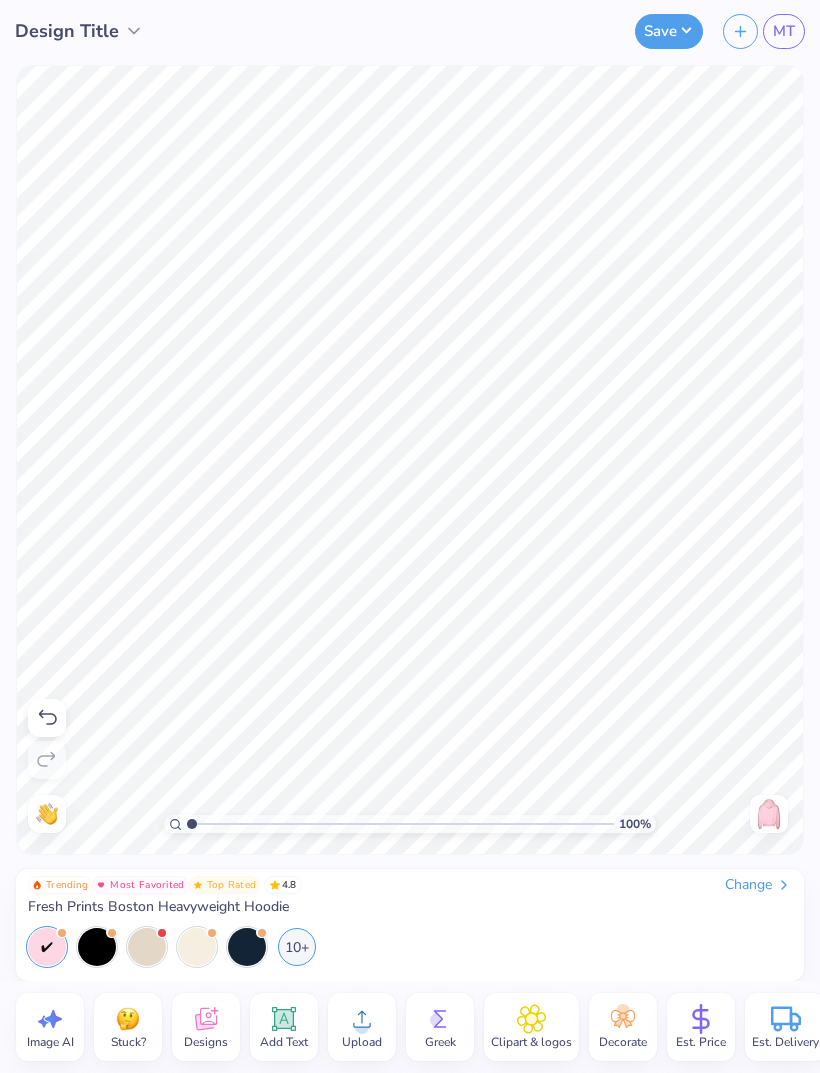click on "Upload" at bounding box center (362, 1027) 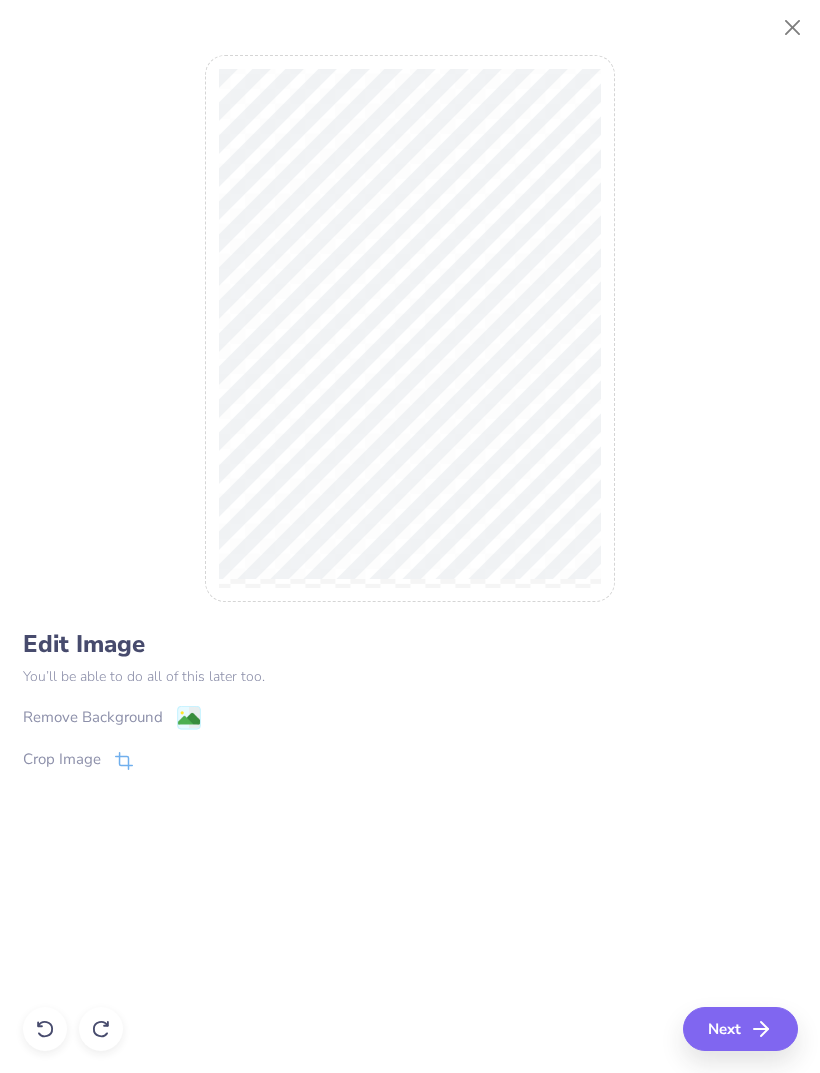 click 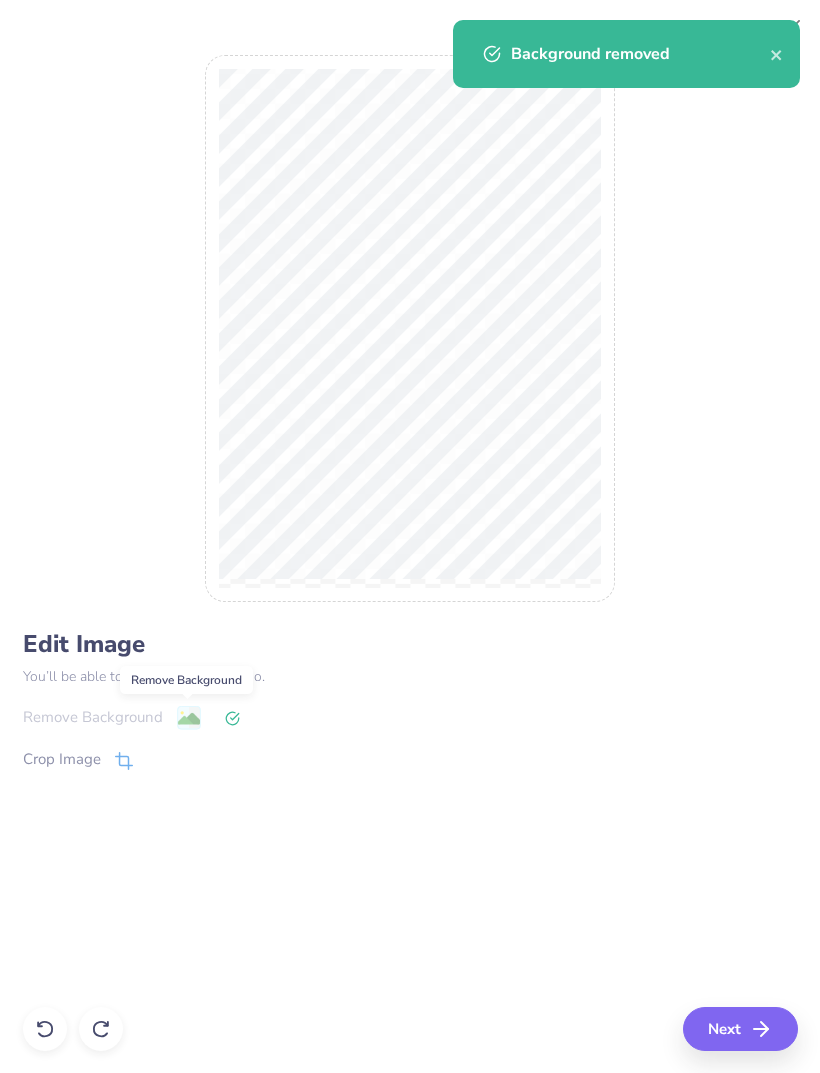 click on "Next" at bounding box center (740, 1029) 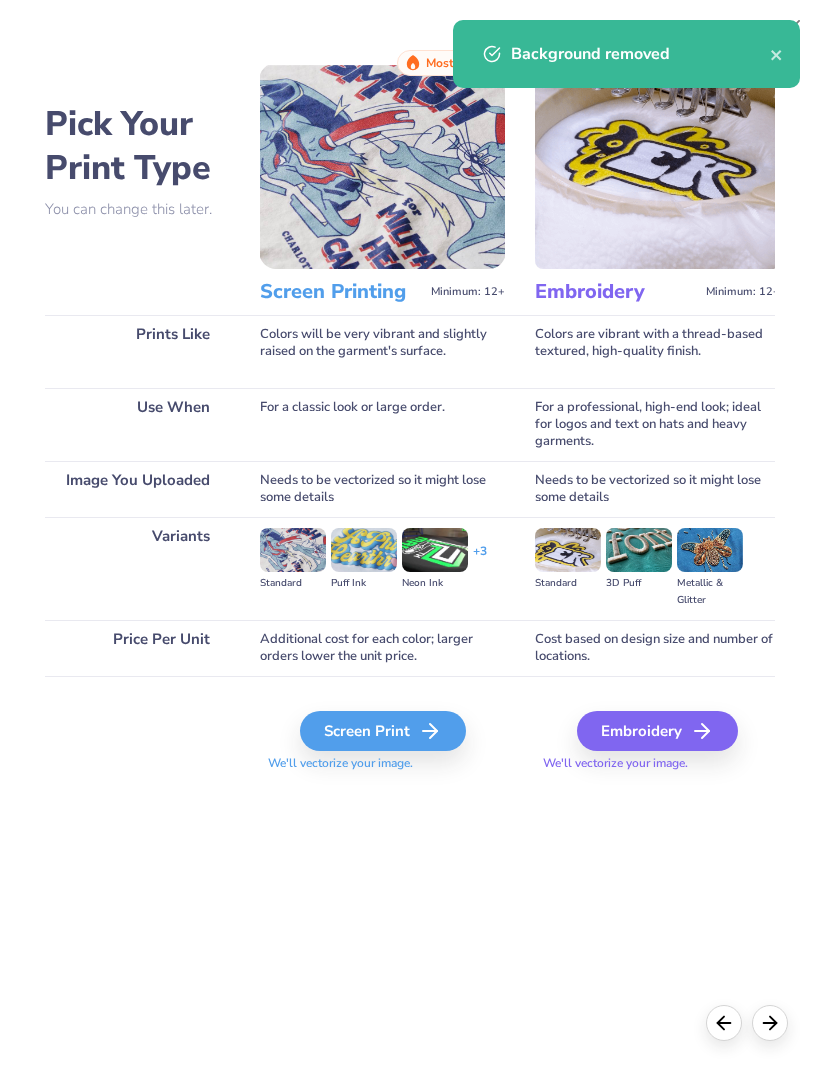 click on "Screen Print" at bounding box center (383, 731) 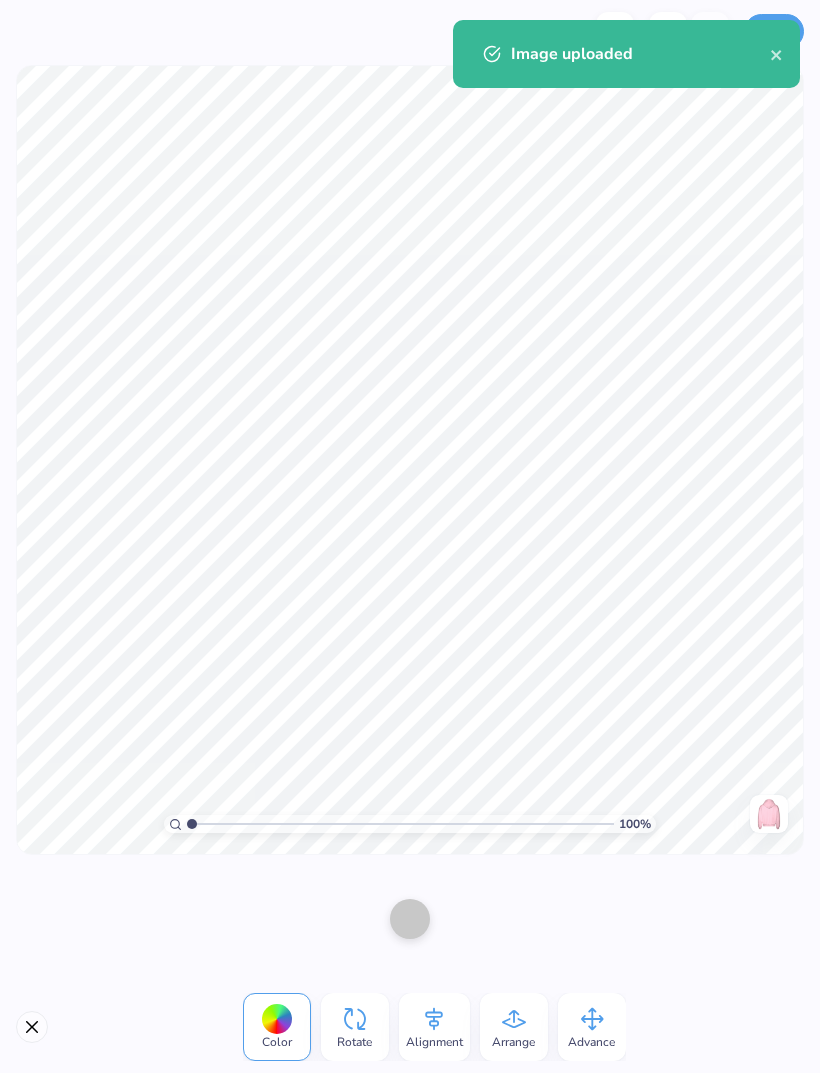 click at bounding box center [410, 919] 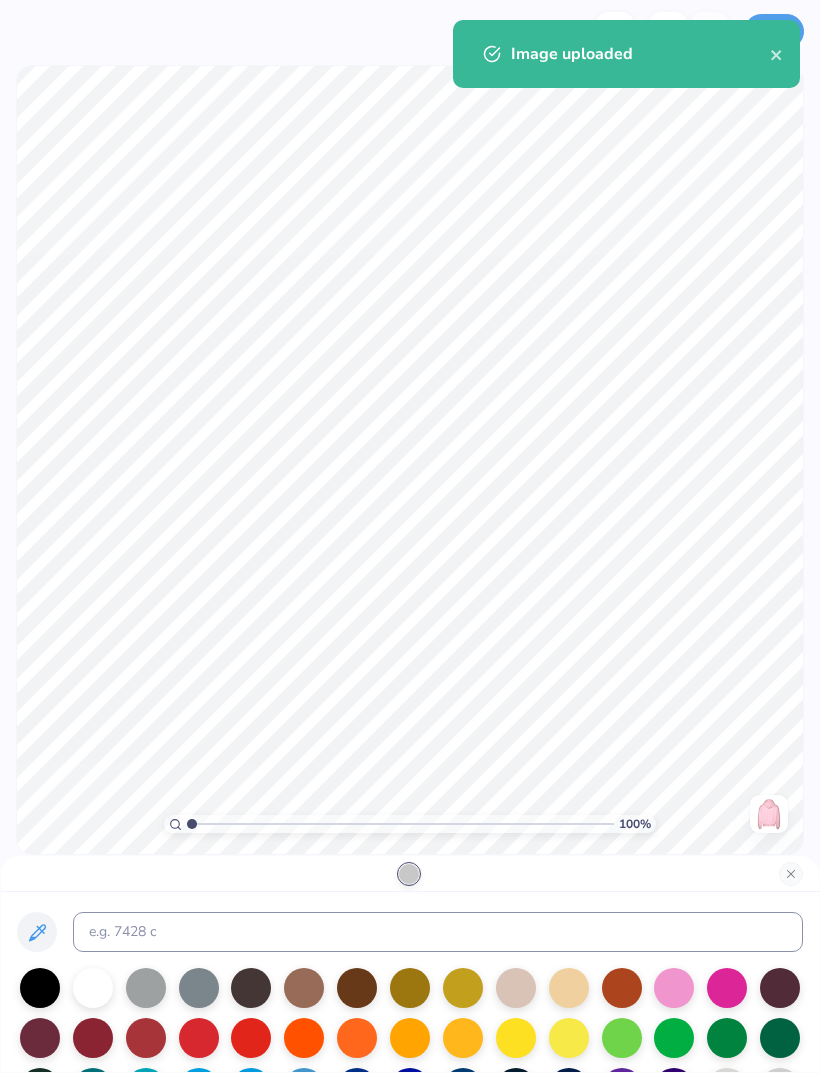 click at bounding box center (93, 988) 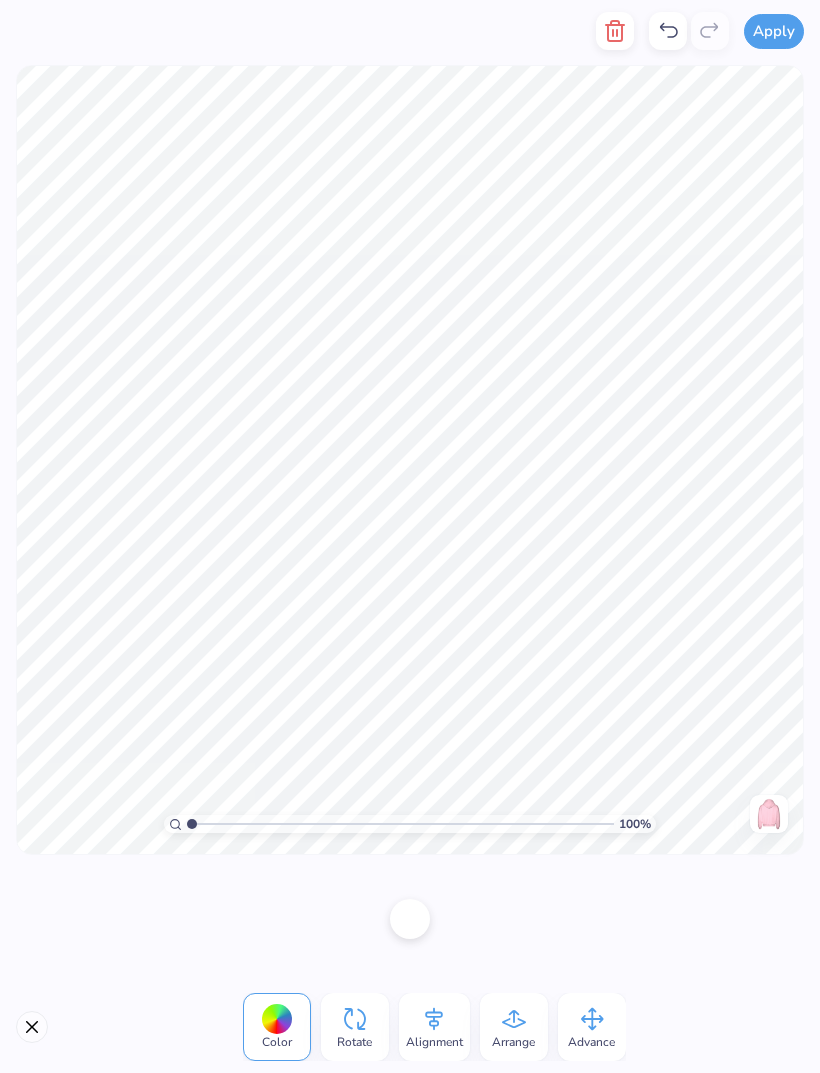 click 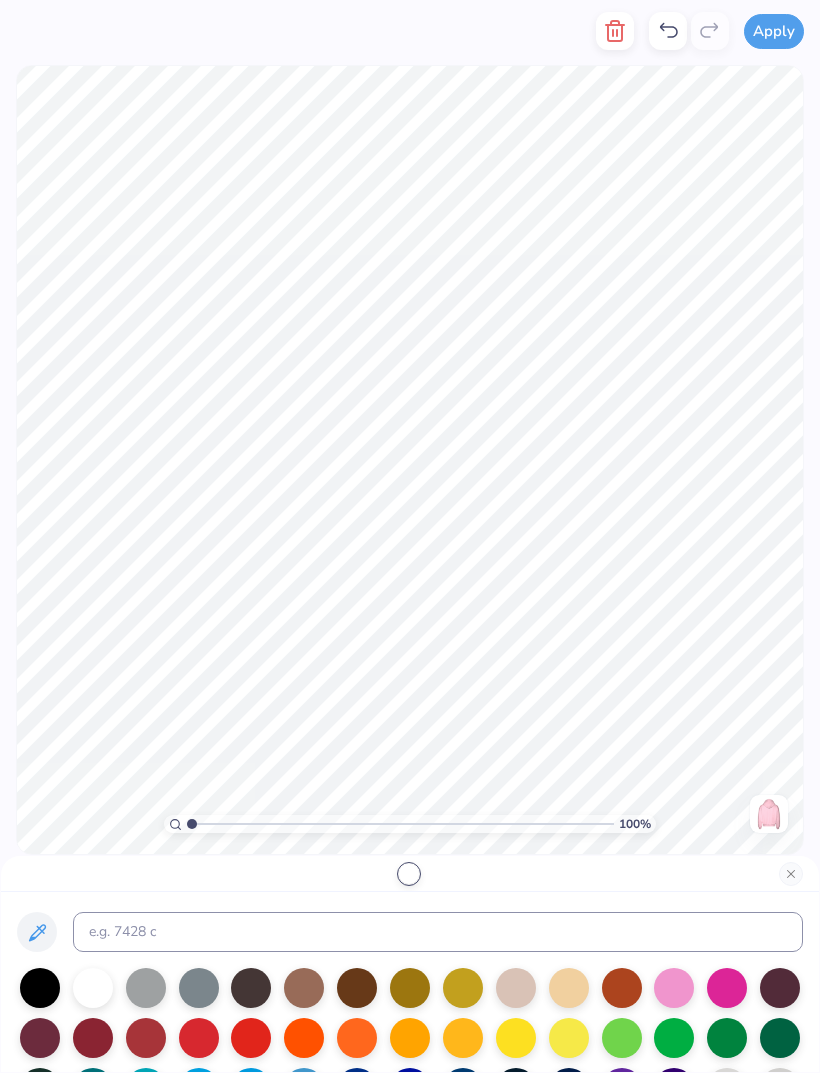 click at bounding box center [409, 874] 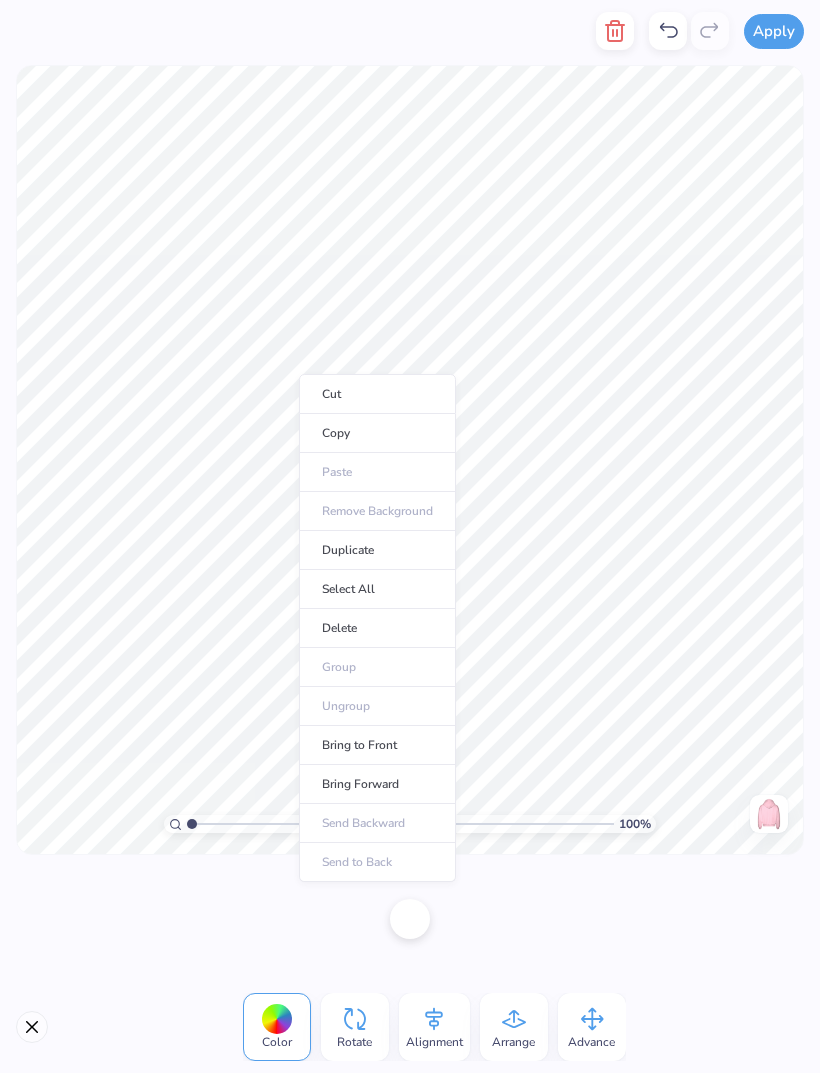 click on "Duplicate" at bounding box center (377, 550) 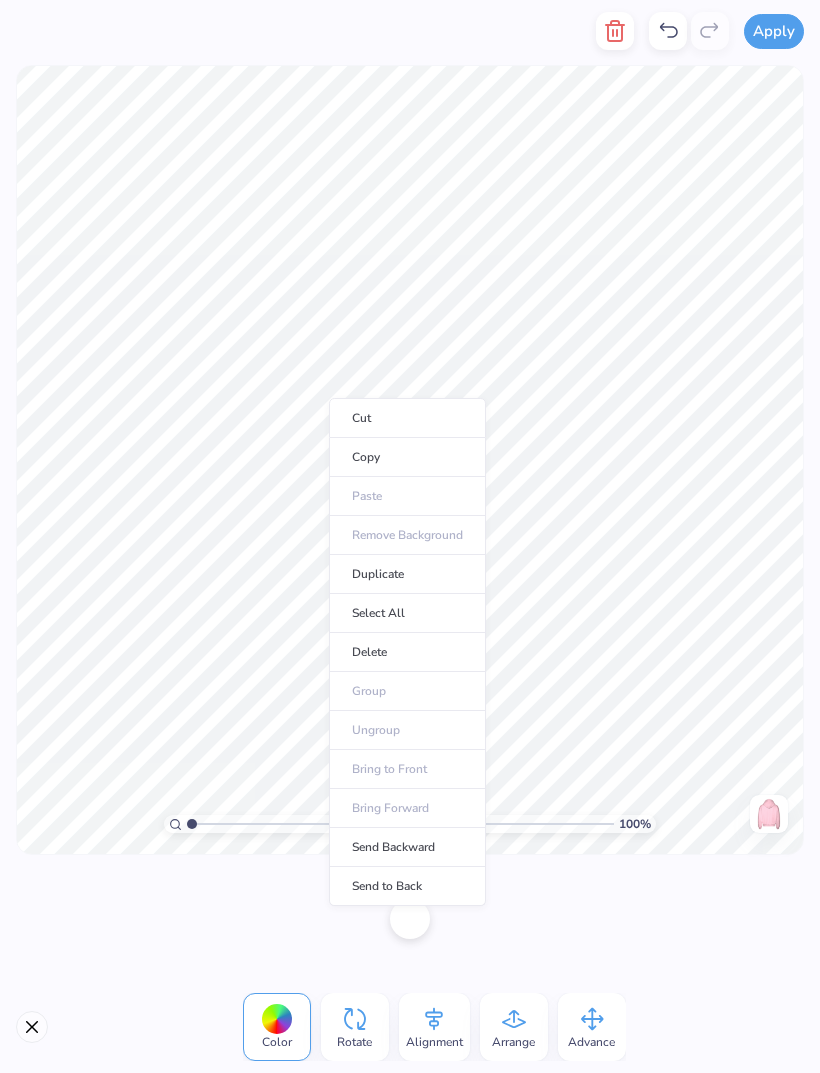 click on "Duplicate" at bounding box center (407, 574) 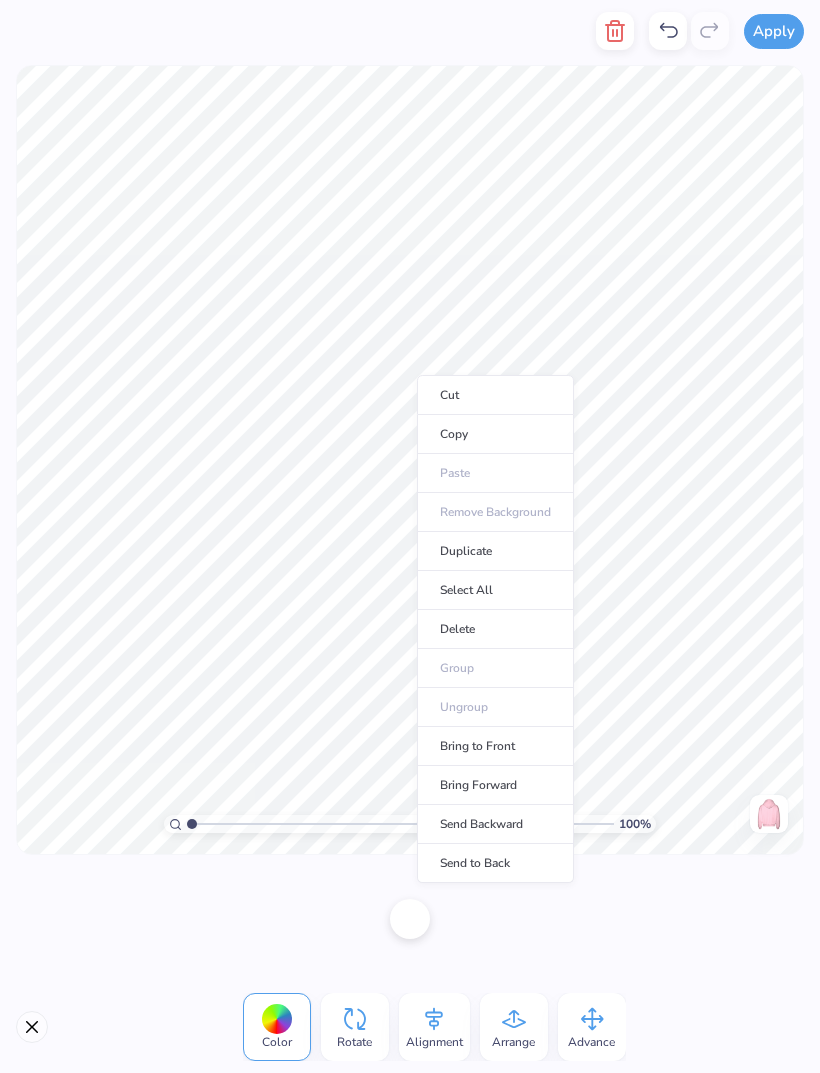 click on "Duplicate" at bounding box center (495, 551) 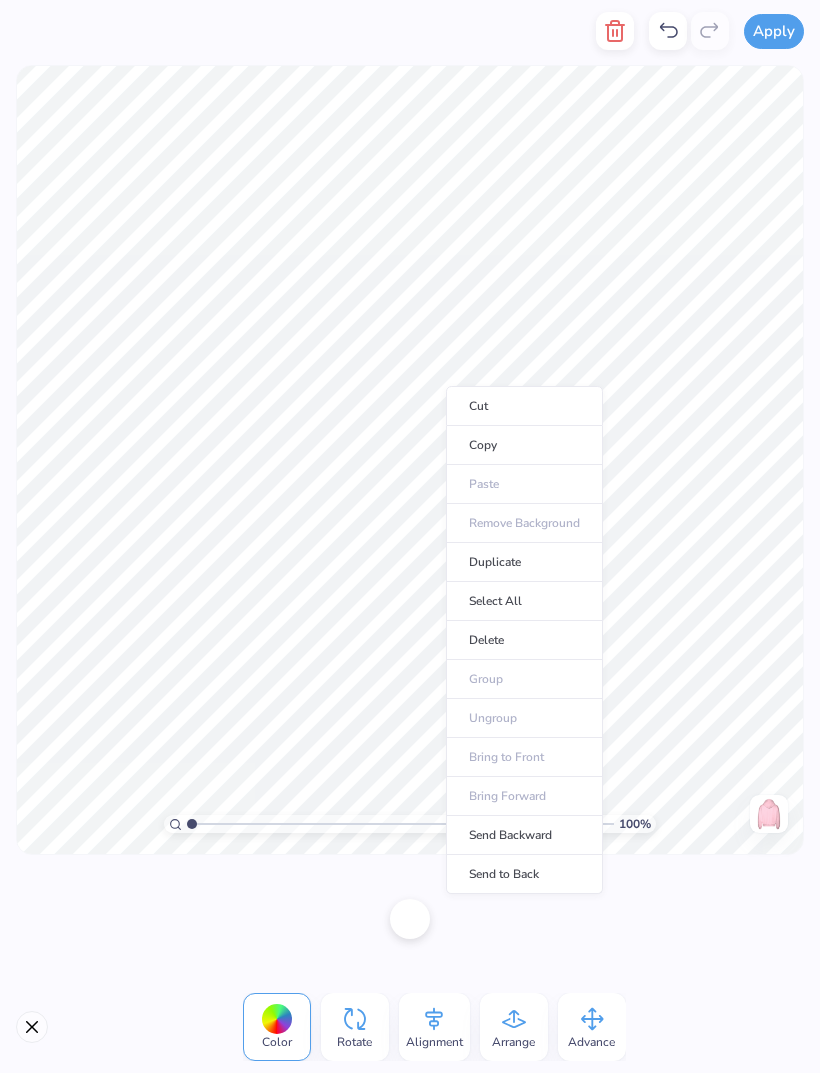 click on "Duplicate" at bounding box center [524, 562] 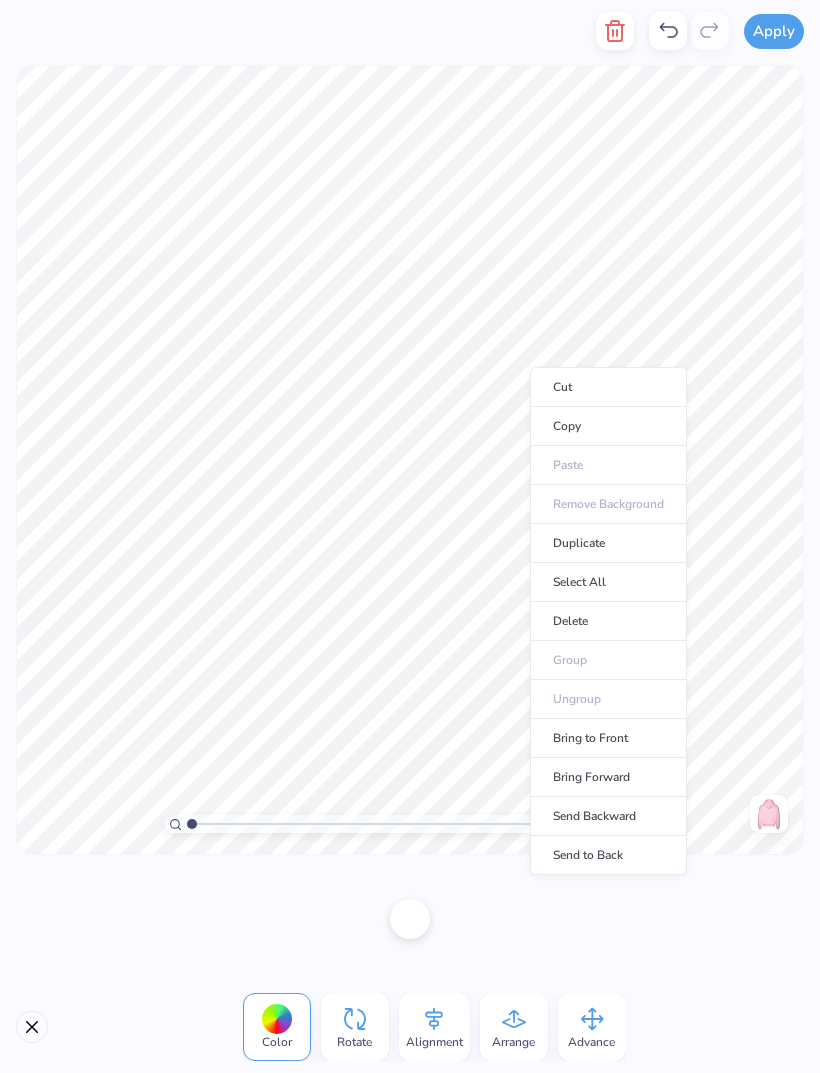 click on "Duplicate" at bounding box center [608, 543] 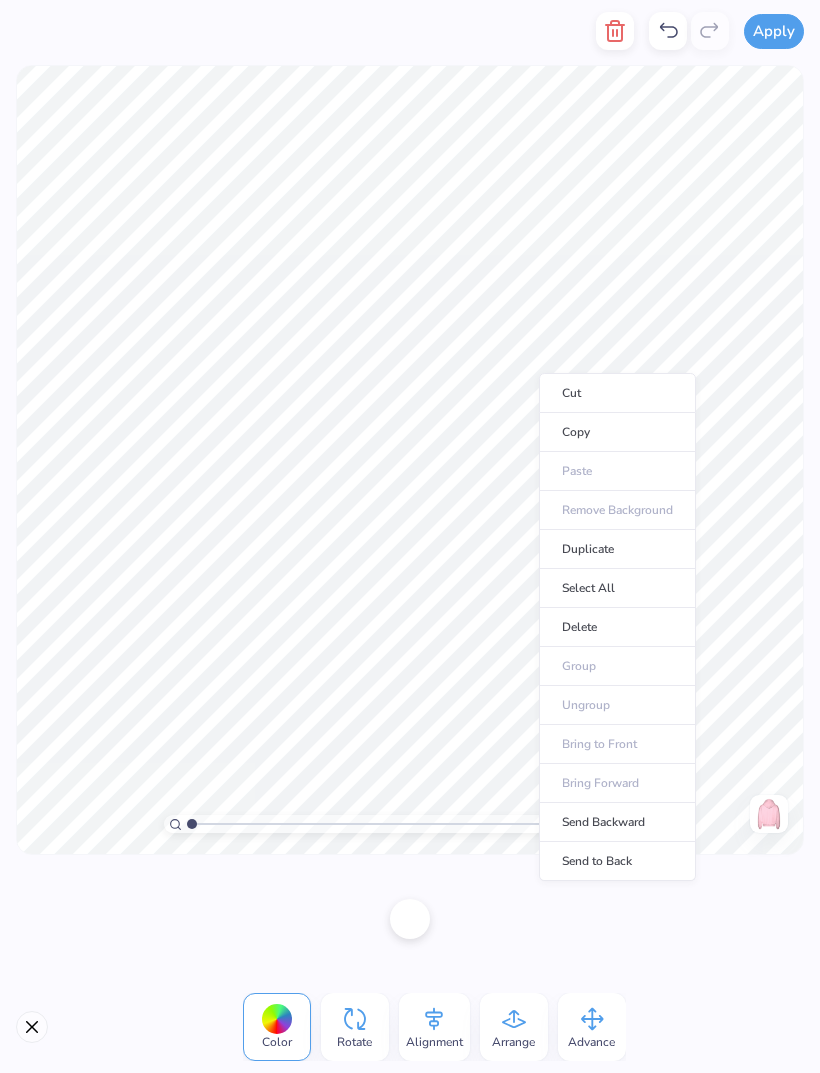 click on "Duplicate" at bounding box center (617, 549) 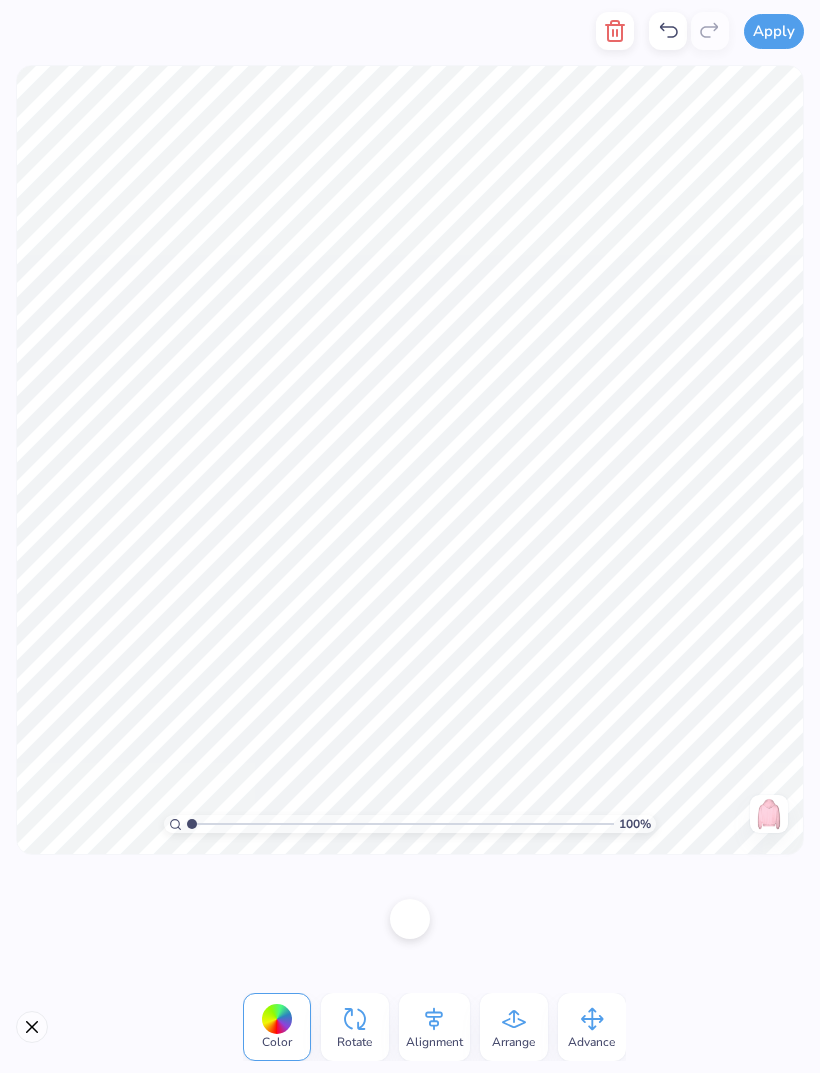 click at bounding box center (410, 919) 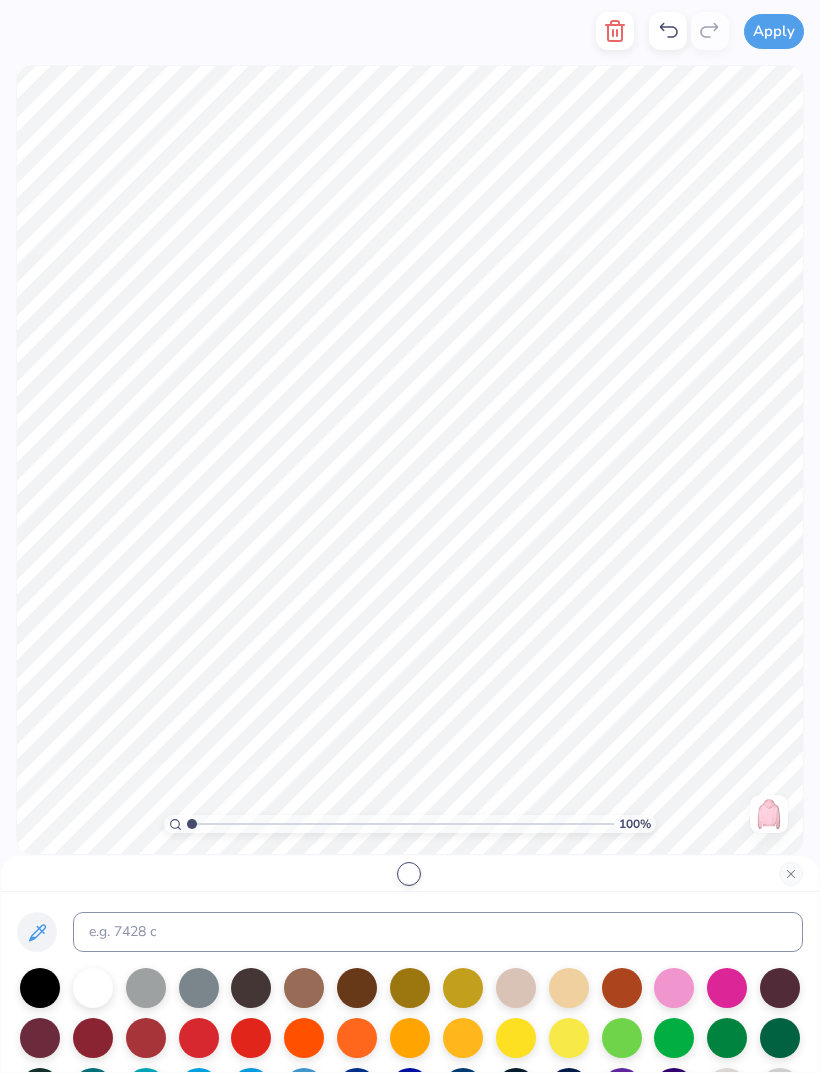 click at bounding box center (674, 988) 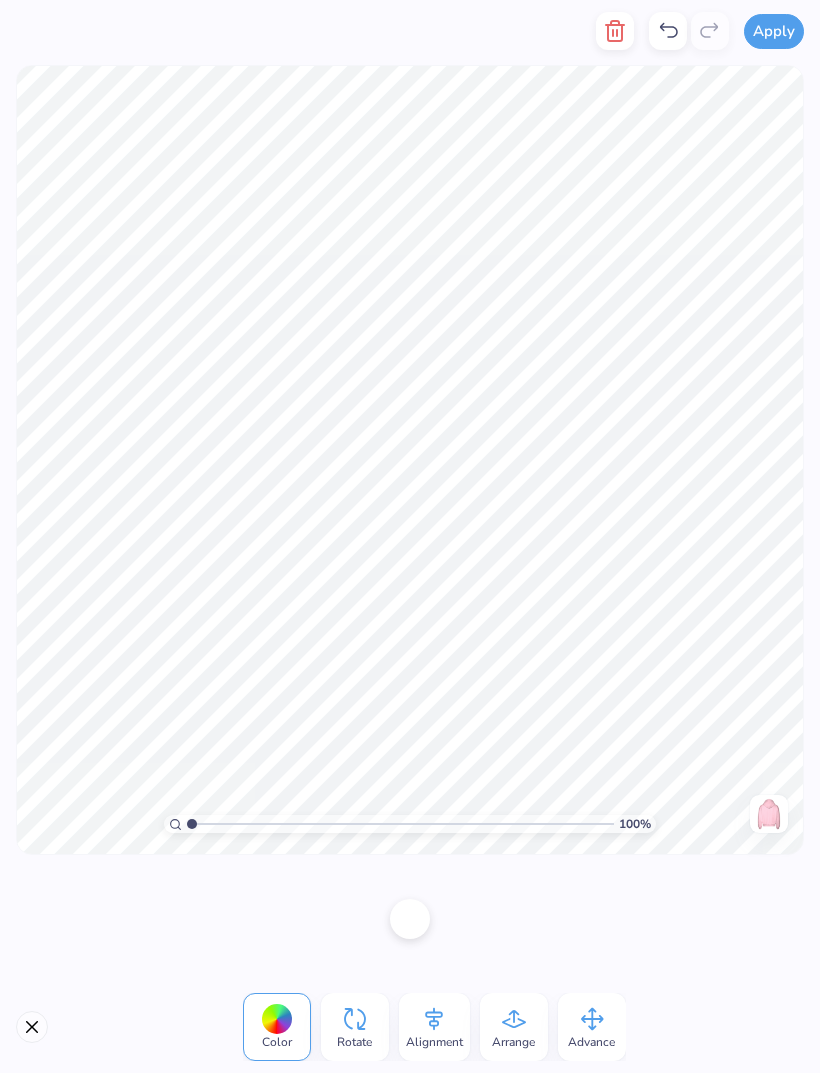 click at bounding box center (410, 919) 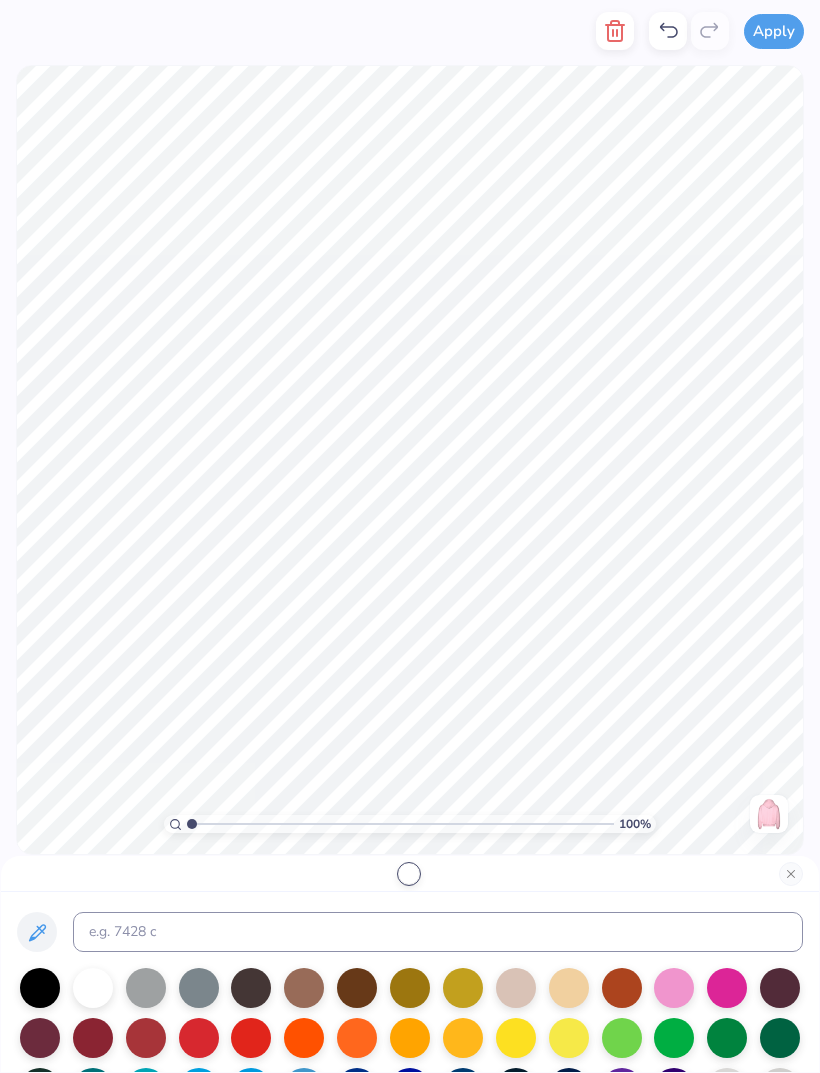 click at bounding box center (727, 988) 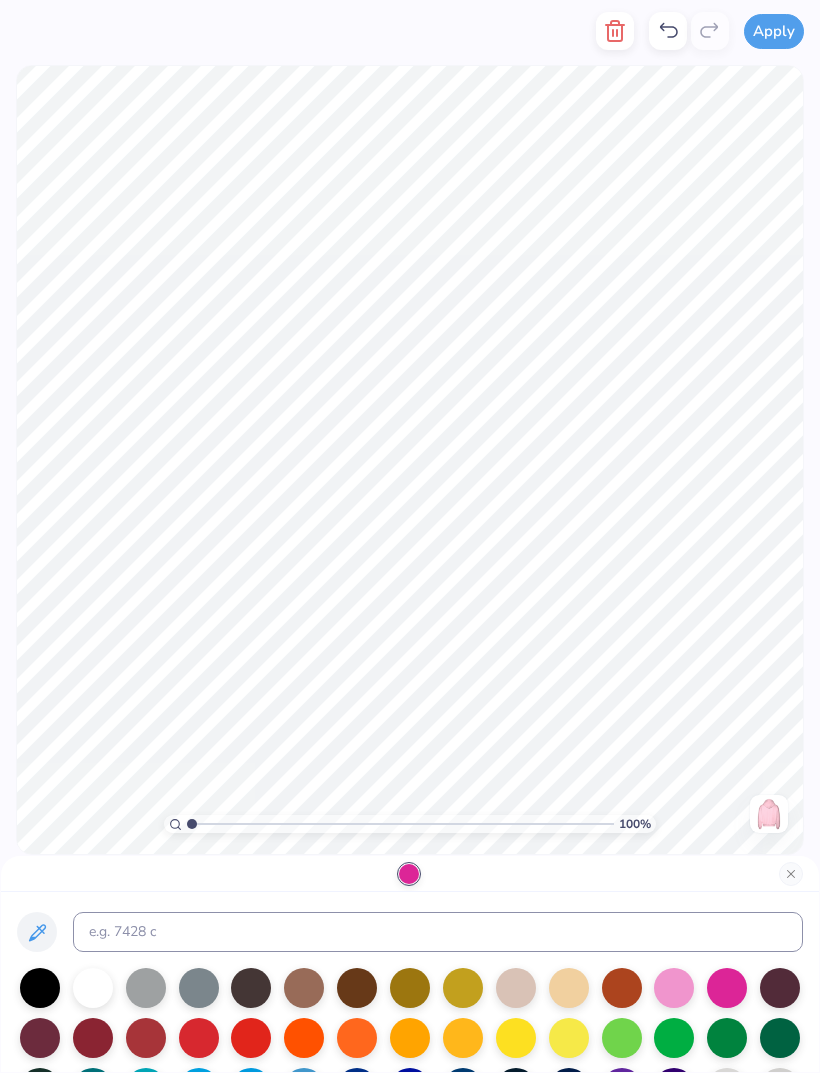 click at bounding box center [674, 988] 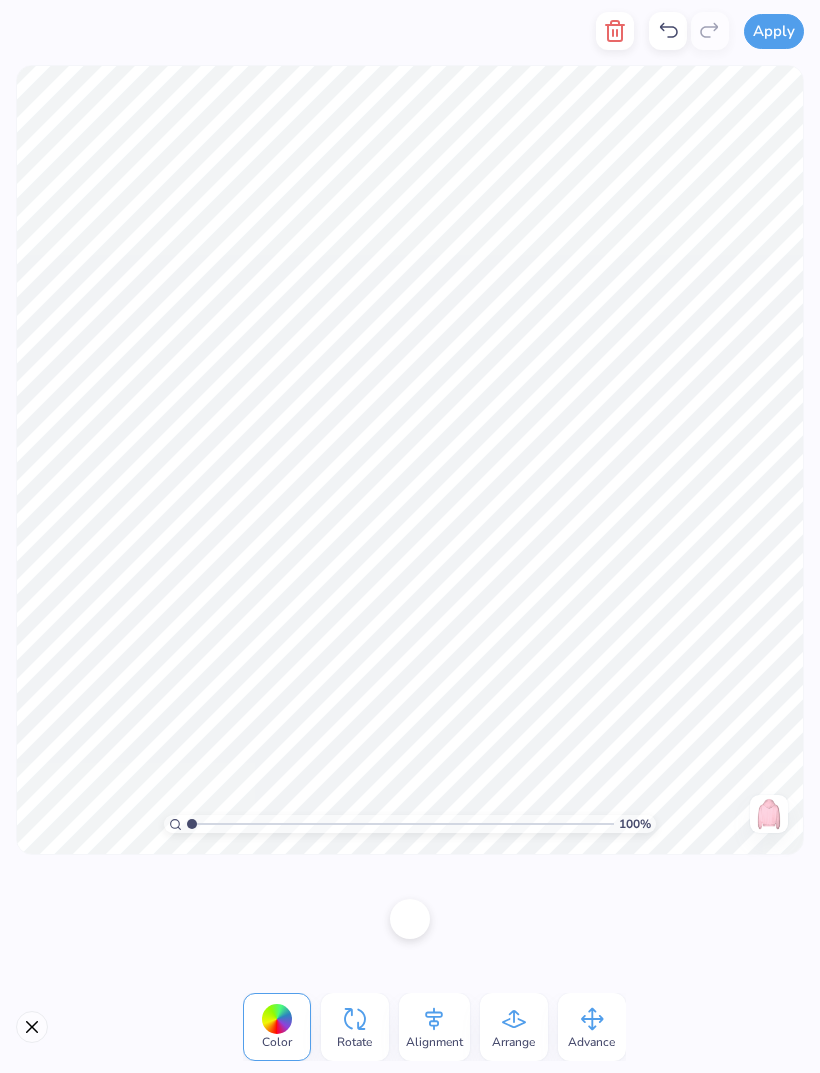 click at bounding box center [410, 919] 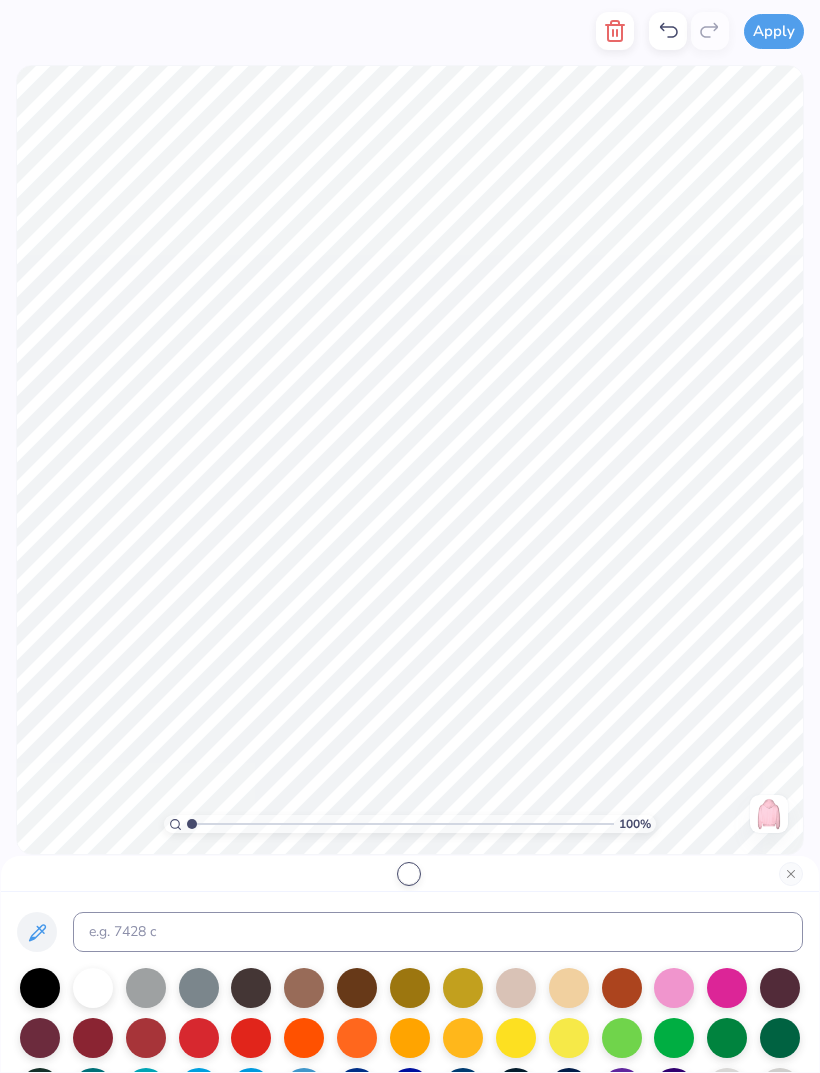 click at bounding box center [674, 988] 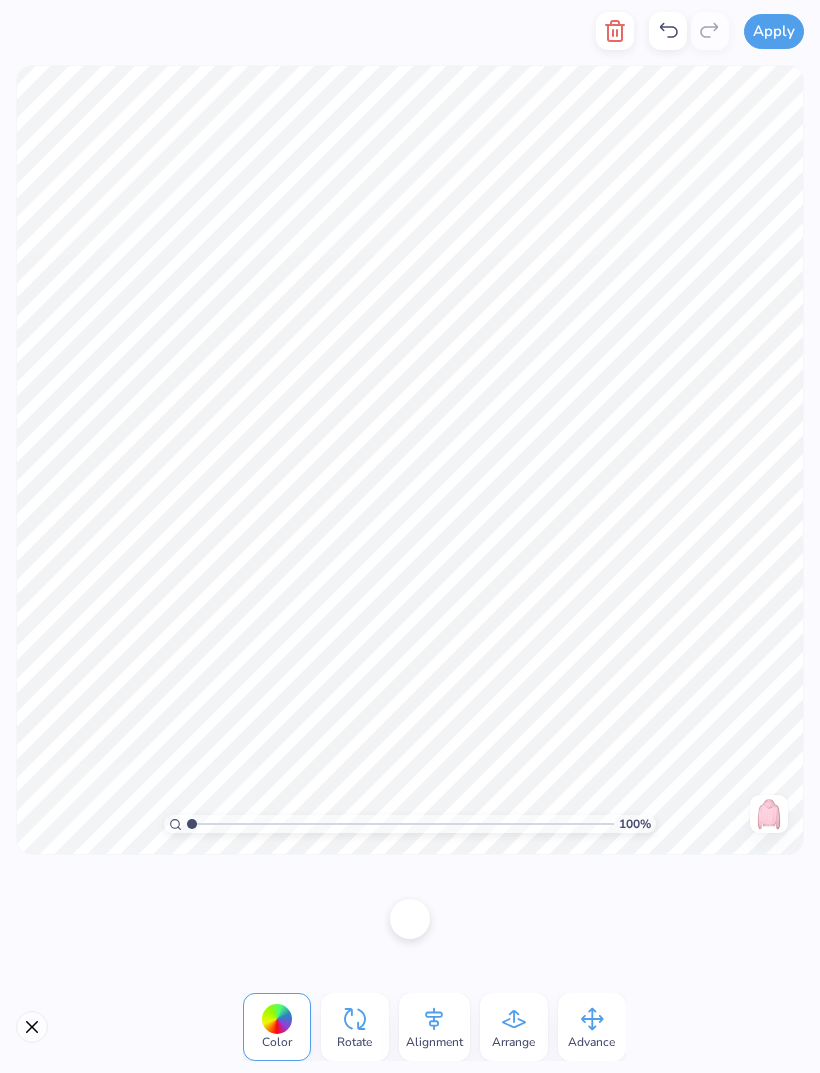click at bounding box center (410, 919) 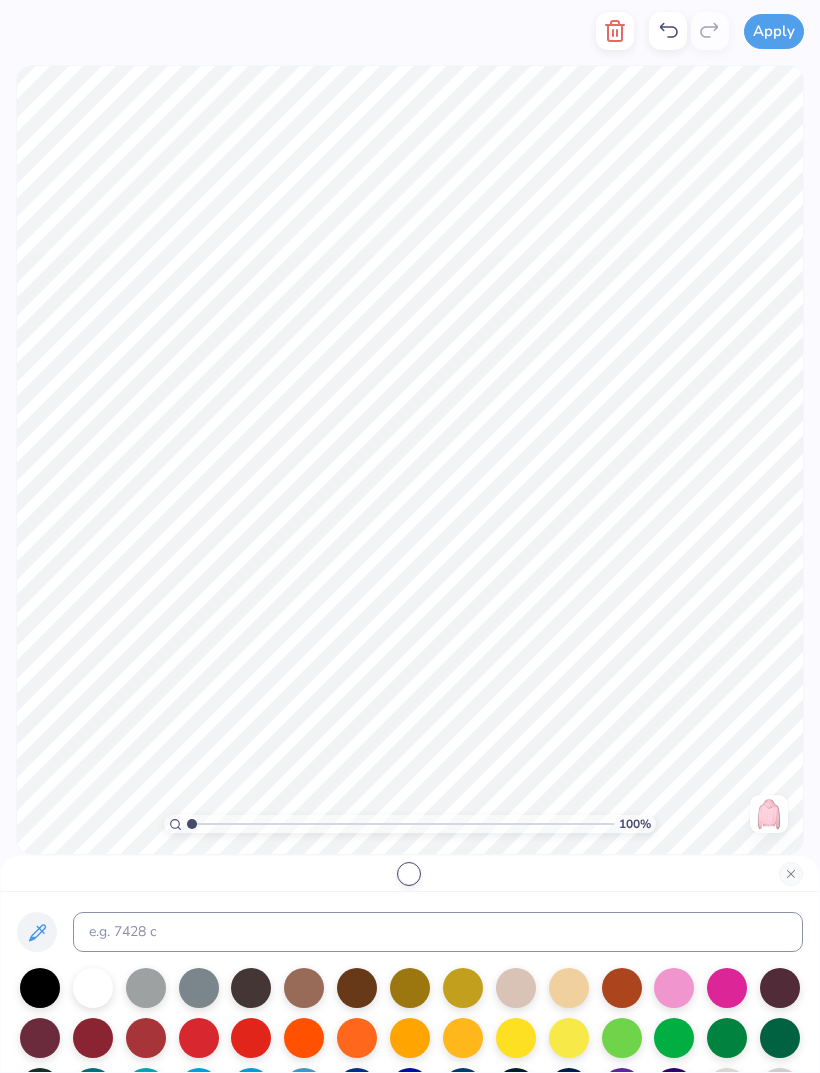 click at bounding box center [516, 988] 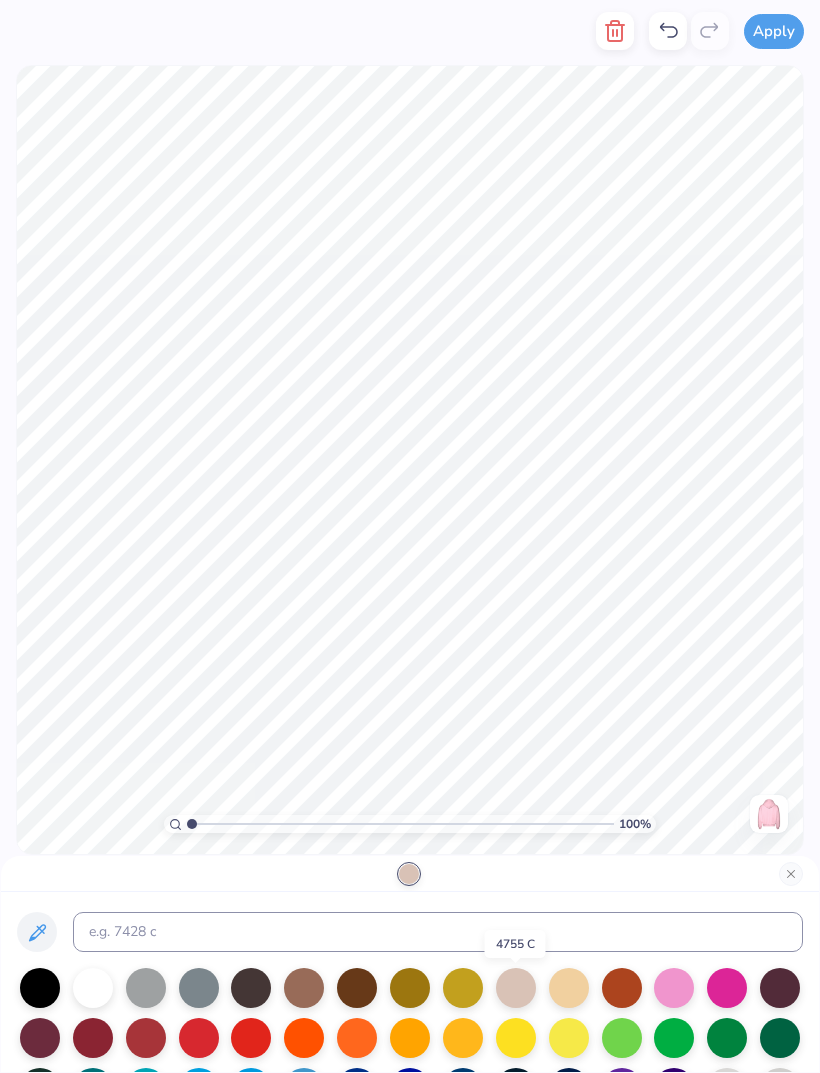 click at bounding box center (569, 988) 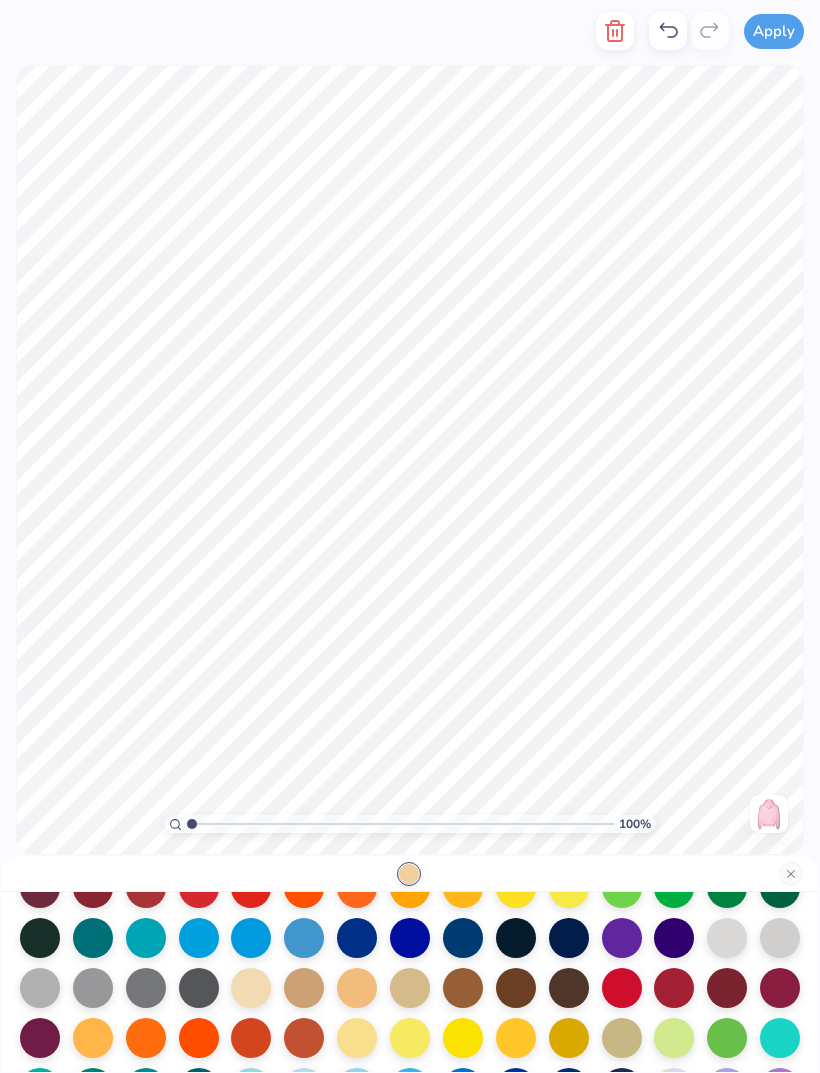 scroll, scrollTop: 158, scrollLeft: 0, axis: vertical 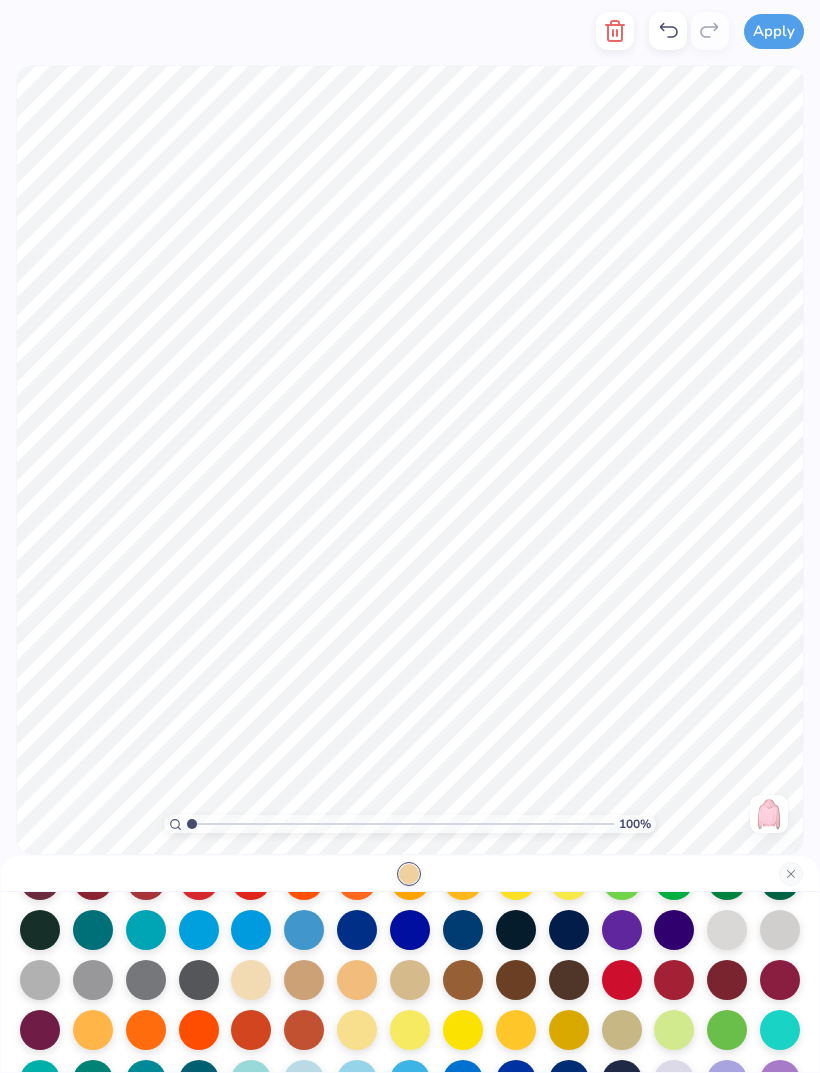 click at bounding box center (357, 1030) 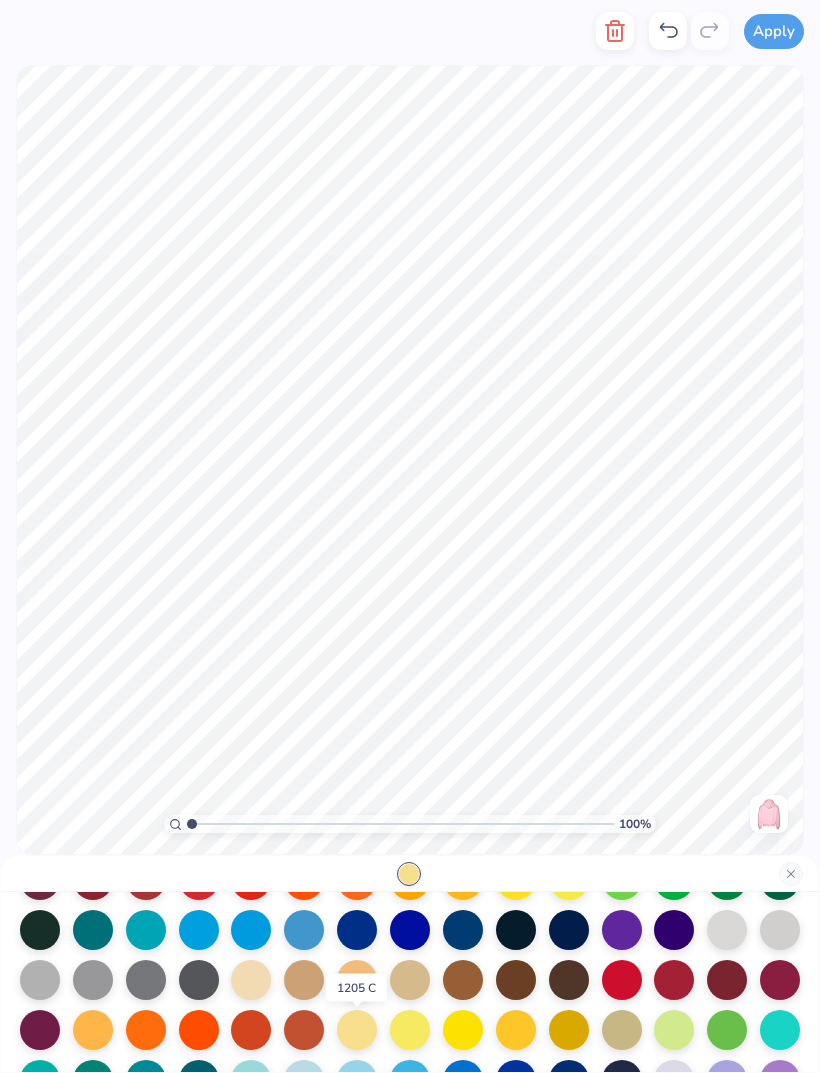 click at bounding box center [251, 980] 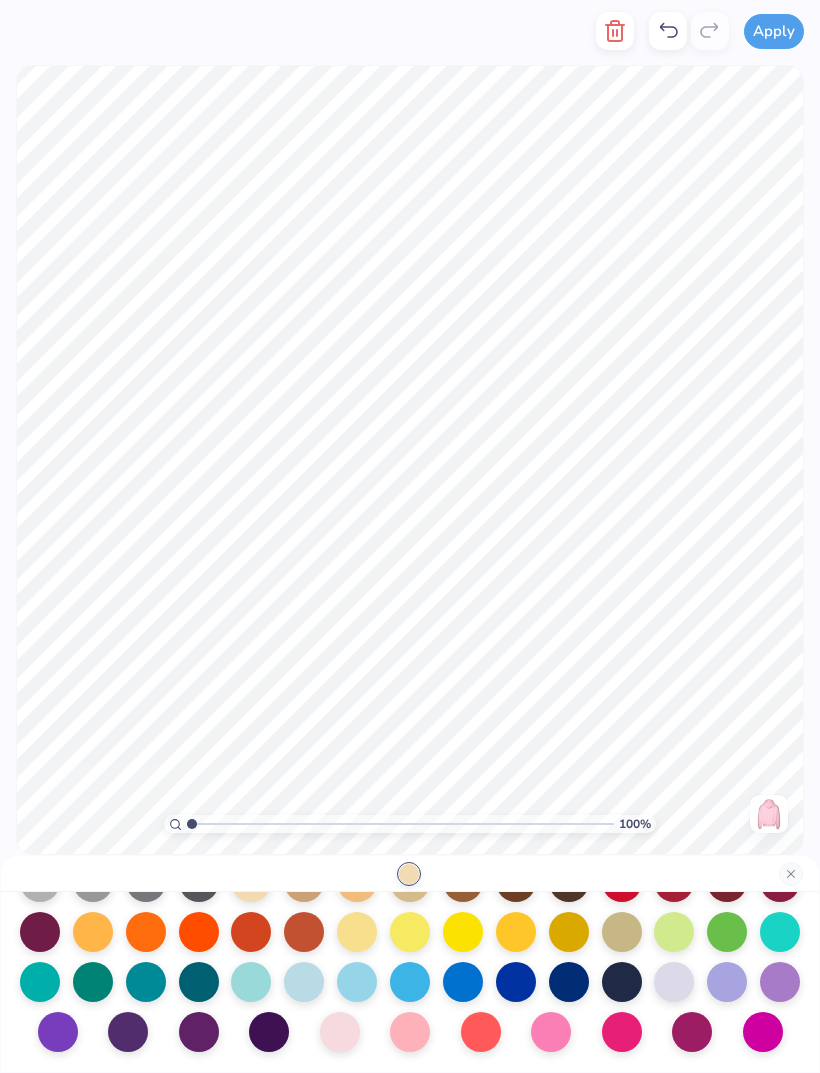 scroll, scrollTop: 260, scrollLeft: 0, axis: vertical 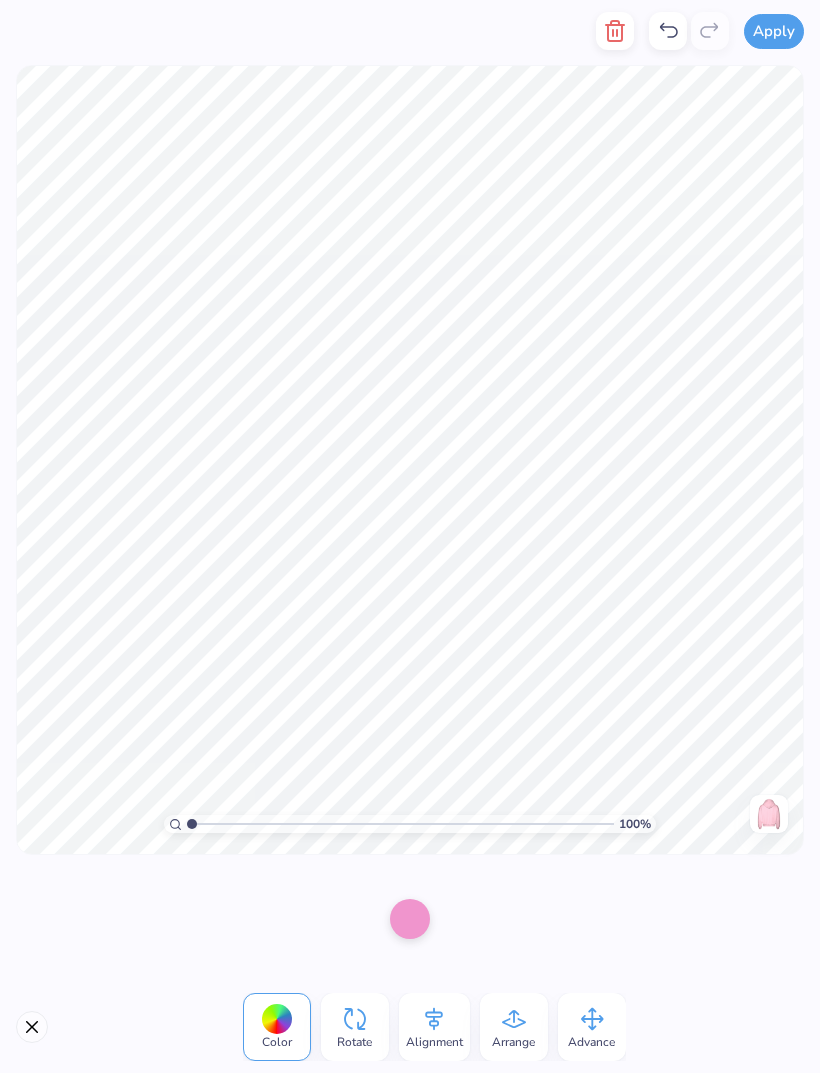 click at bounding box center [410, 919] 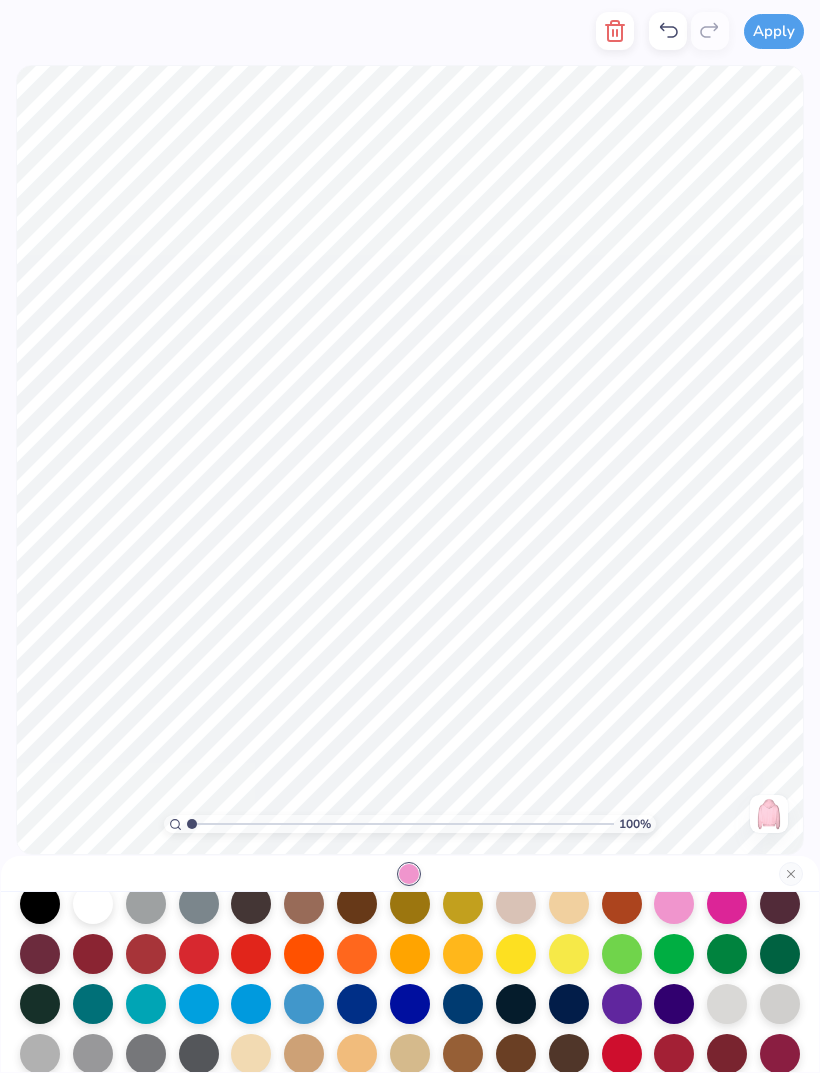 scroll, scrollTop: 107, scrollLeft: 0, axis: vertical 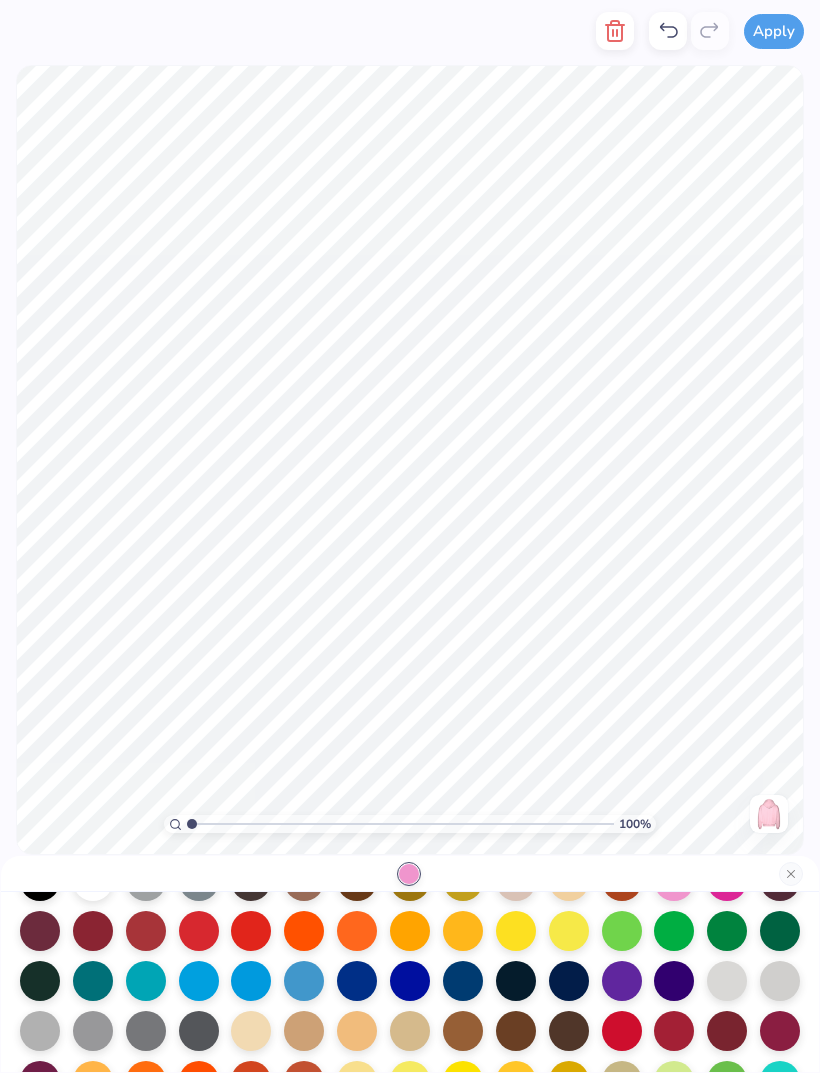 click at bounding box center [146, 881] 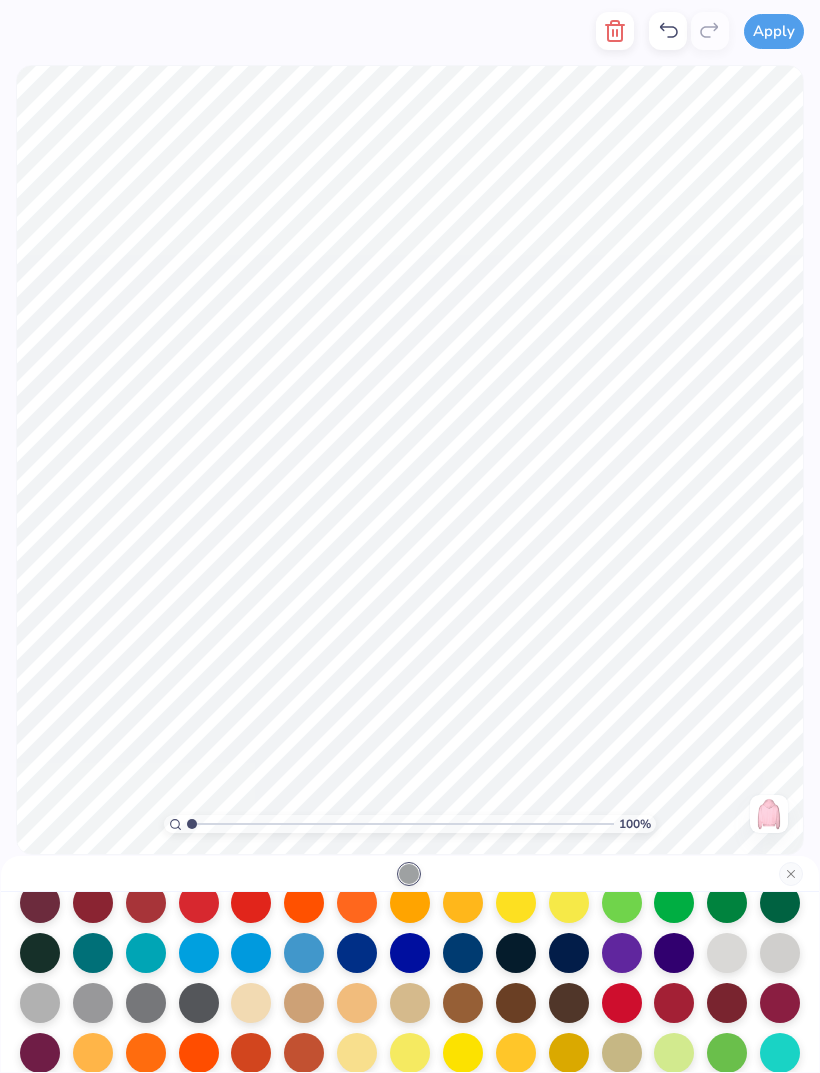 scroll, scrollTop: 157, scrollLeft: 0, axis: vertical 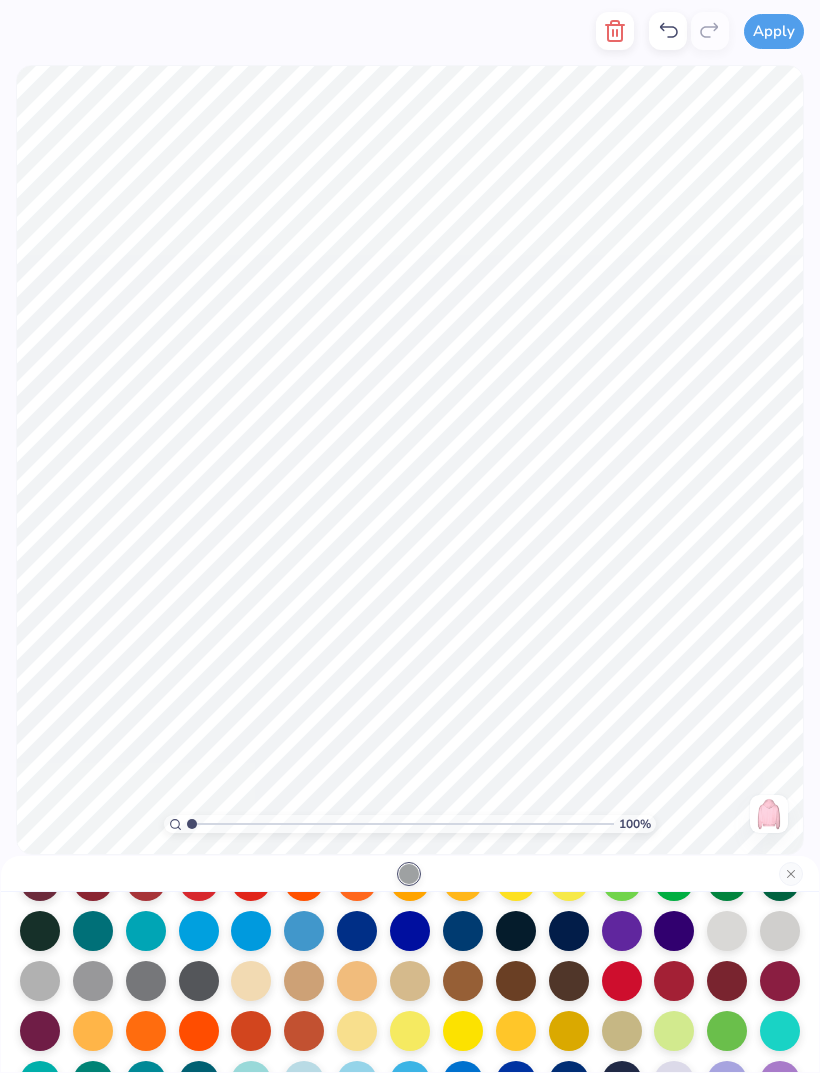 click at bounding box center (40, 981) 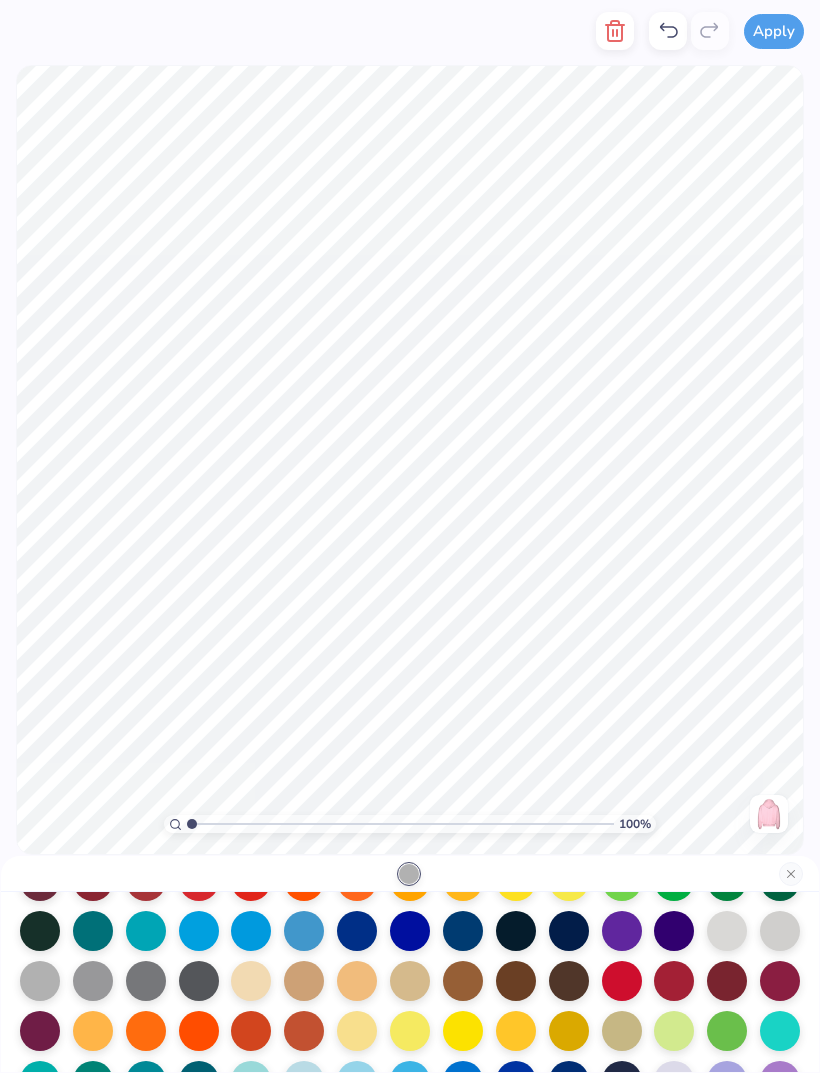 click at bounding box center [40, 981] 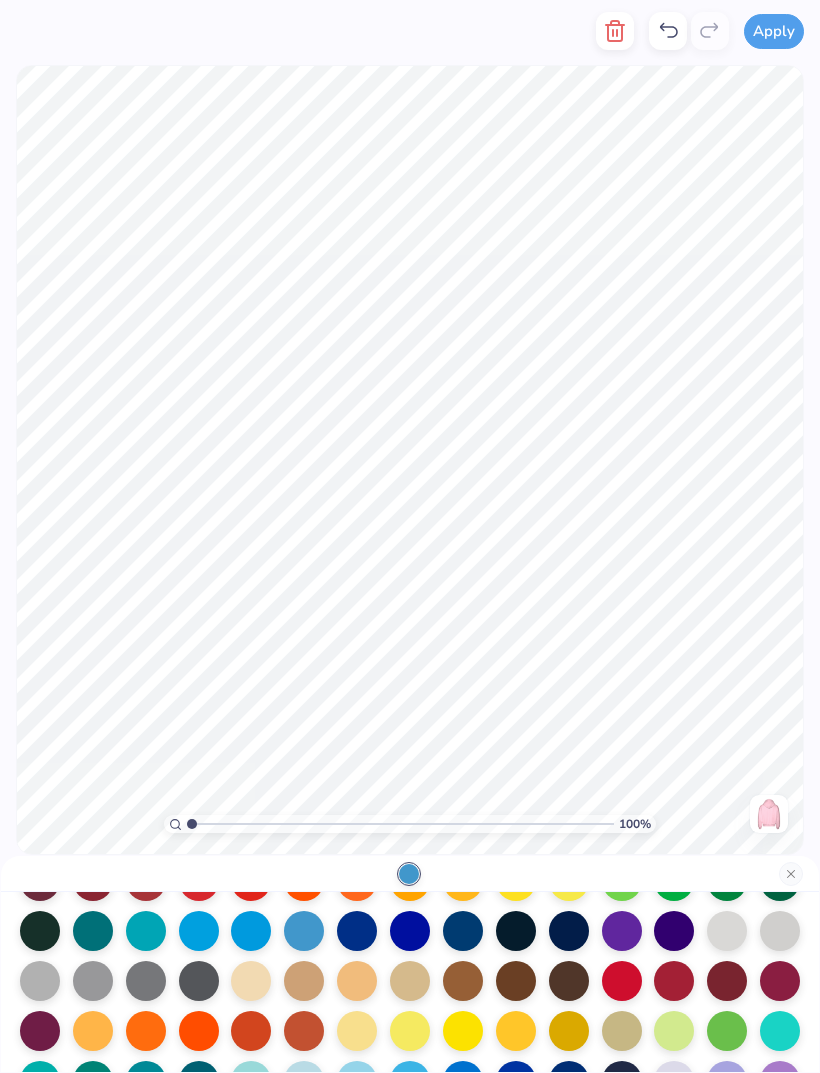 click at bounding box center (40, 981) 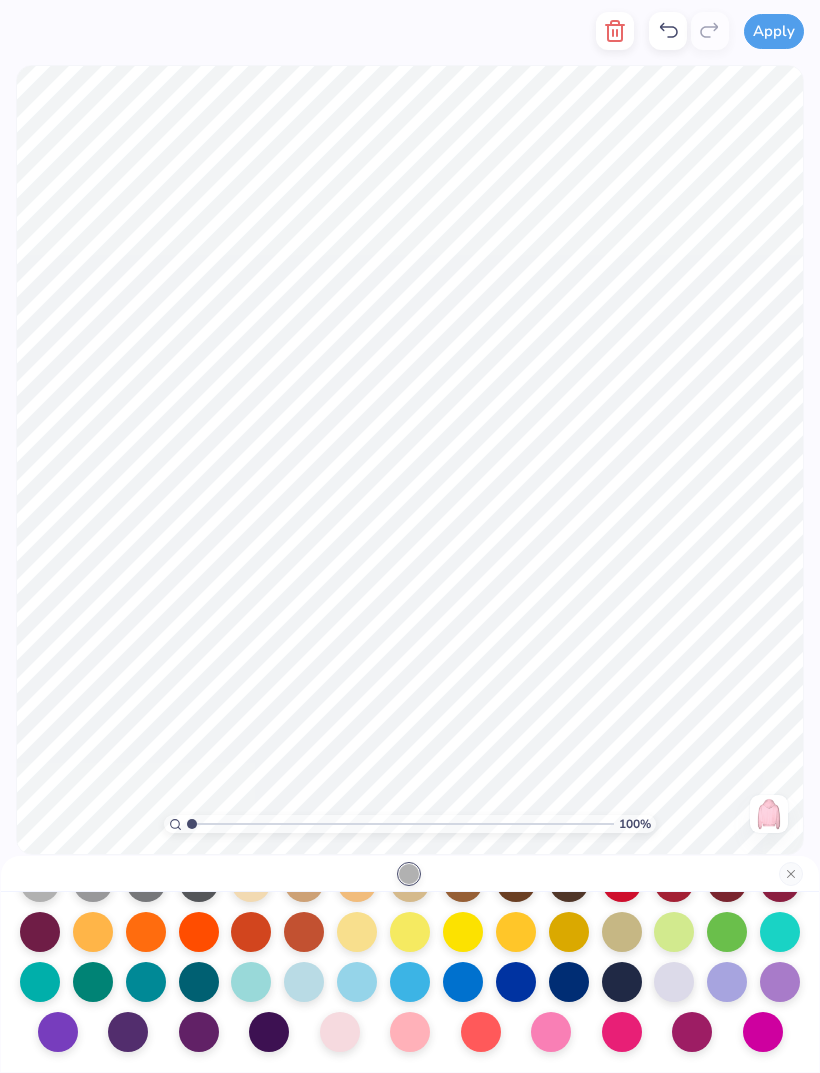 scroll, scrollTop: 260, scrollLeft: 0, axis: vertical 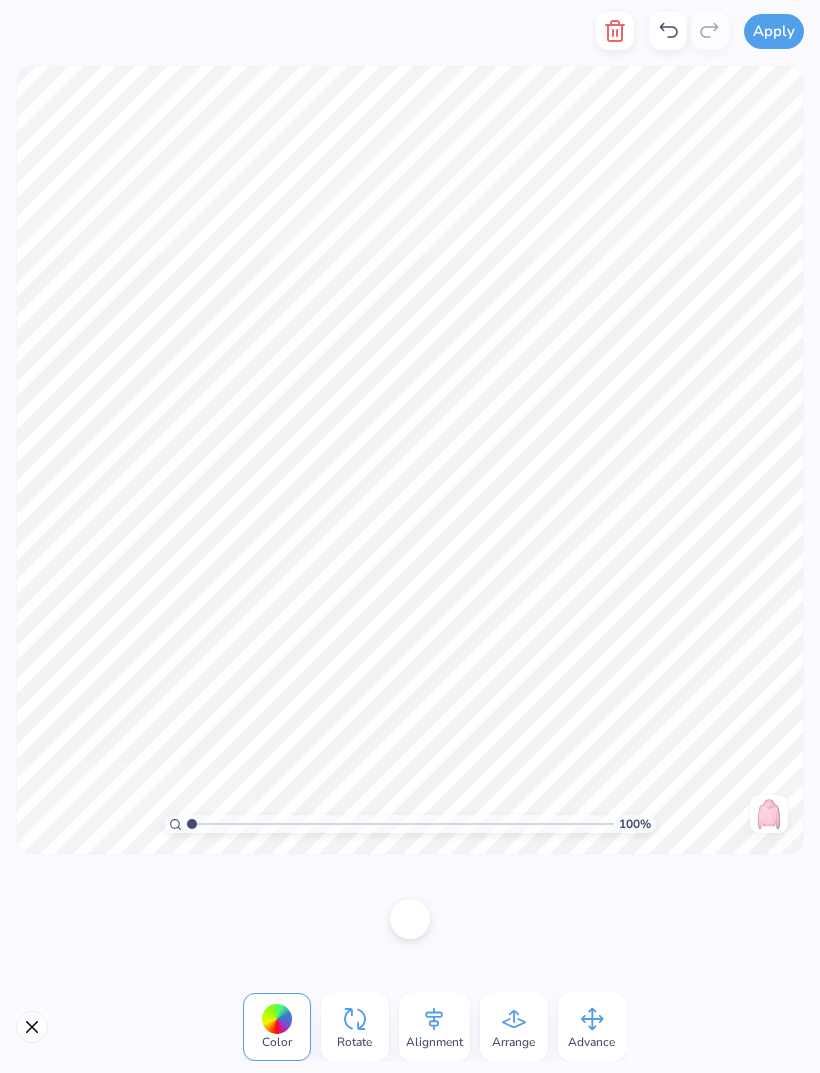 click at bounding box center (410, 919) 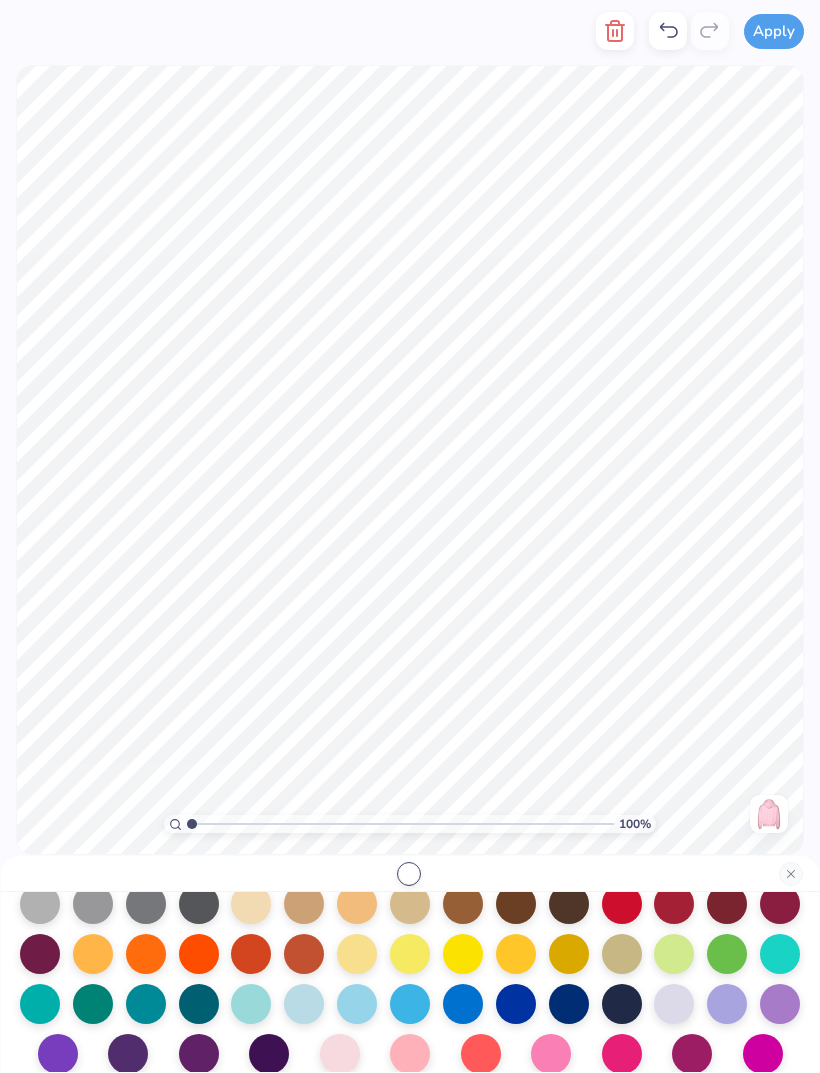 scroll, scrollTop: 233, scrollLeft: 0, axis: vertical 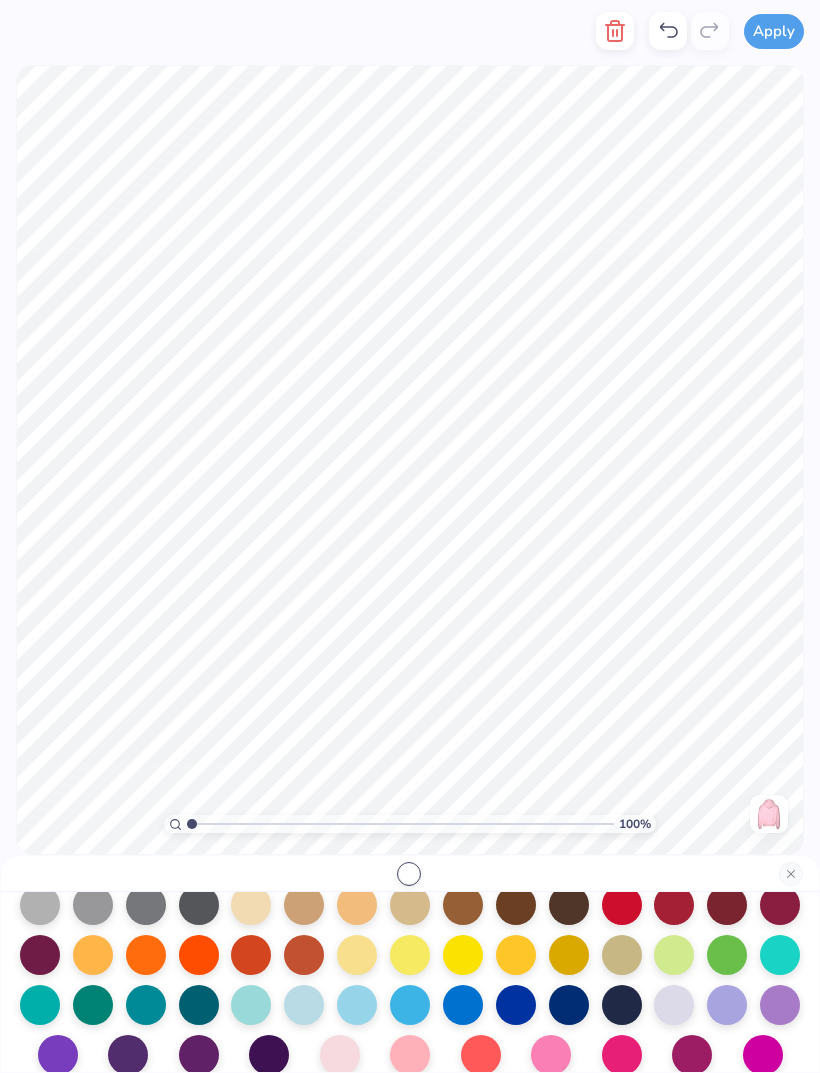 click at bounding box center [304, 1005] 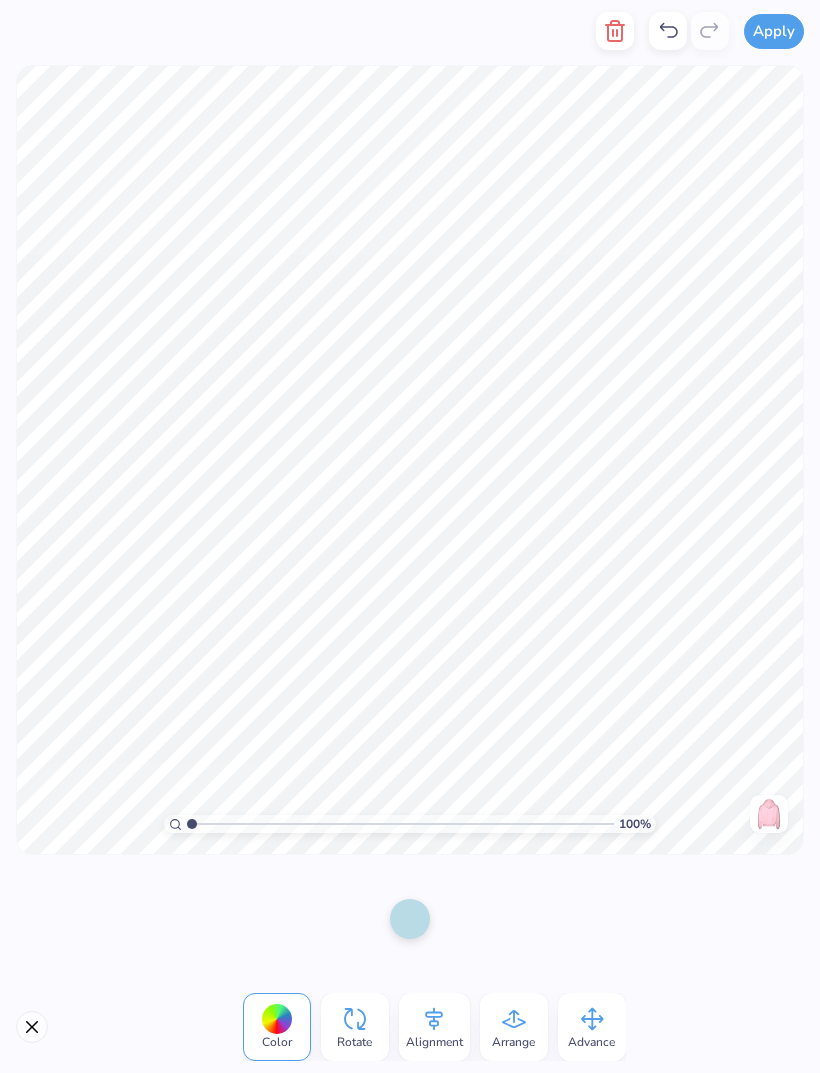 click at bounding box center (410, 919) 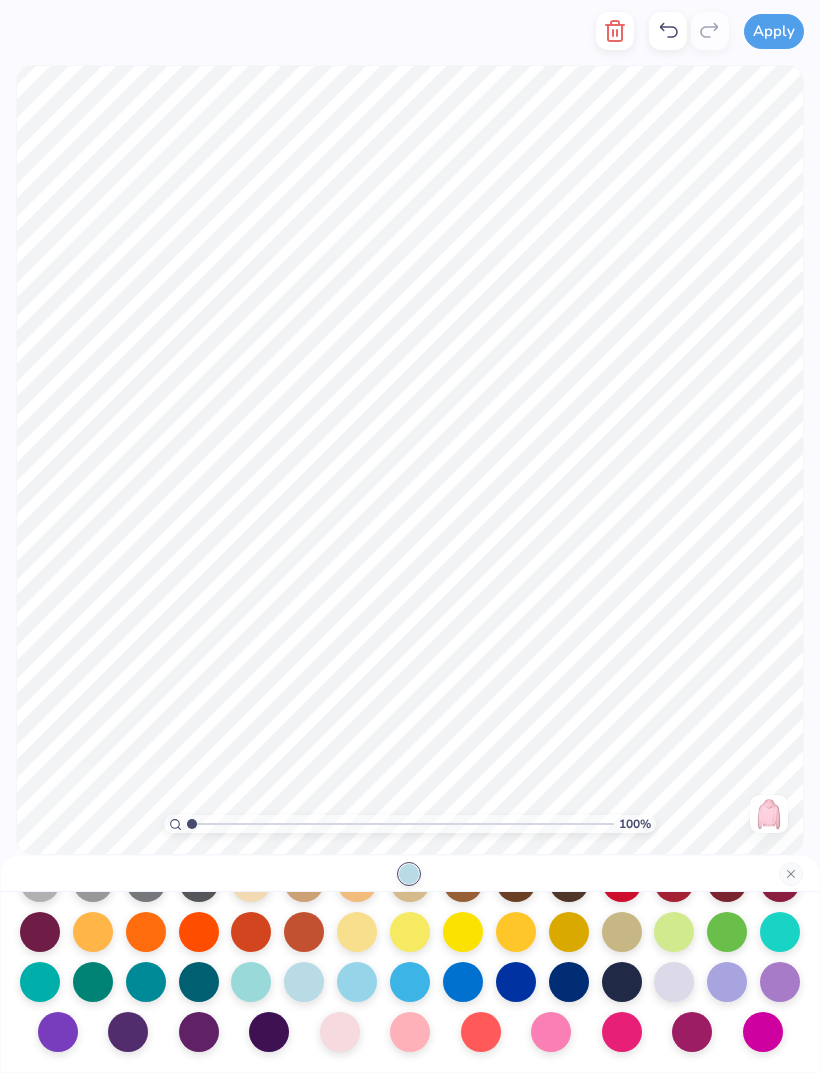 scroll, scrollTop: 260, scrollLeft: 0, axis: vertical 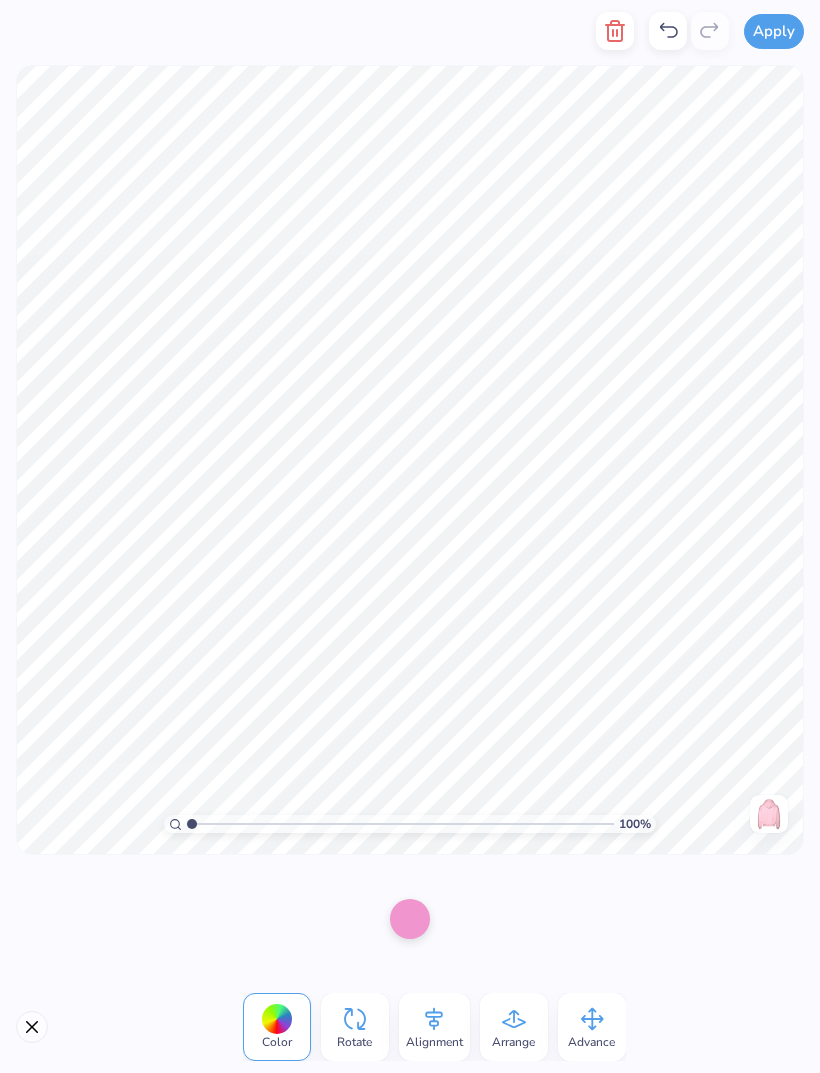 click at bounding box center [410, 919] 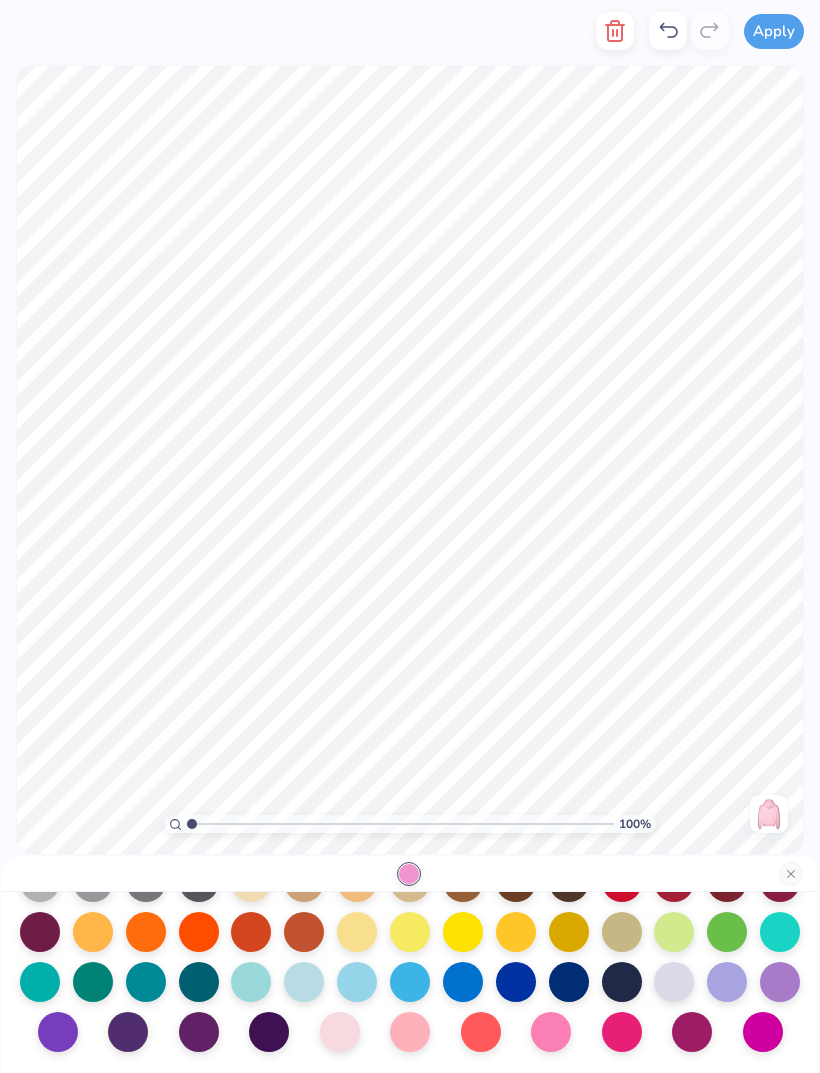 scroll, scrollTop: 260, scrollLeft: 0, axis: vertical 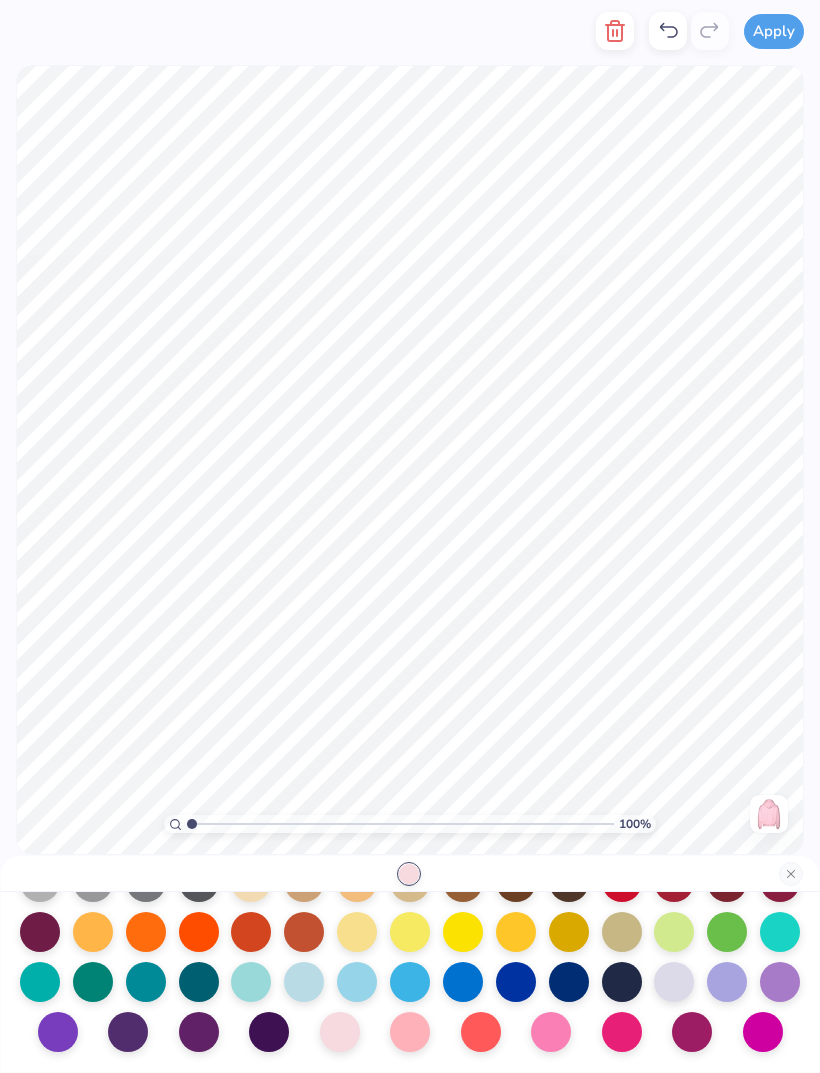 click at bounding box center [410, 1032] 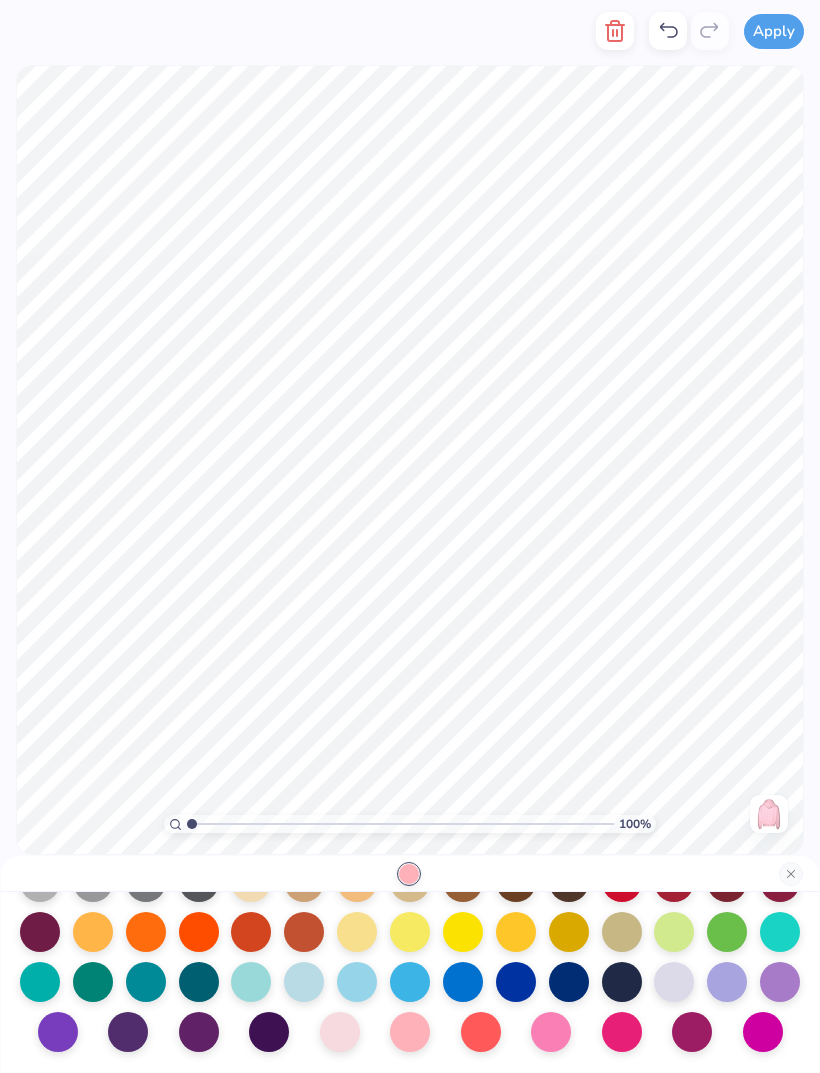 click at bounding box center [340, 1032] 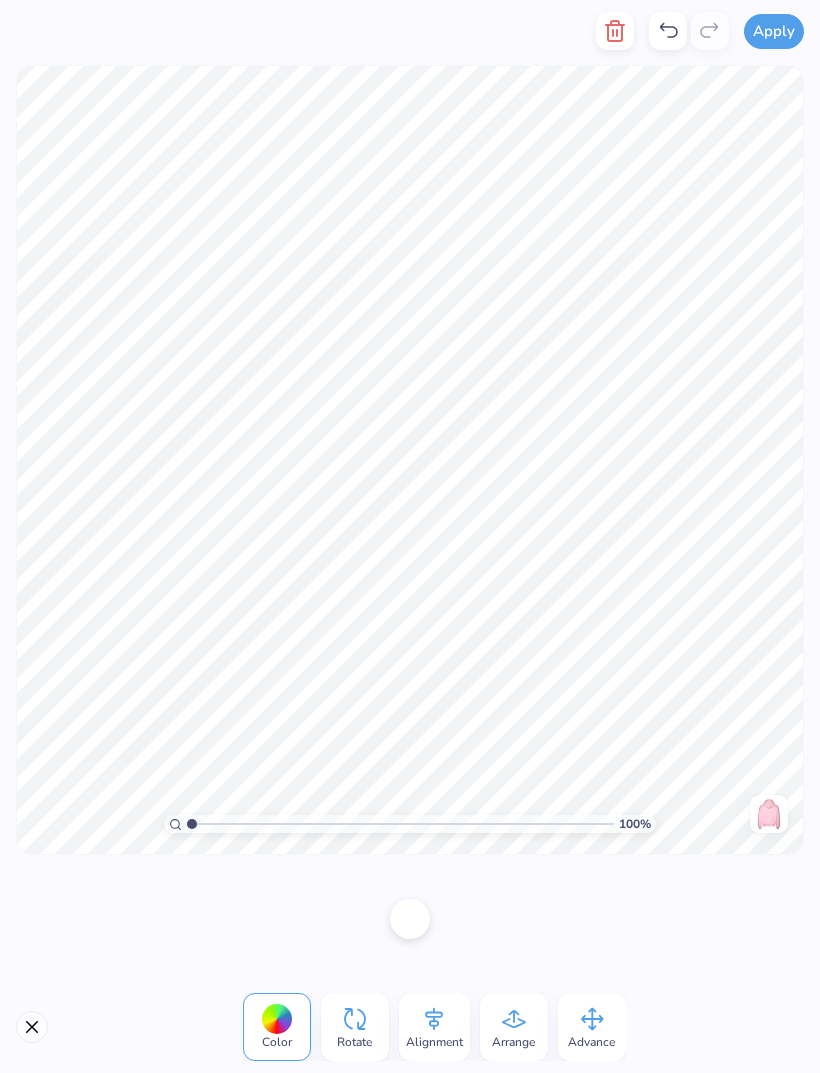 click at bounding box center (410, 919) 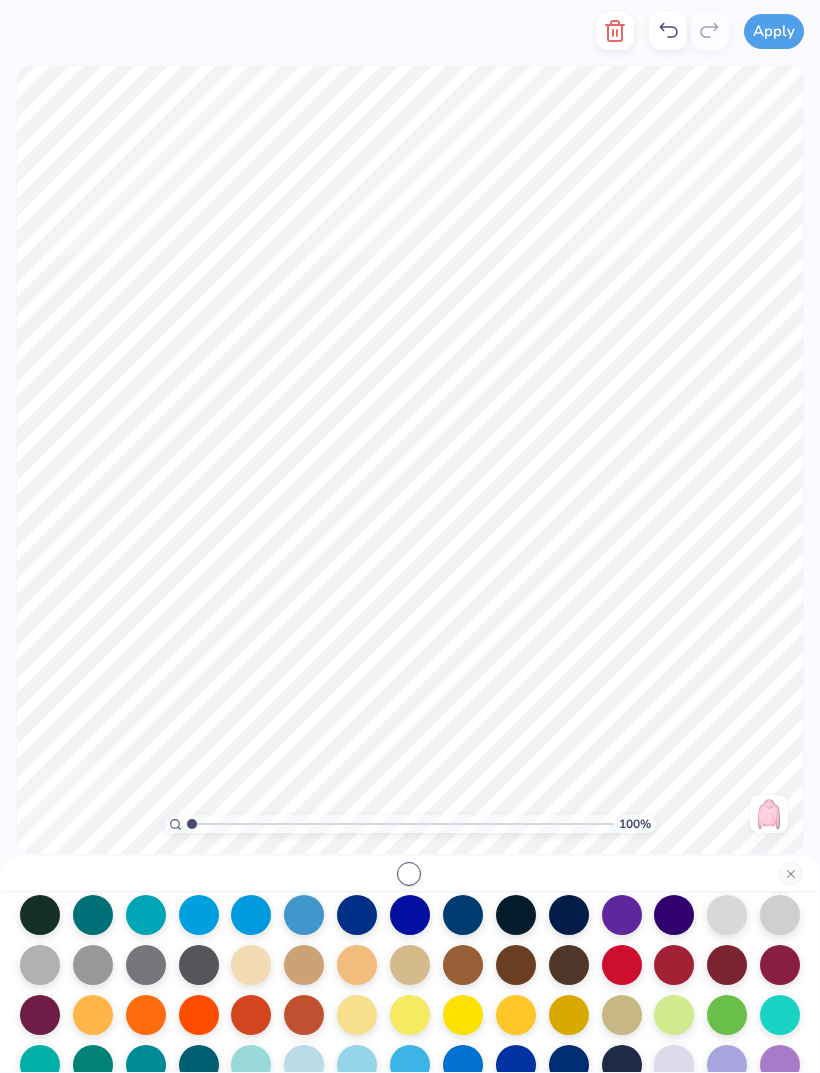 scroll, scrollTop: 172, scrollLeft: 0, axis: vertical 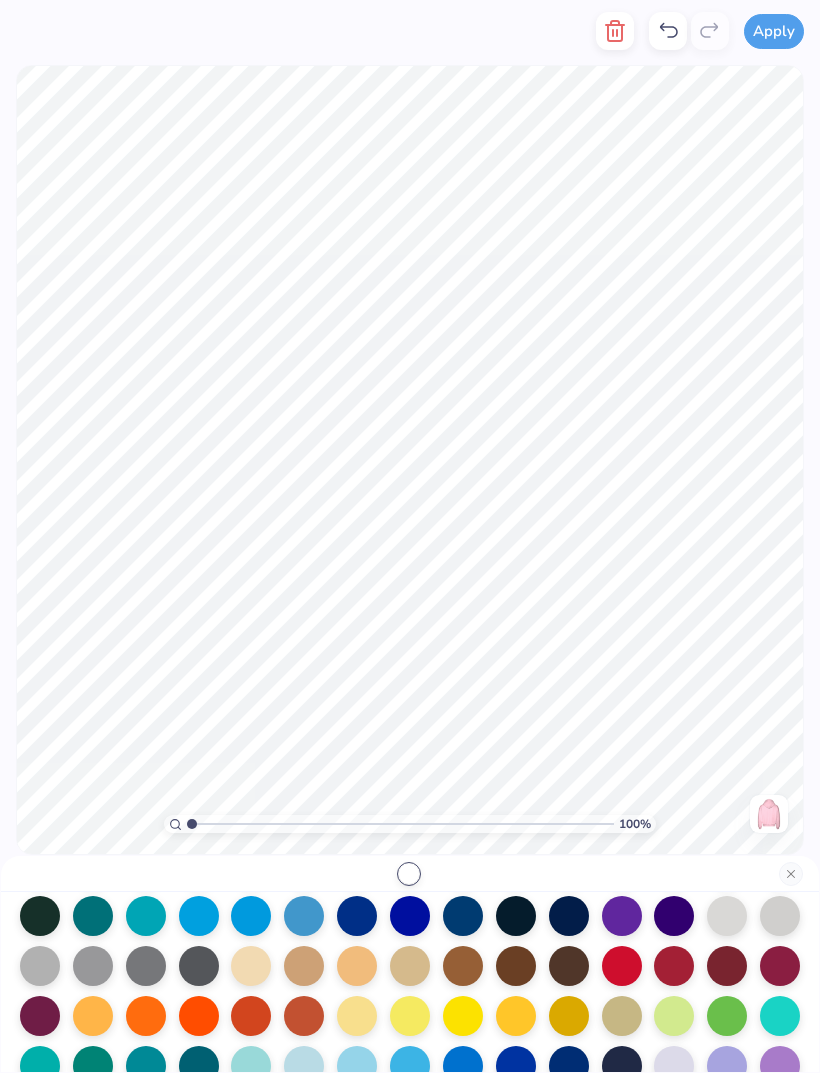 click at bounding box center (40, 966) 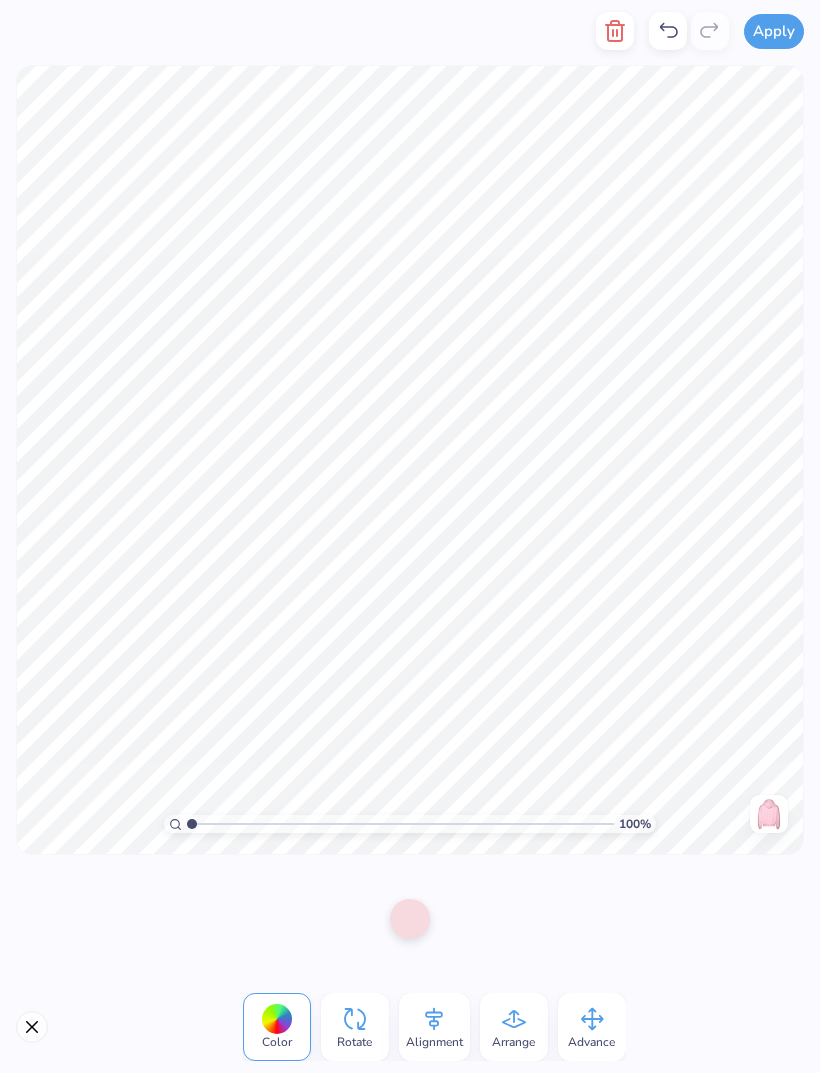click at bounding box center (410, 919) 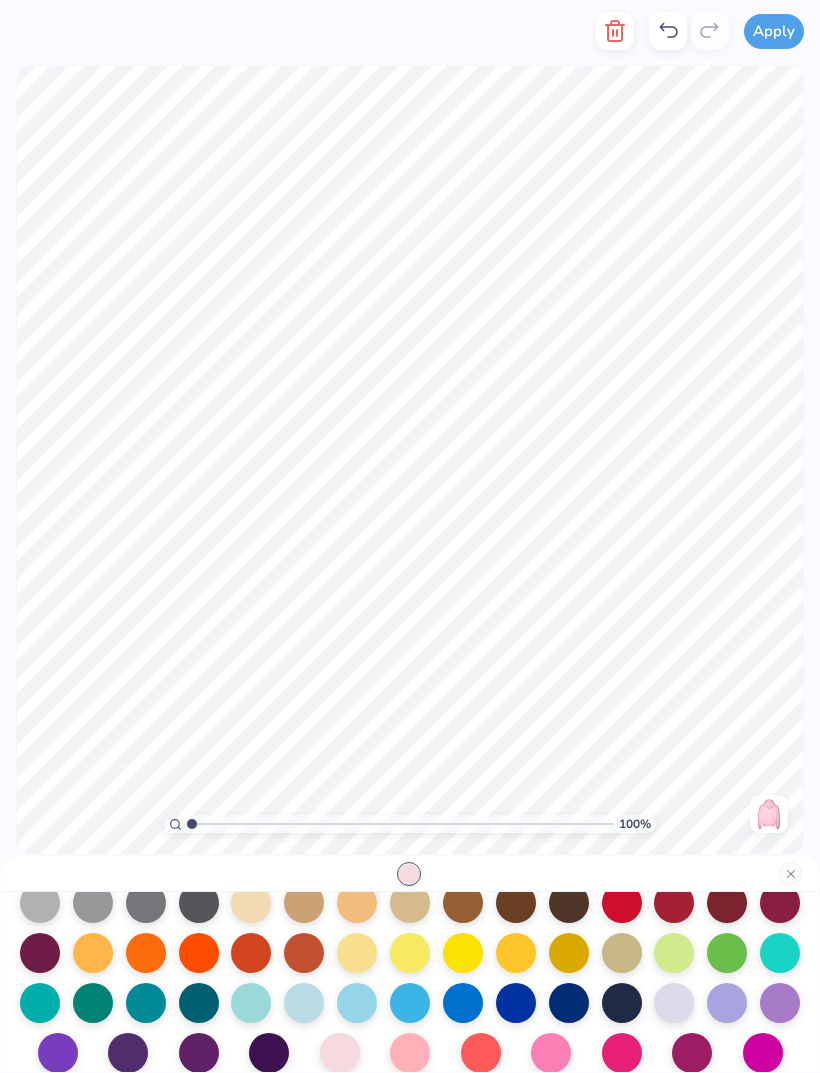 scroll, scrollTop: 226, scrollLeft: 0, axis: vertical 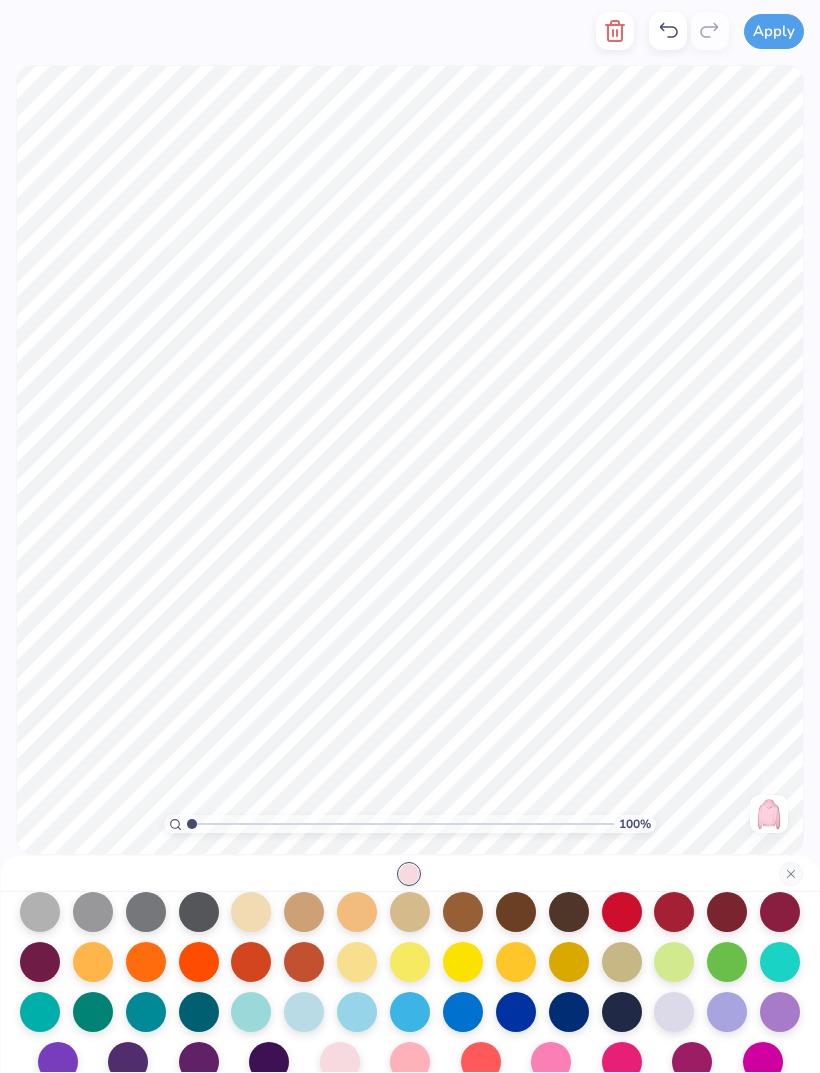 click at bounding box center (40, 912) 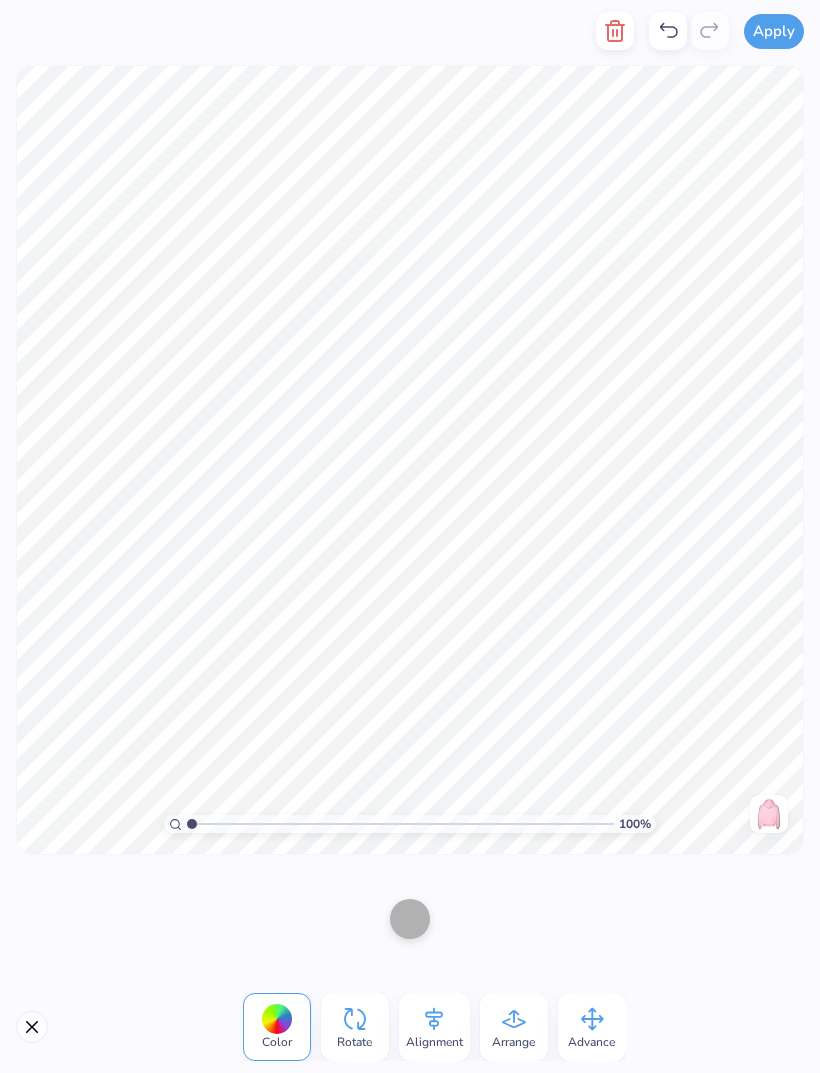 click at bounding box center [410, 919] 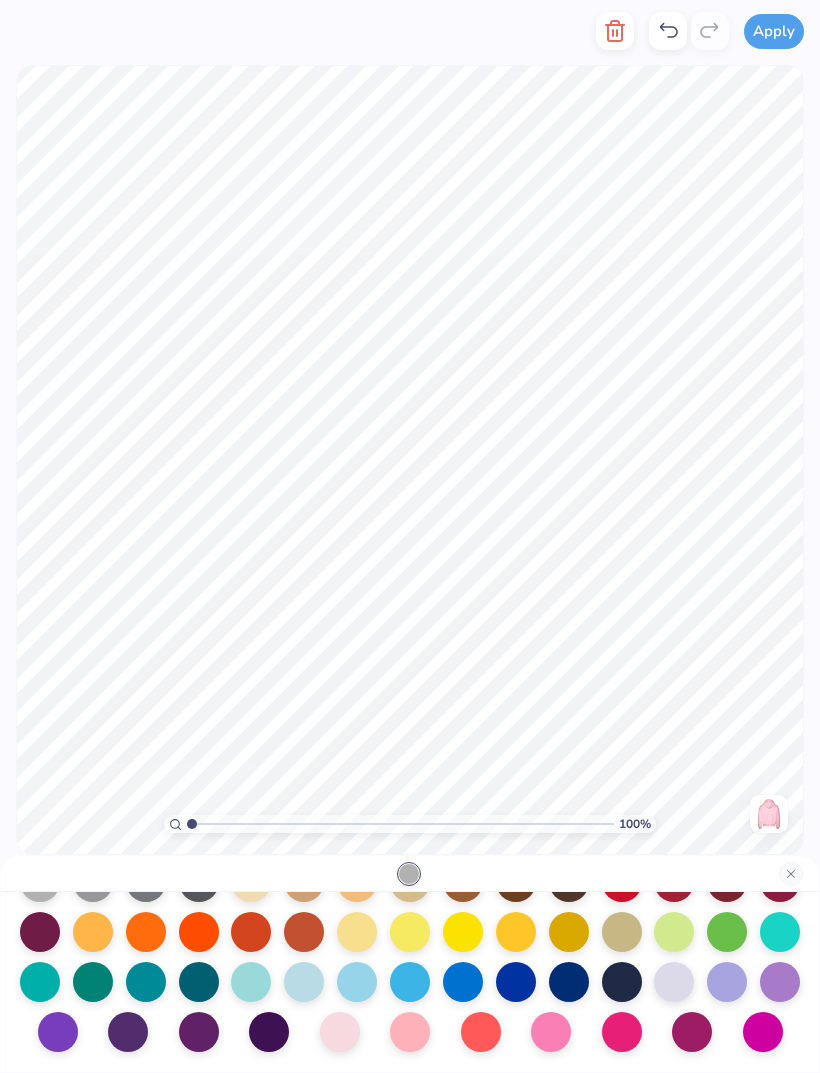 click at bounding box center [340, 1032] 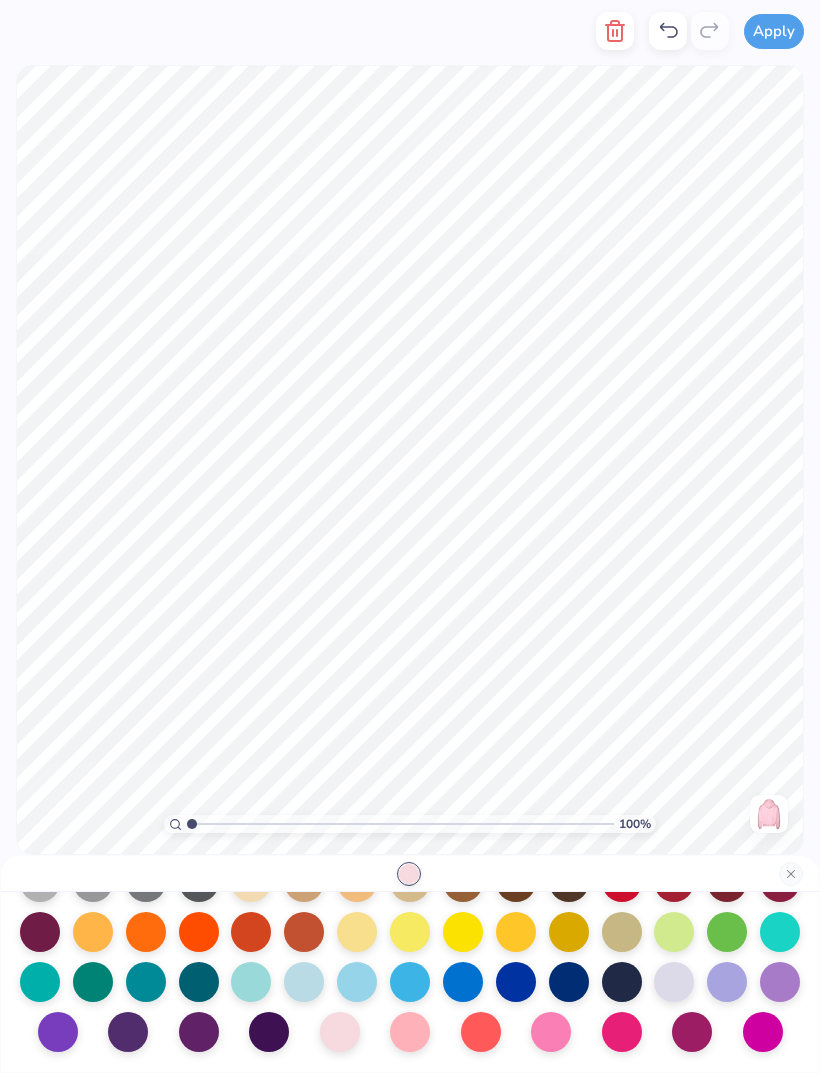 scroll, scrollTop: 260, scrollLeft: 0, axis: vertical 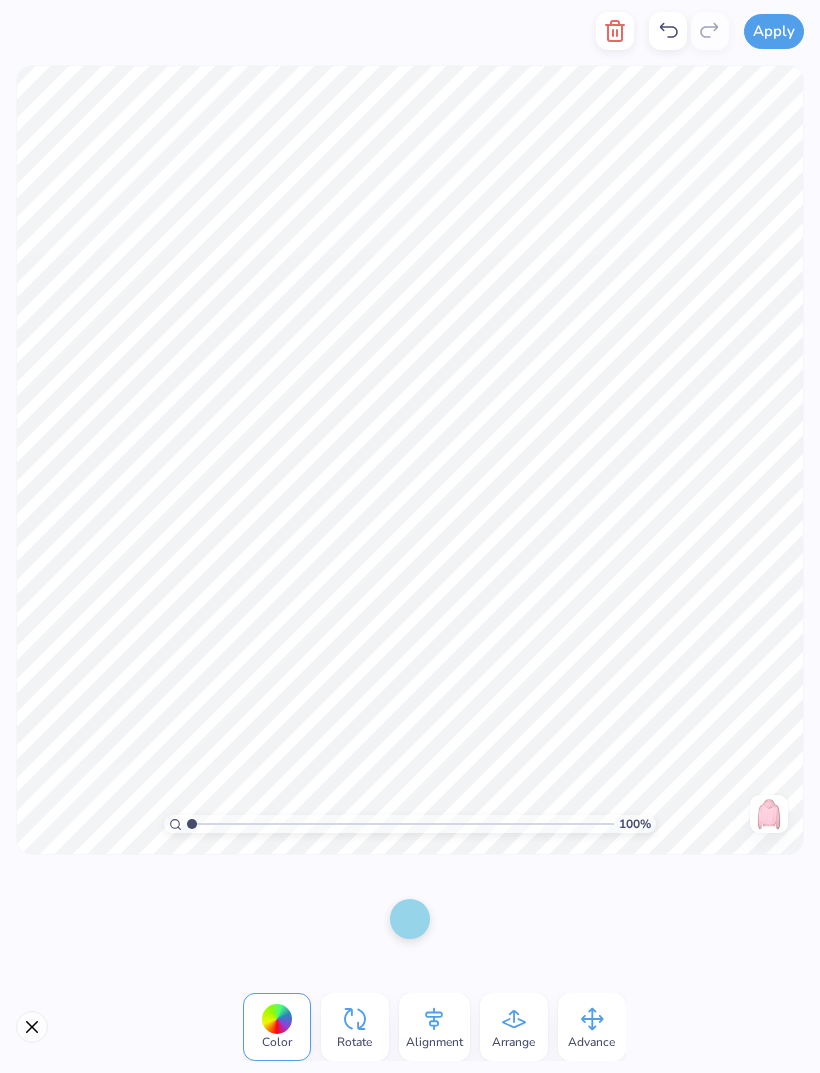 click at bounding box center [410, 919] 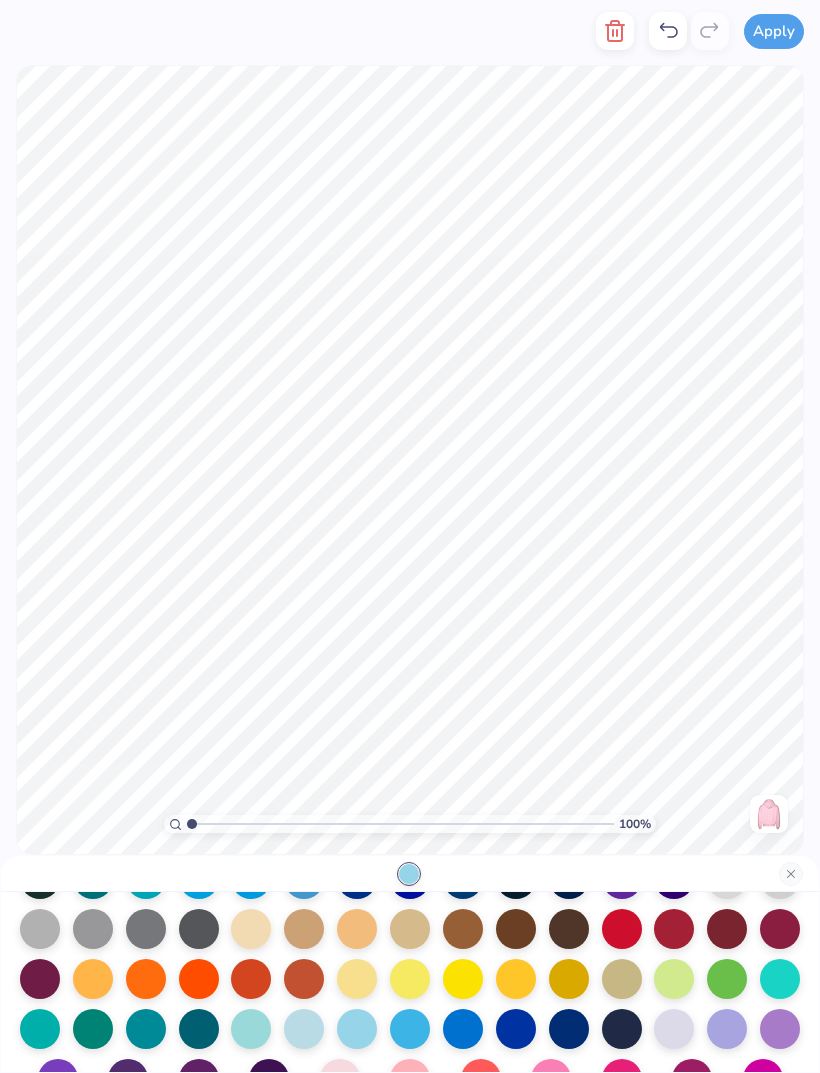 scroll, scrollTop: 208, scrollLeft: 0, axis: vertical 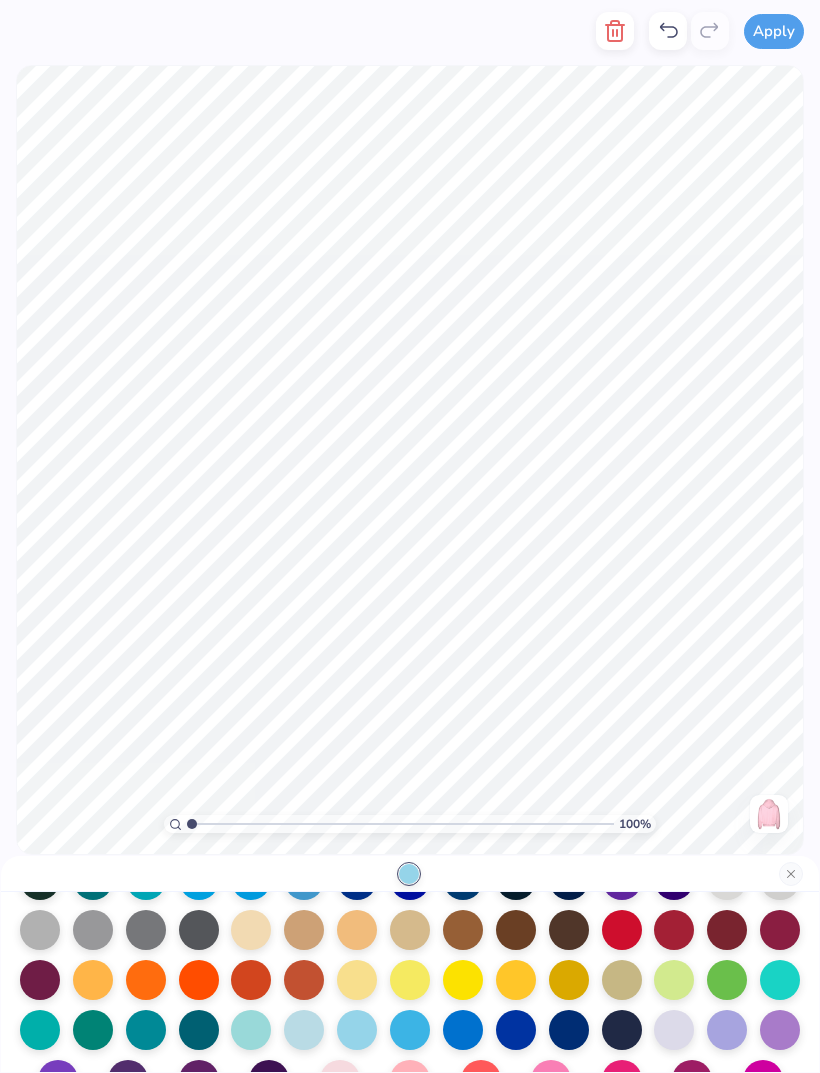 click at bounding box center (40, 930) 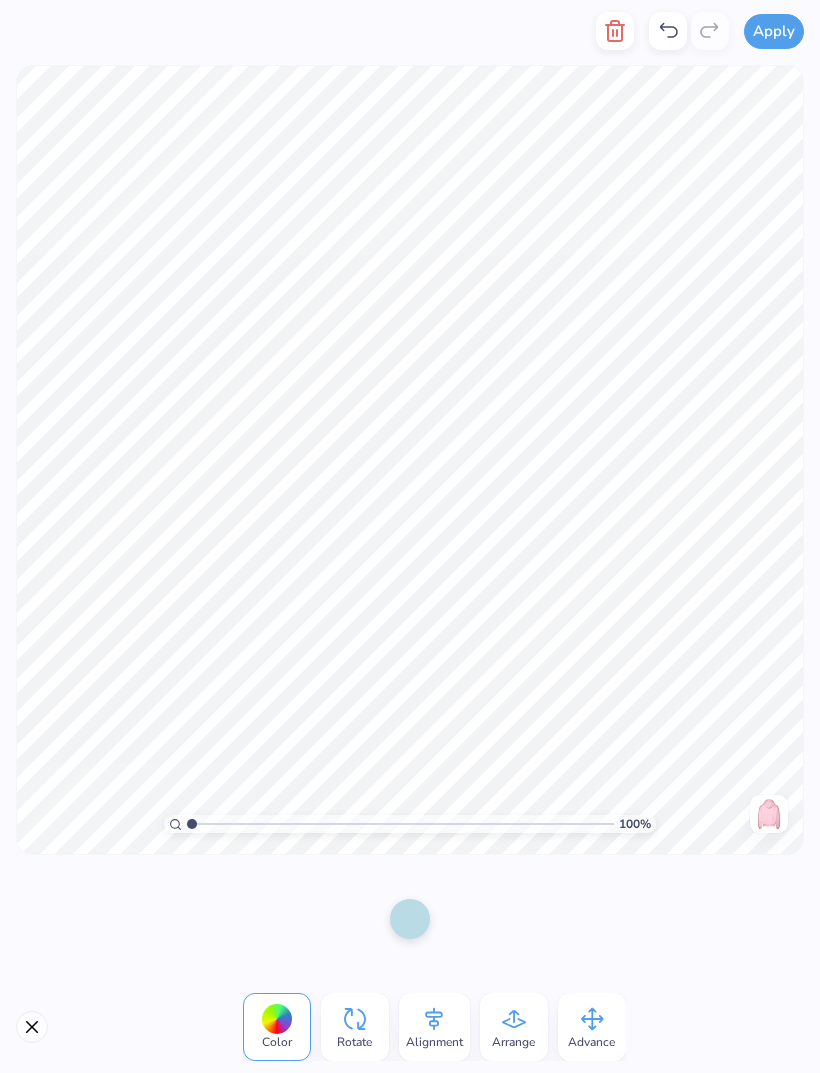 click at bounding box center [410, 919] 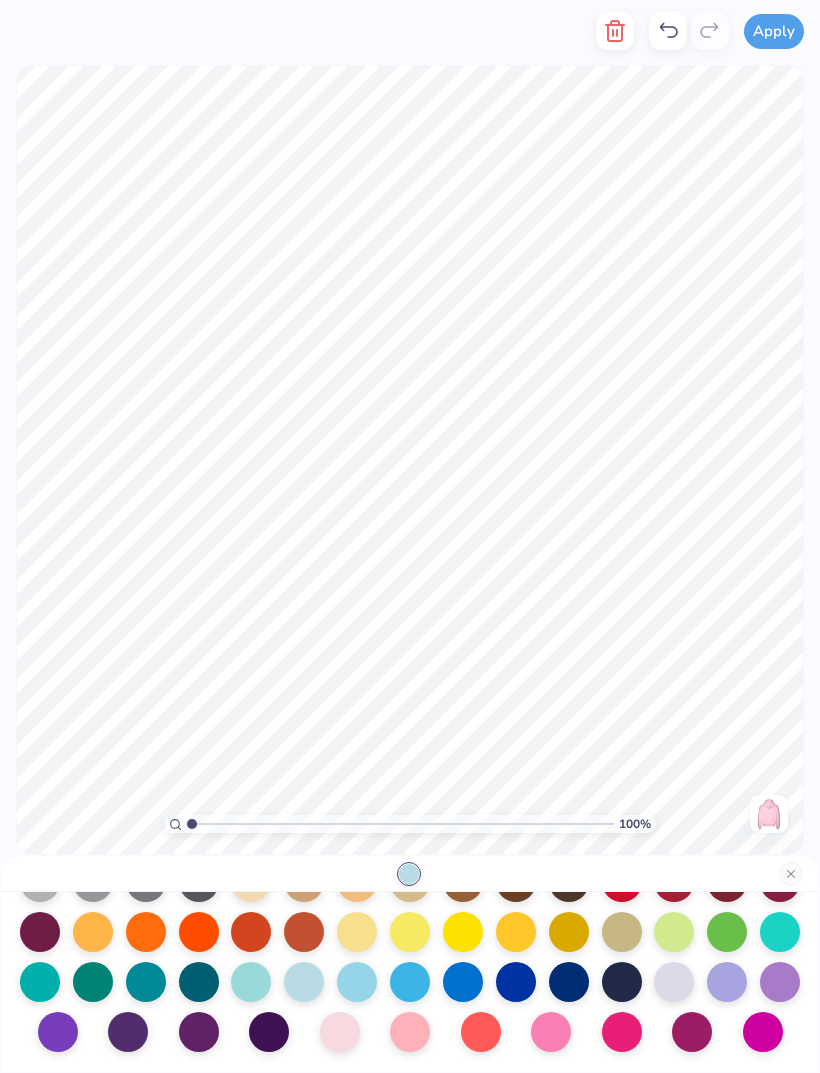 scroll, scrollTop: 260, scrollLeft: 0, axis: vertical 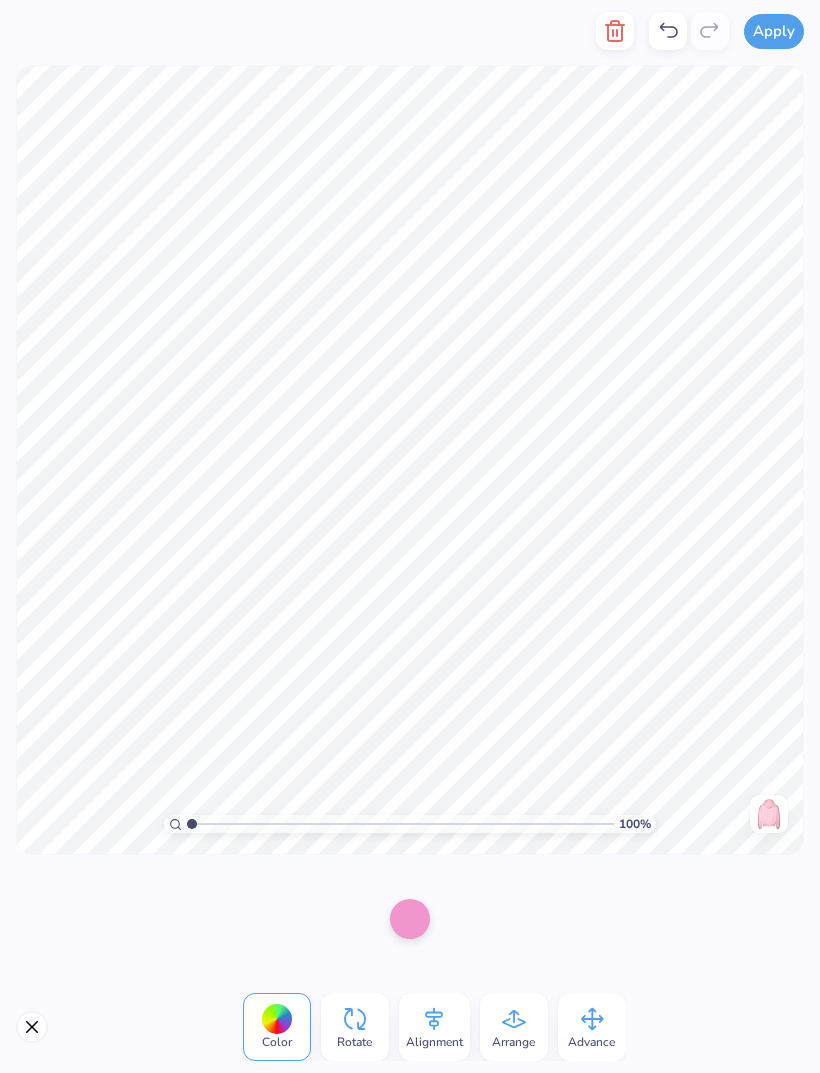 click at bounding box center [410, 919] 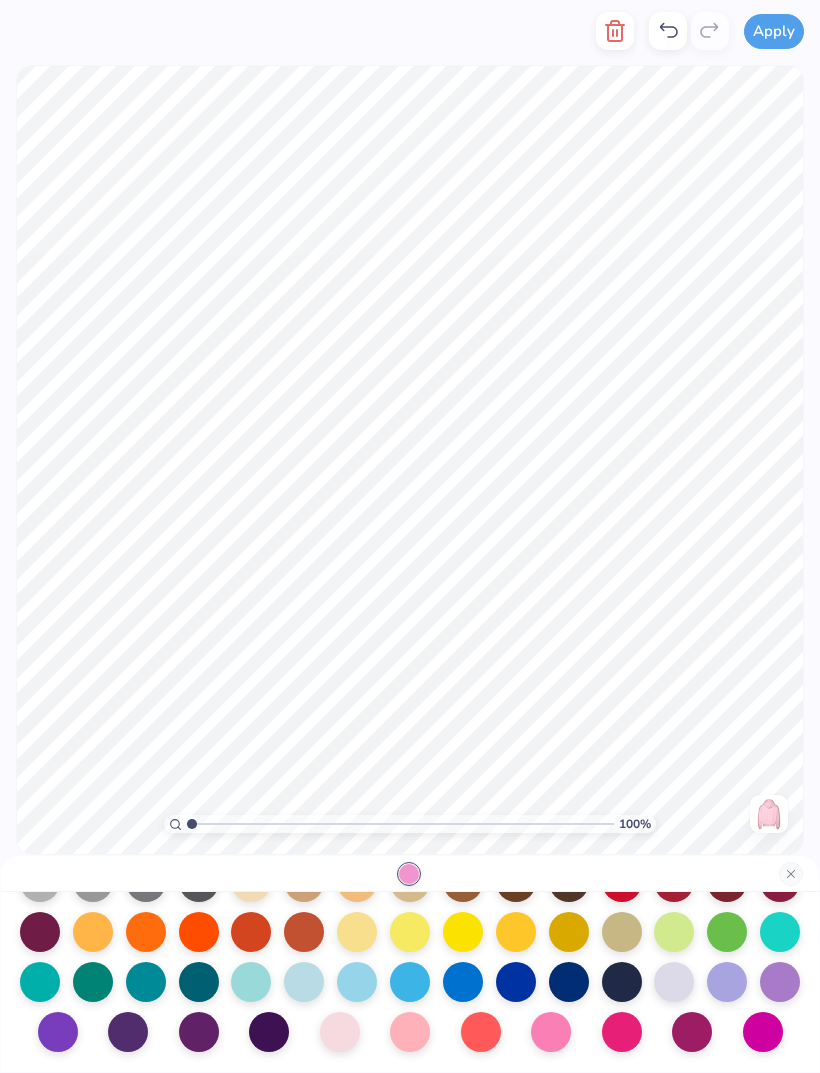 scroll, scrollTop: 223, scrollLeft: 0, axis: vertical 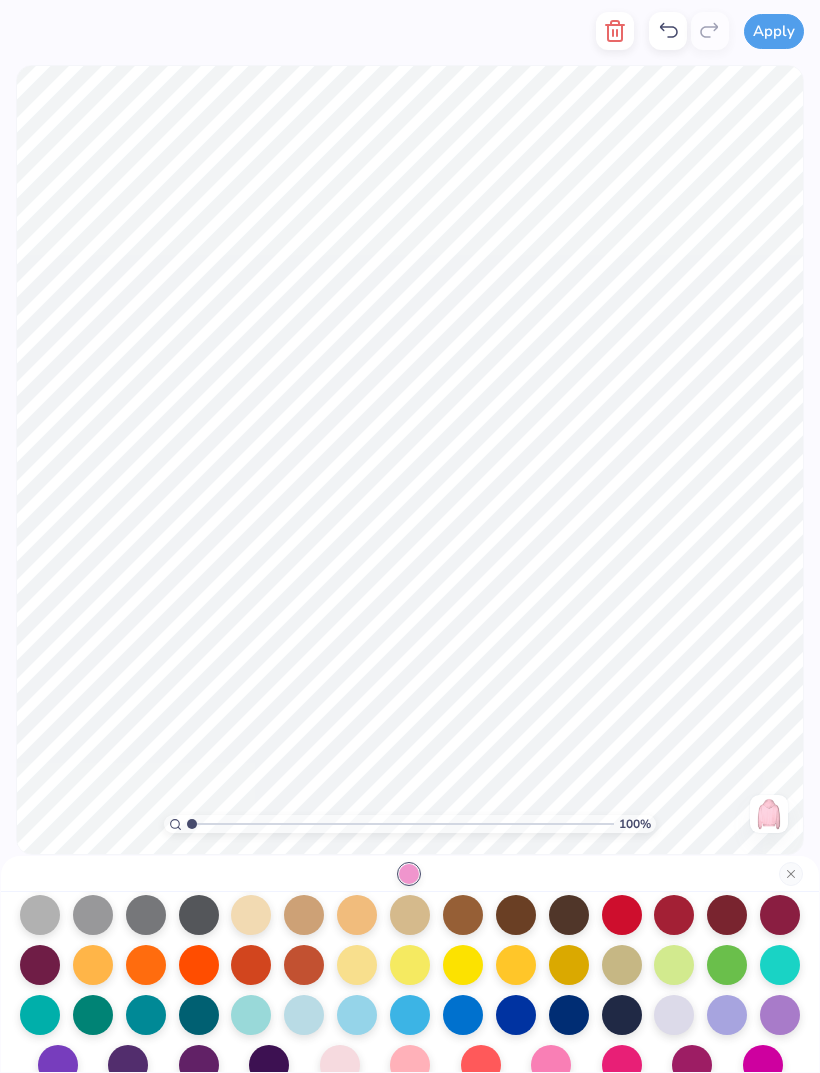 click at bounding box center [40, 915] 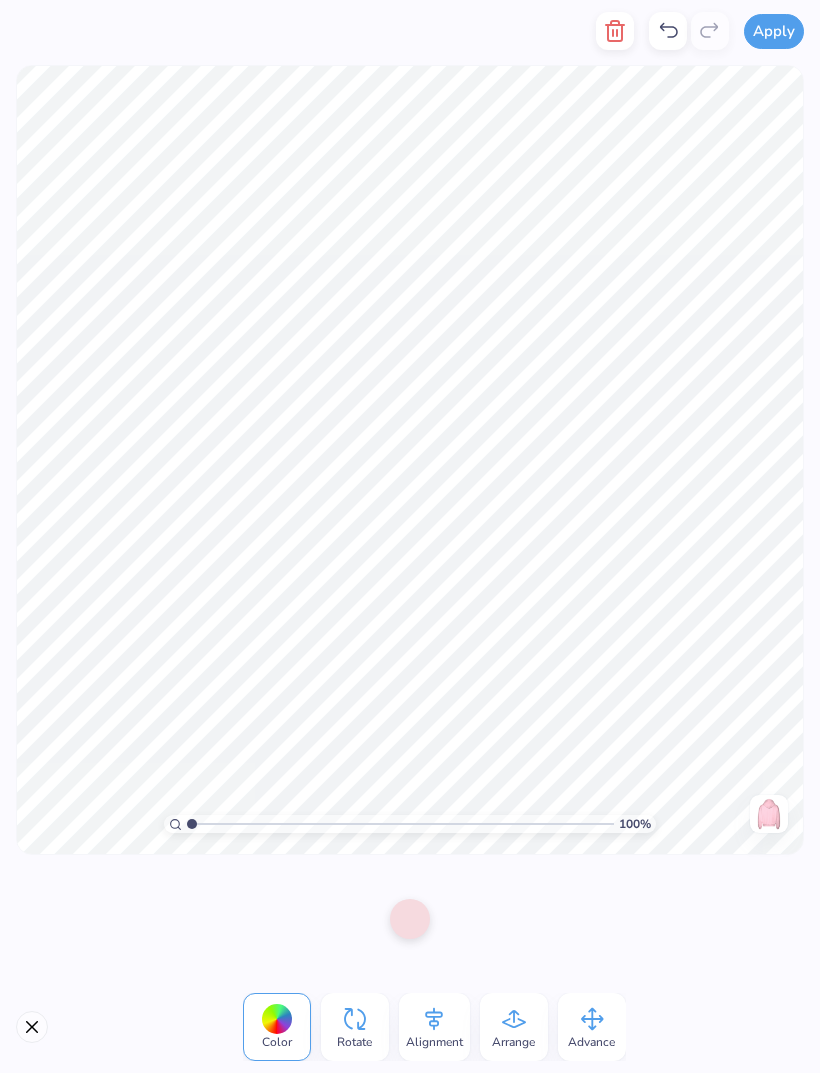click at bounding box center (410, 919) 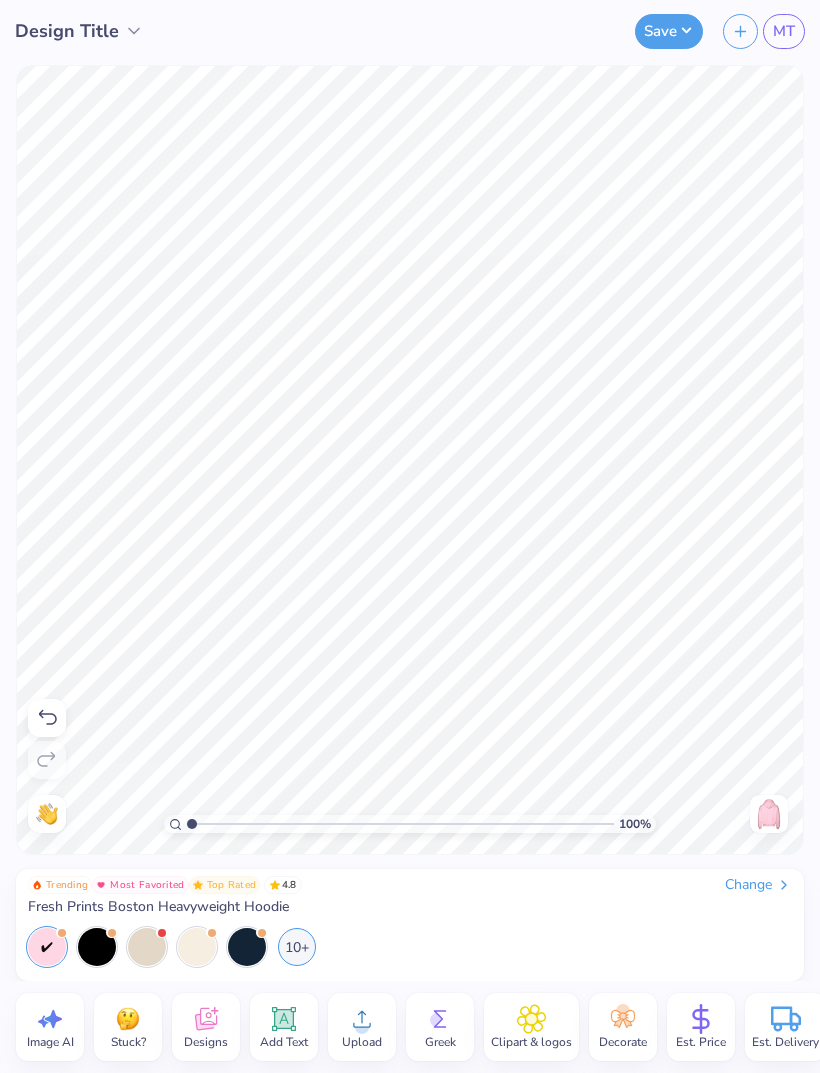 click 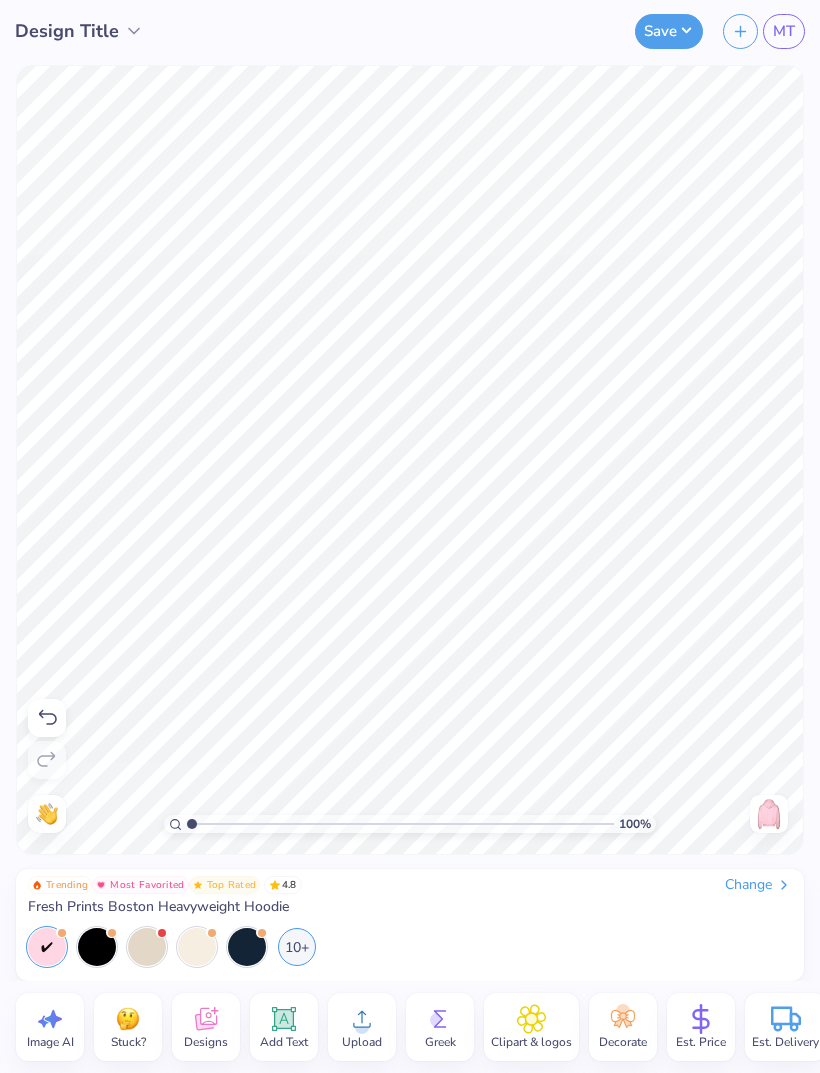 click on "Add Text" at bounding box center [284, 1042] 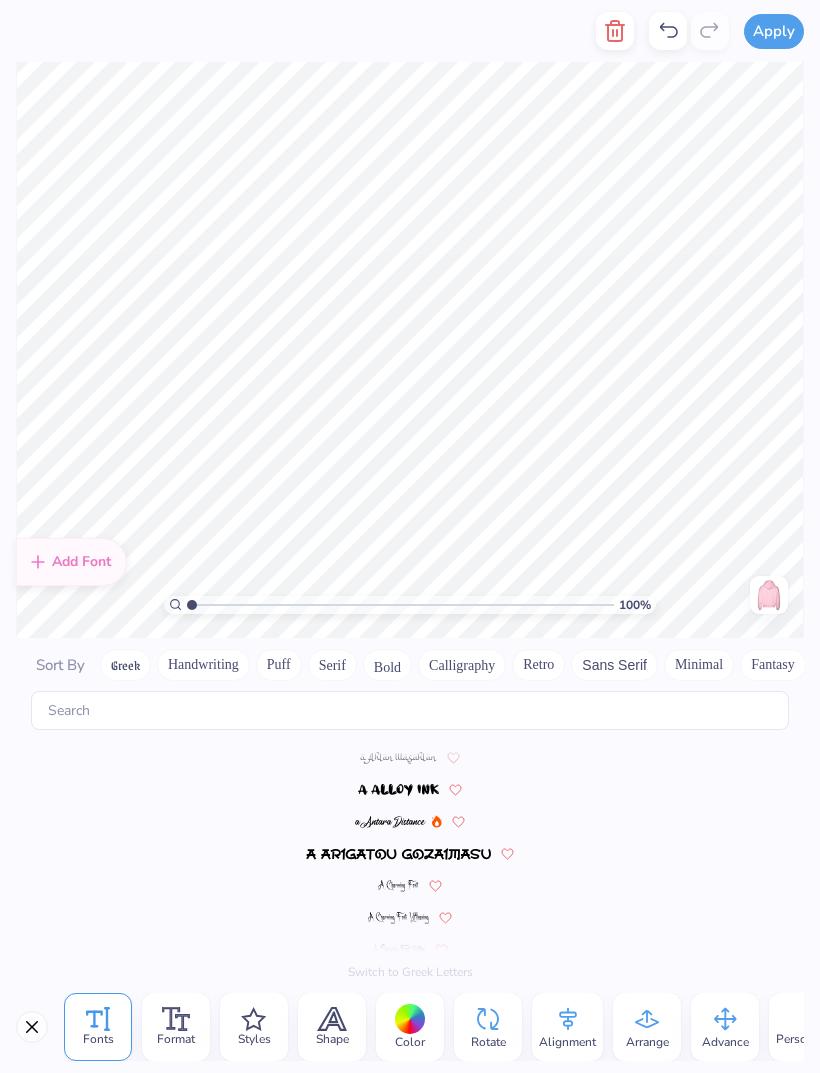 scroll, scrollTop: 8720, scrollLeft: 0, axis: vertical 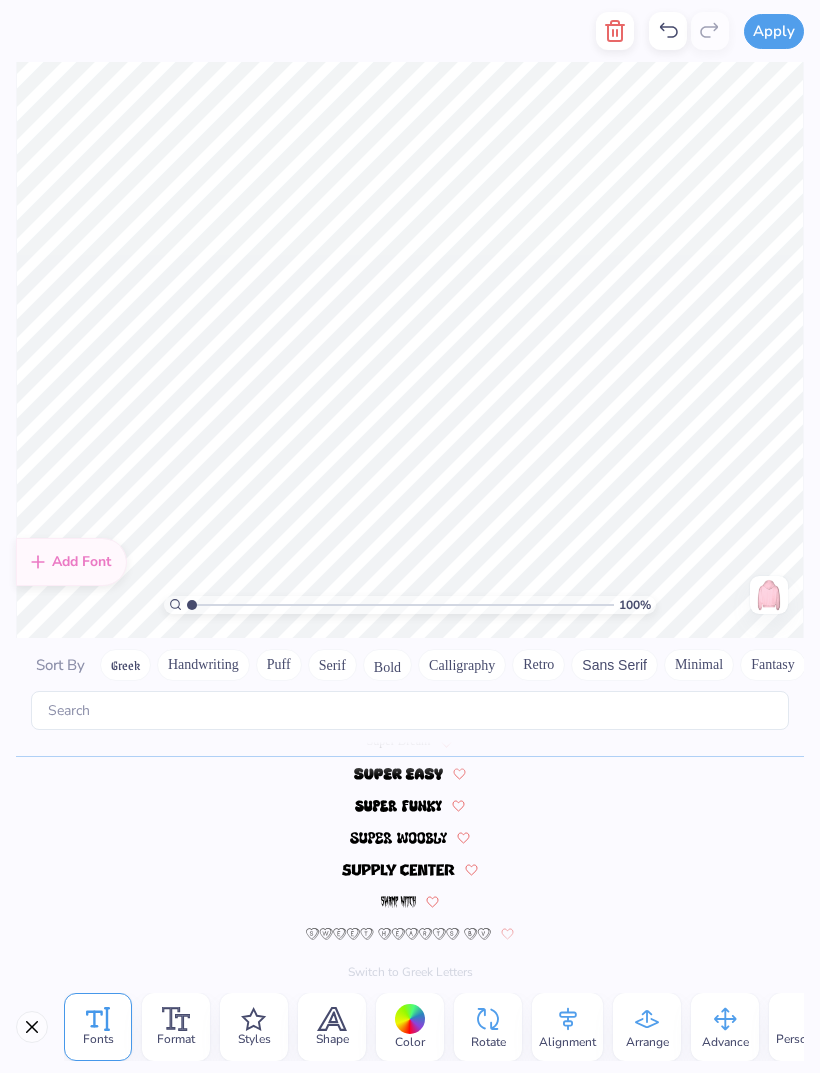 click on "Handwriting" at bounding box center (203, 665) 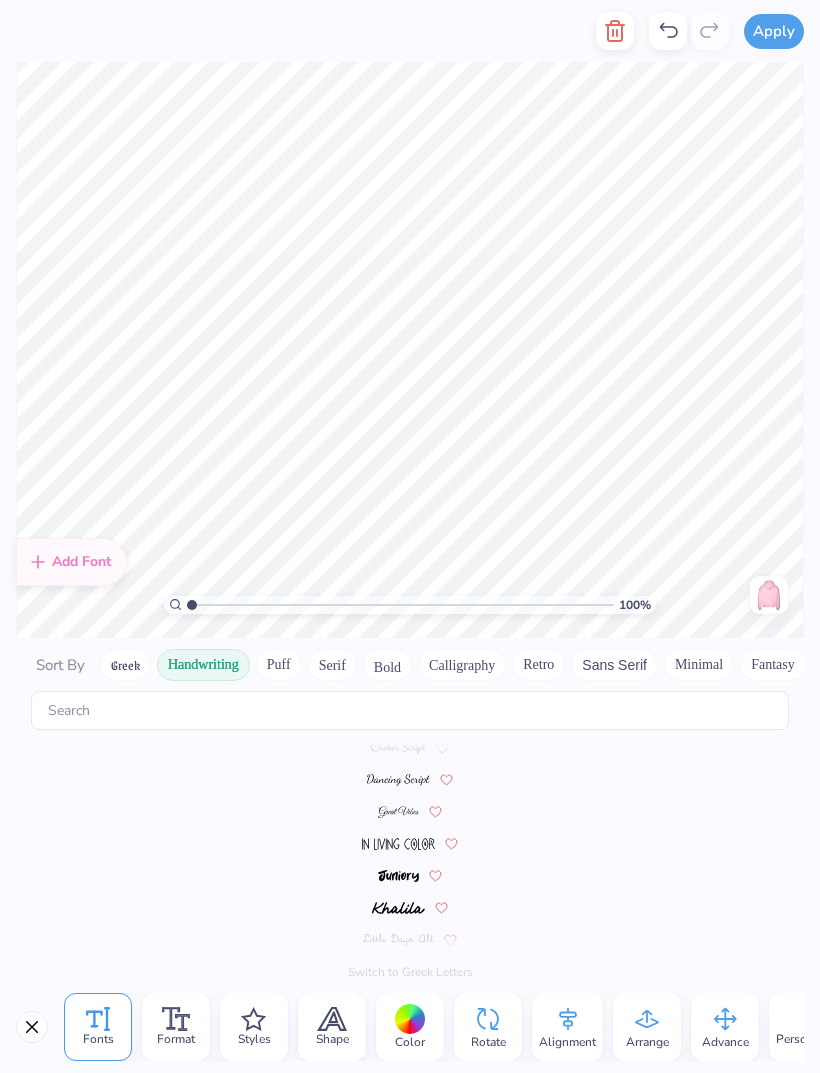 scroll, scrollTop: 0, scrollLeft: 0, axis: both 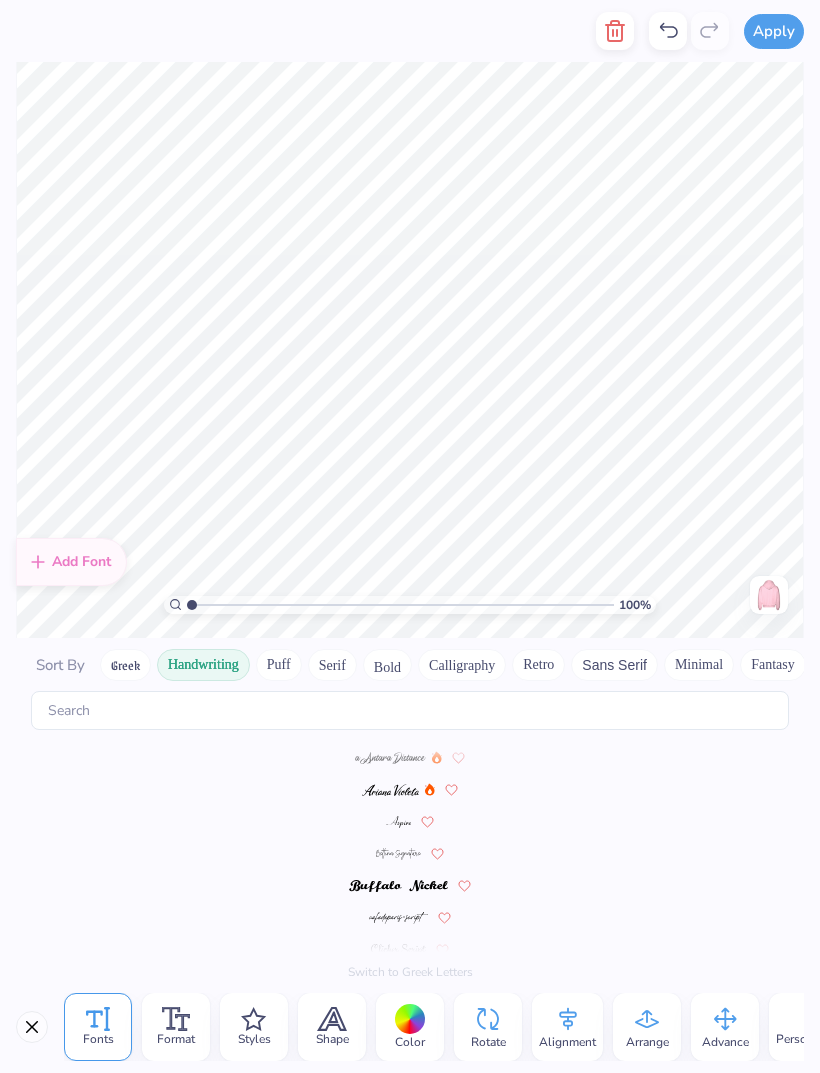 type on "m" 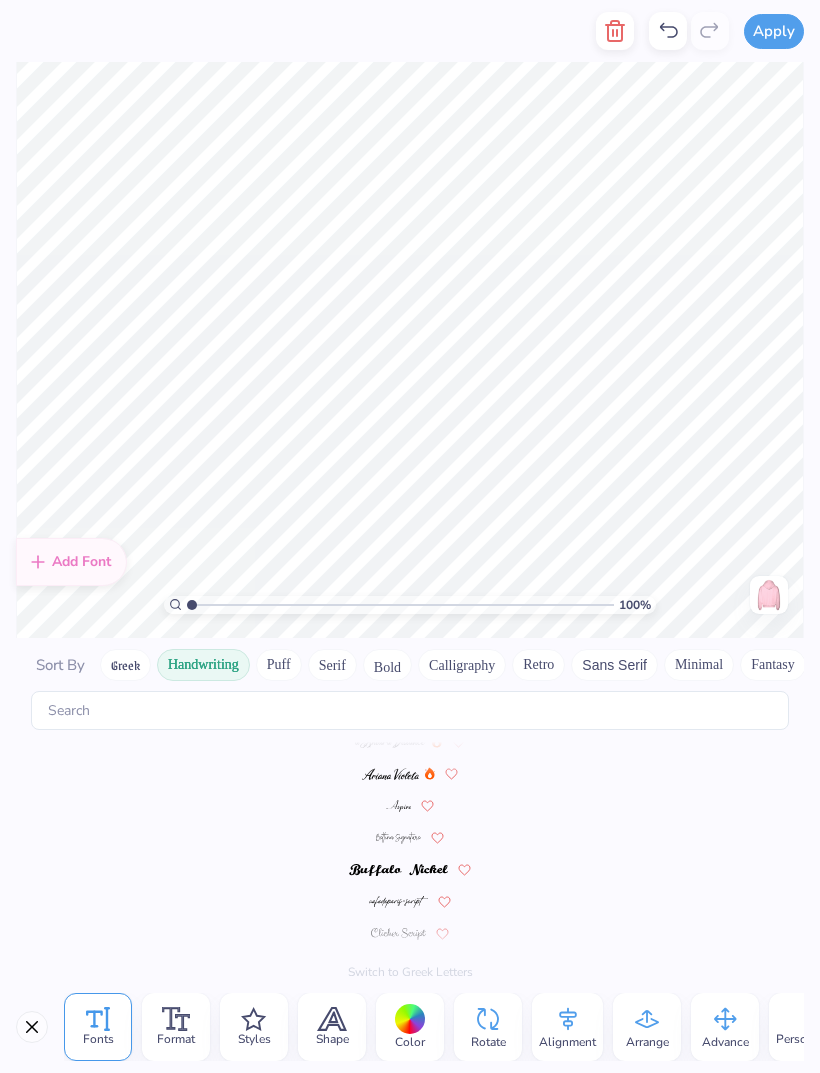 scroll, scrollTop: 0, scrollLeft: 0, axis: both 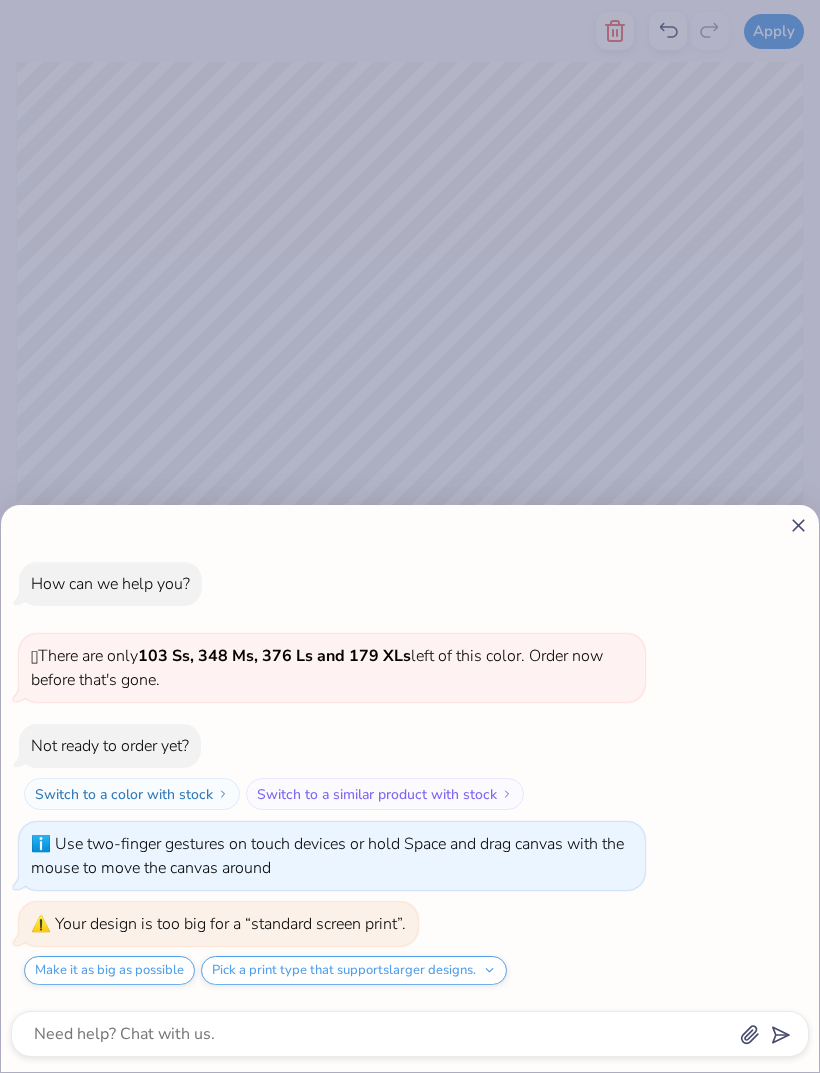 click on "How can we help you? 🫣 There are only  103 Ss, 348 Ms, 376 Ls and 179 XLs  left of this color. Order now before that's gone. Not ready to order yet? Switch to a color with stock Switch to a similar product with stock Use two-finger gestures on touch devices or hold Space and drag canvas with the mouse to move the canvas around Your design is too big for a “standard screen print”. Make it as big as possible Pick a print type that supports  larger   designs." at bounding box center (410, 536) 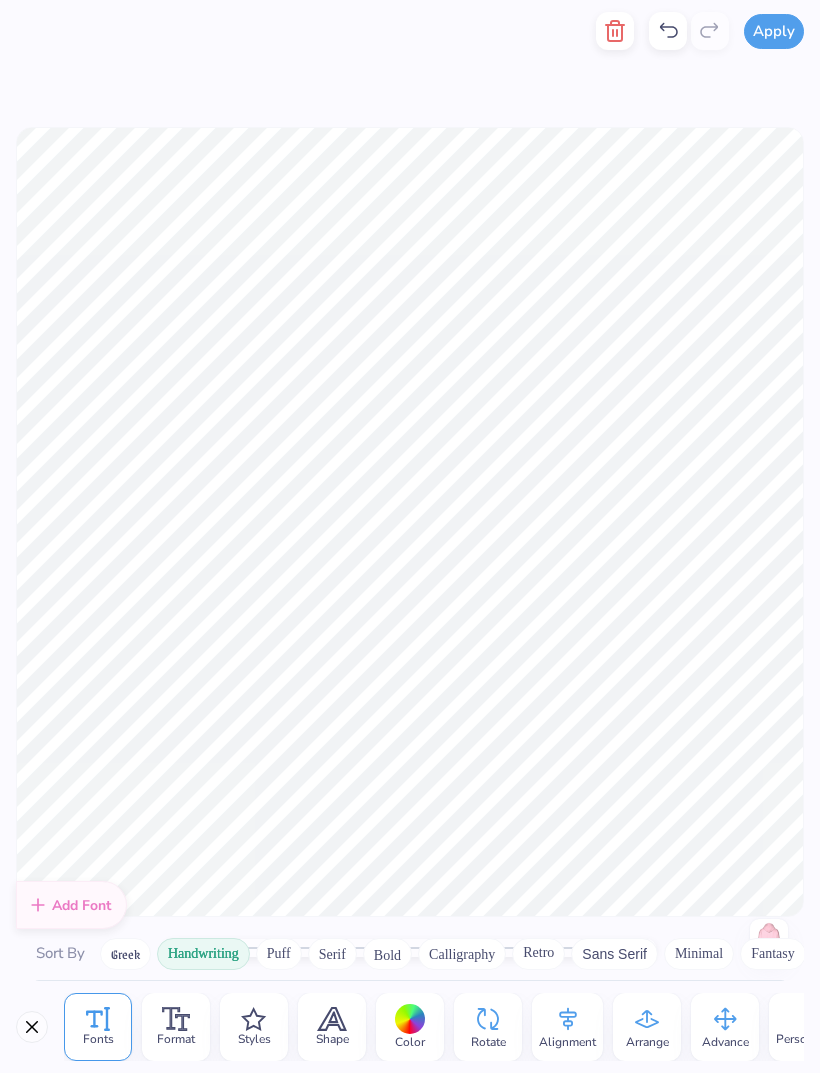 scroll, scrollTop: 0, scrollLeft: 0, axis: both 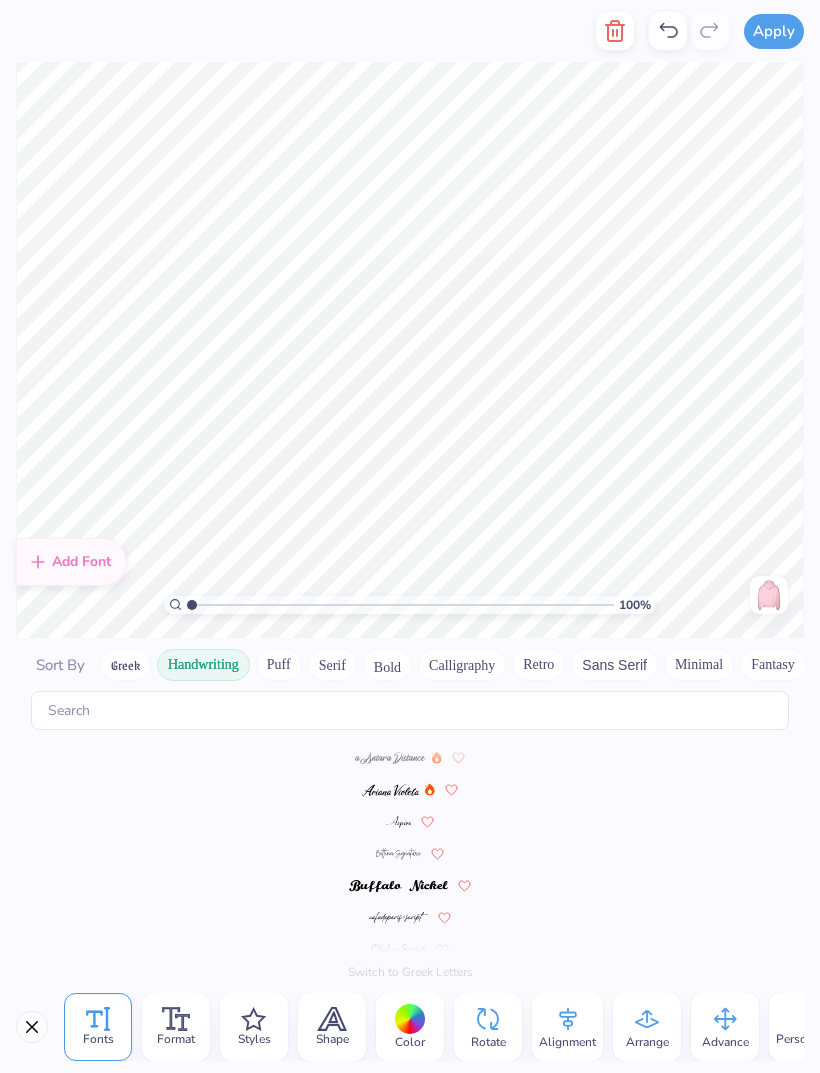 click 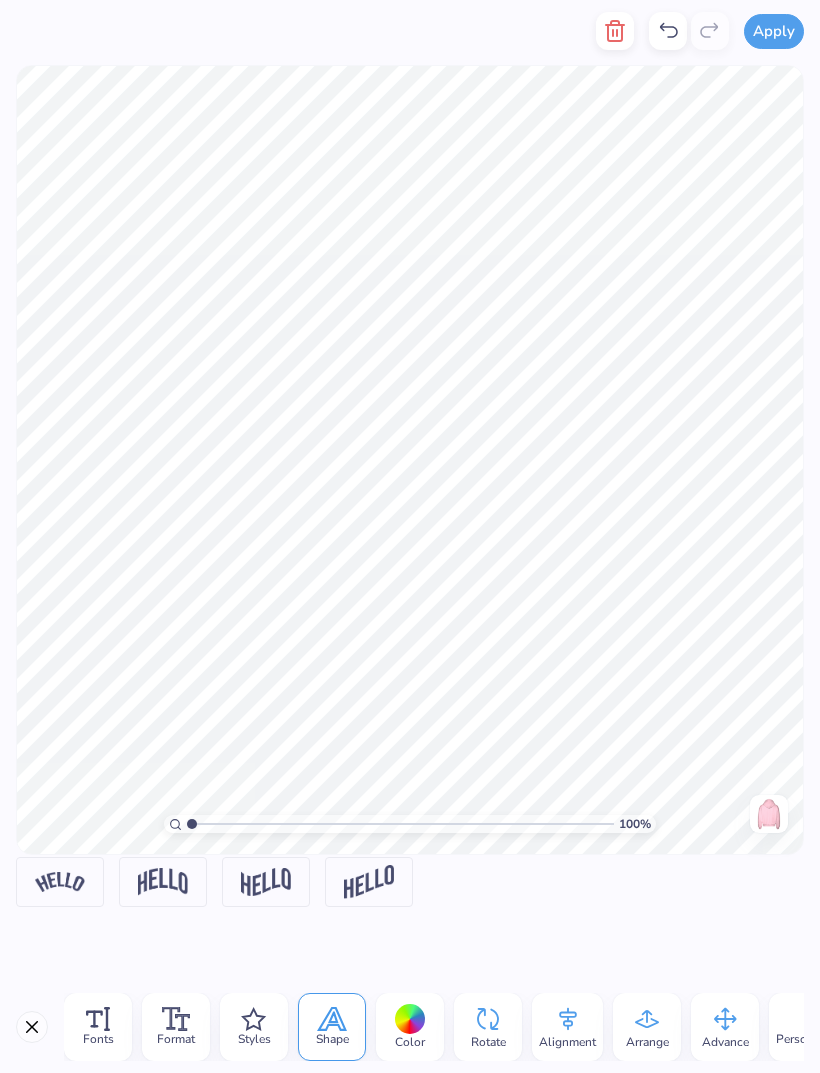 click 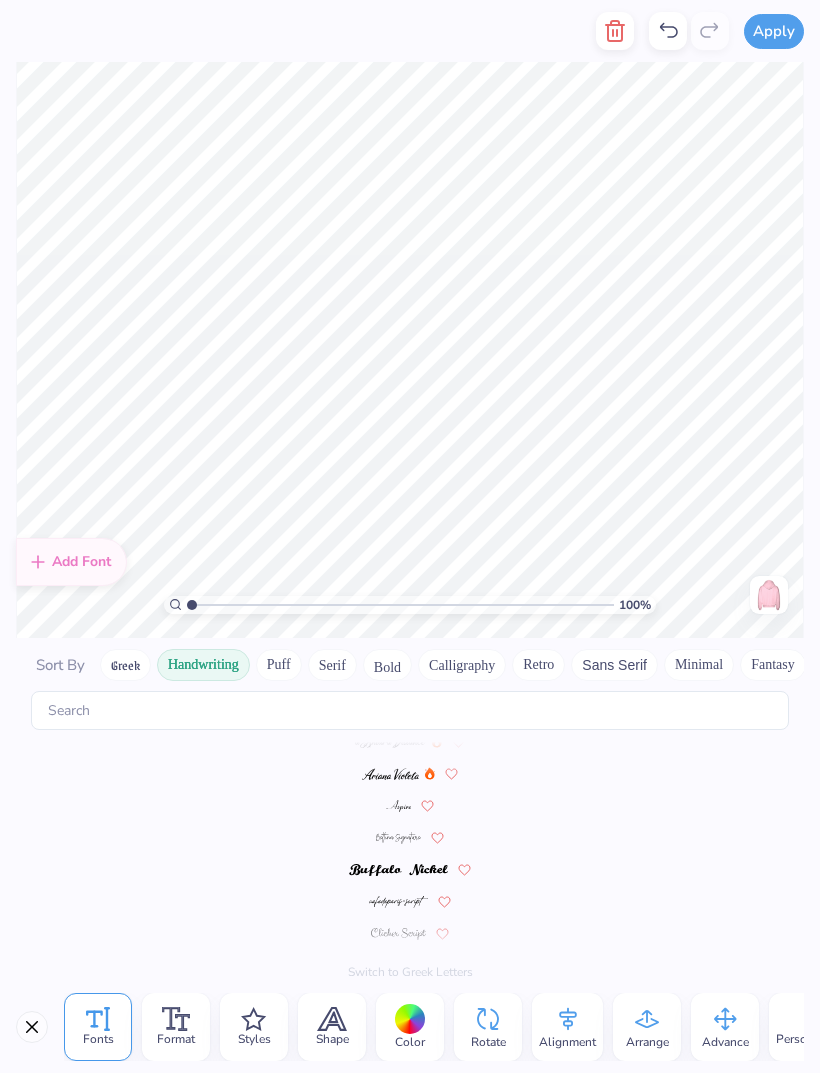 scroll, scrollTop: 0, scrollLeft: 0, axis: both 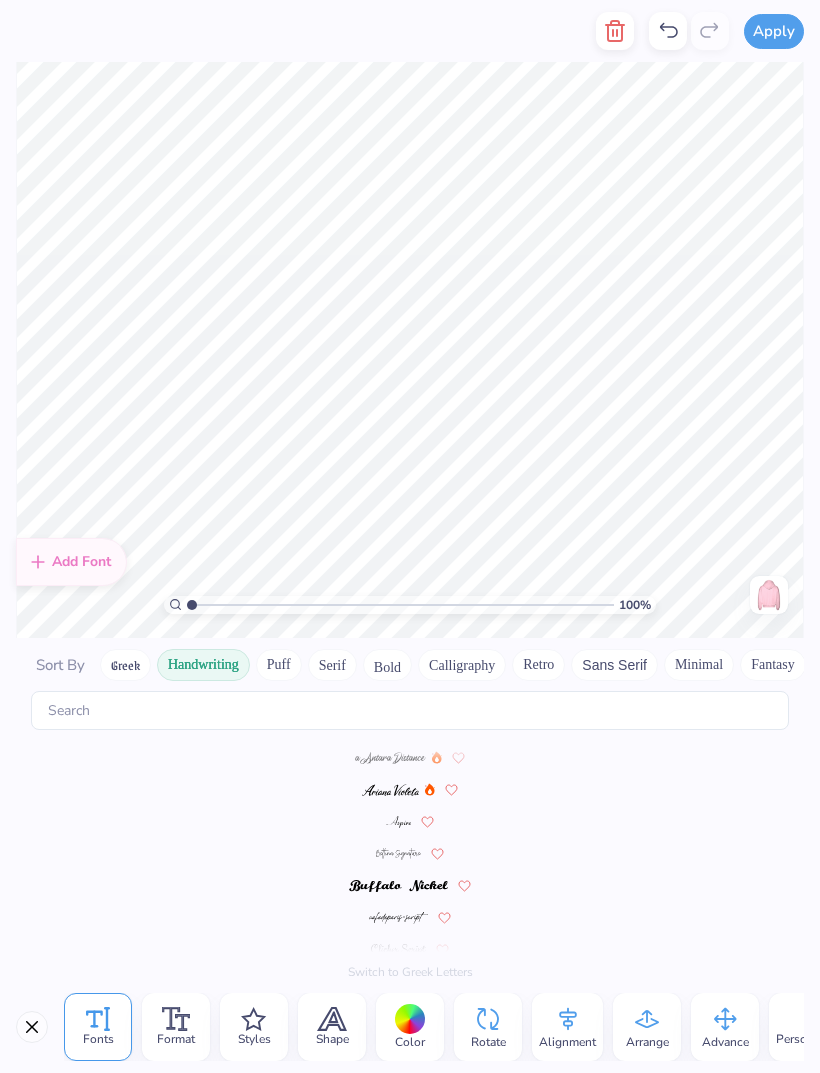 click at bounding box center [398, 854] 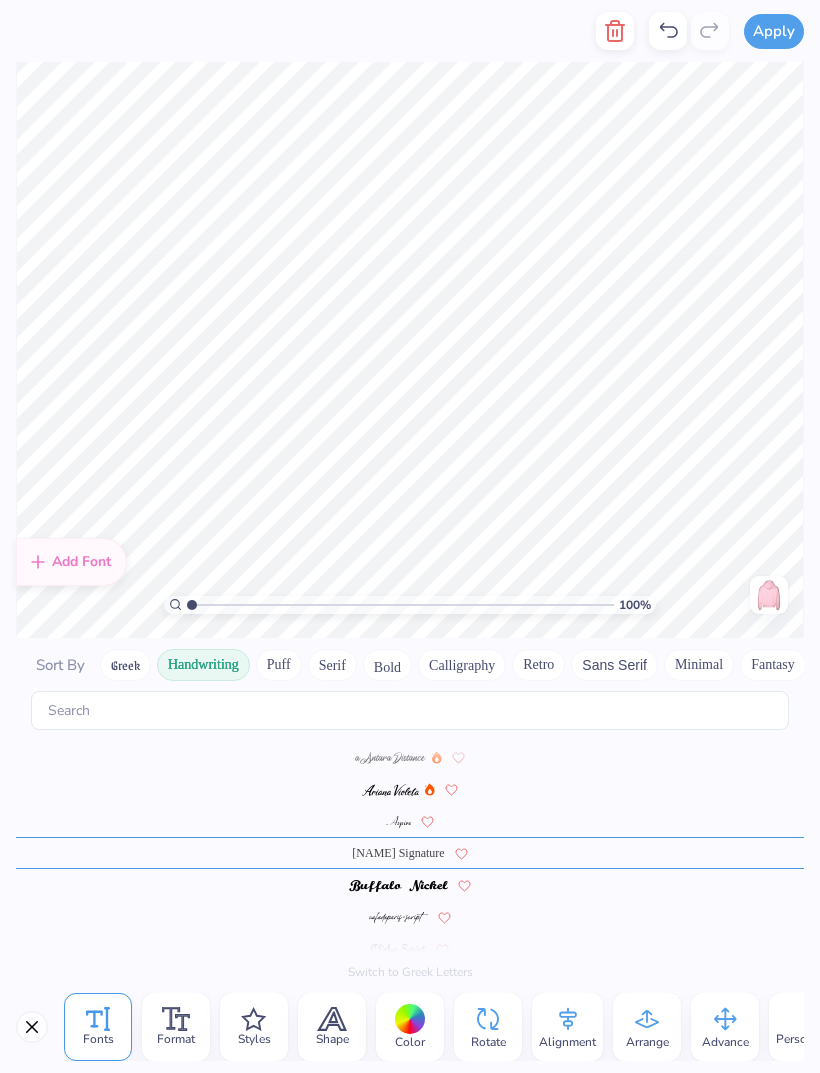click at bounding box center [398, 886] 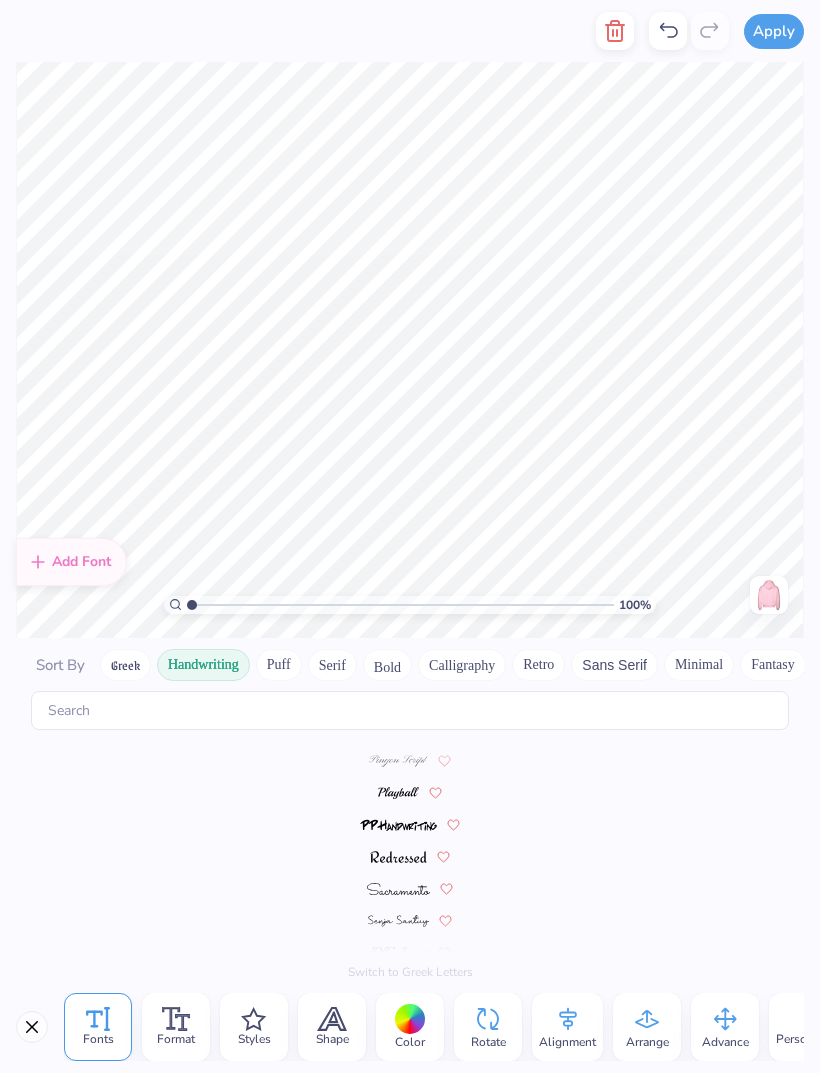 scroll, scrollTop: 572, scrollLeft: 0, axis: vertical 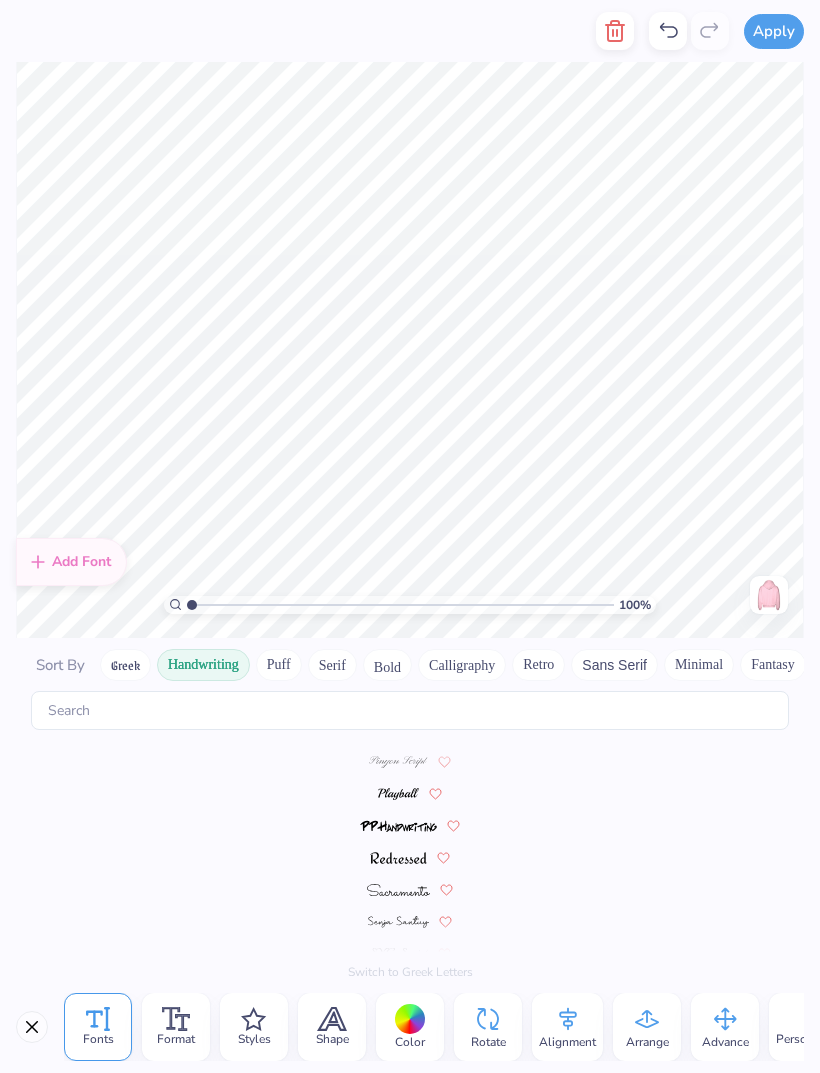 click at bounding box center (398, 794) 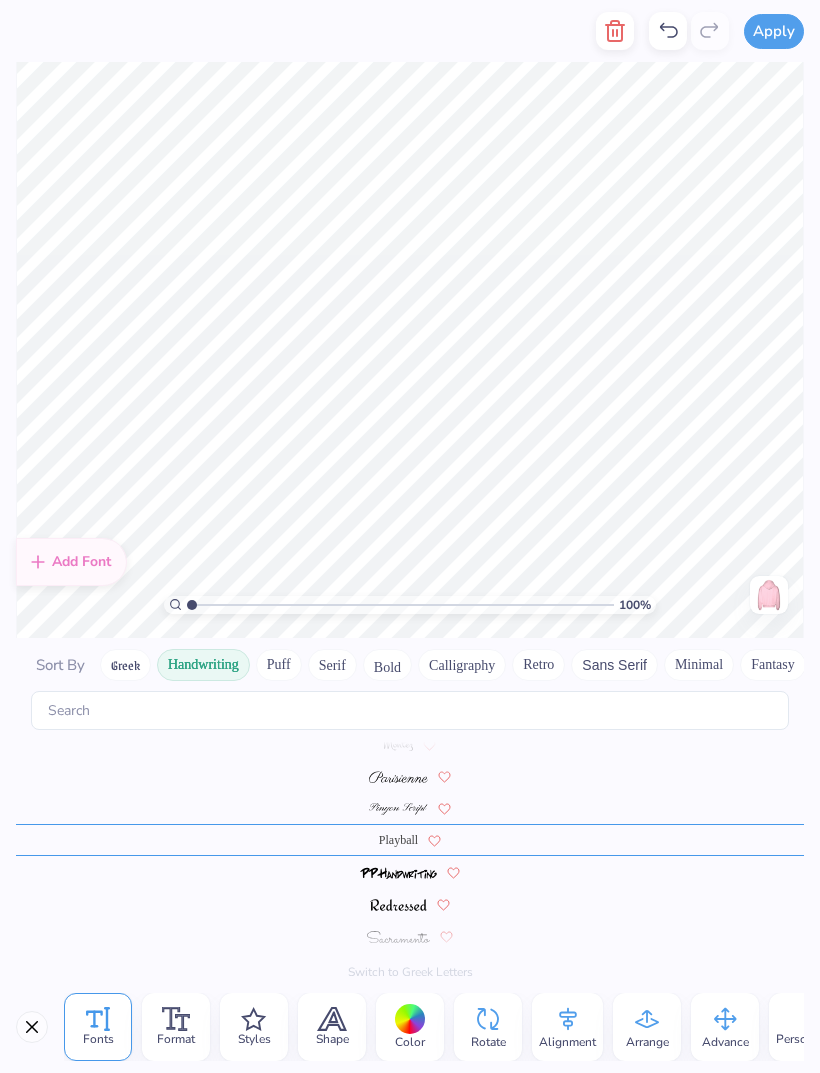 scroll, scrollTop: 508, scrollLeft: 0, axis: vertical 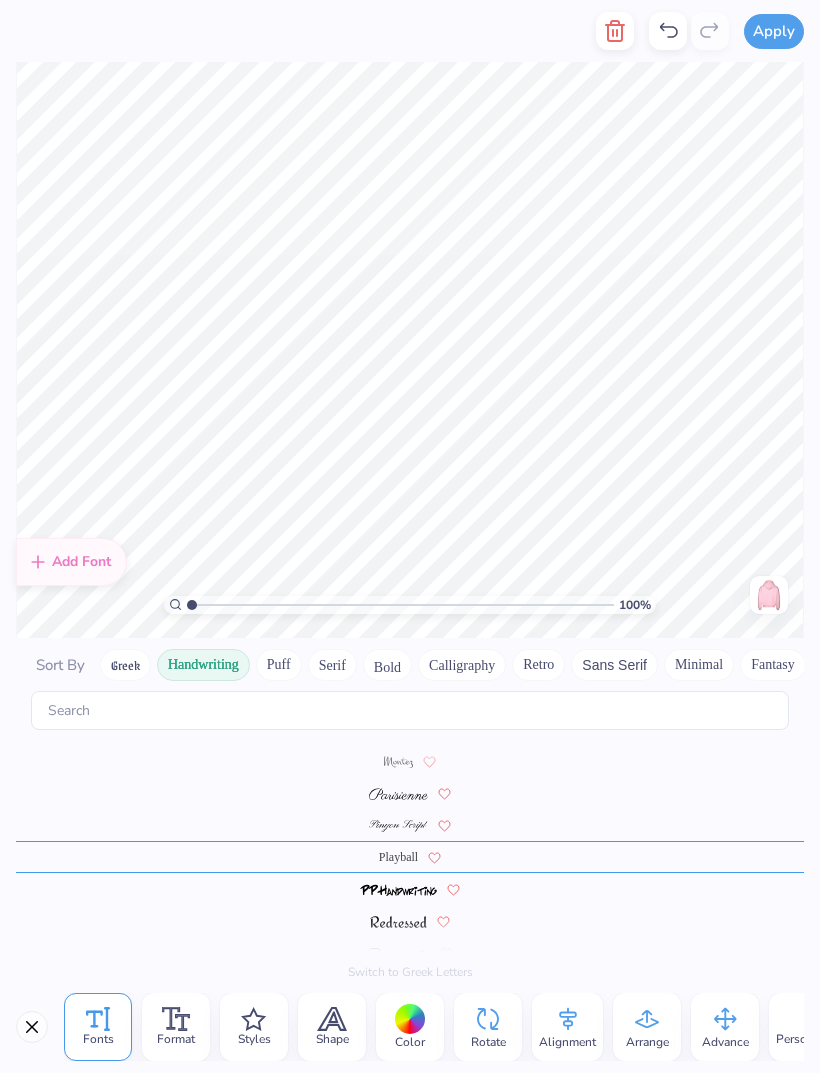 click at bounding box center (398, 826) 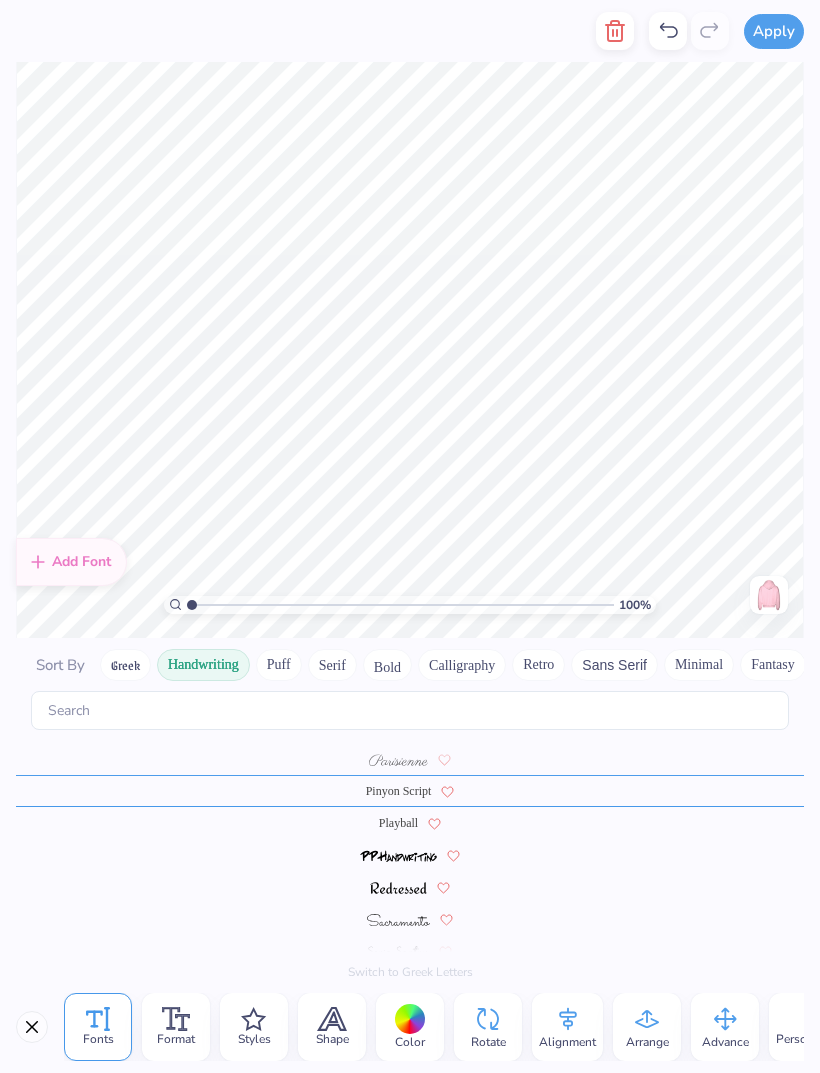 scroll, scrollTop: 540, scrollLeft: 0, axis: vertical 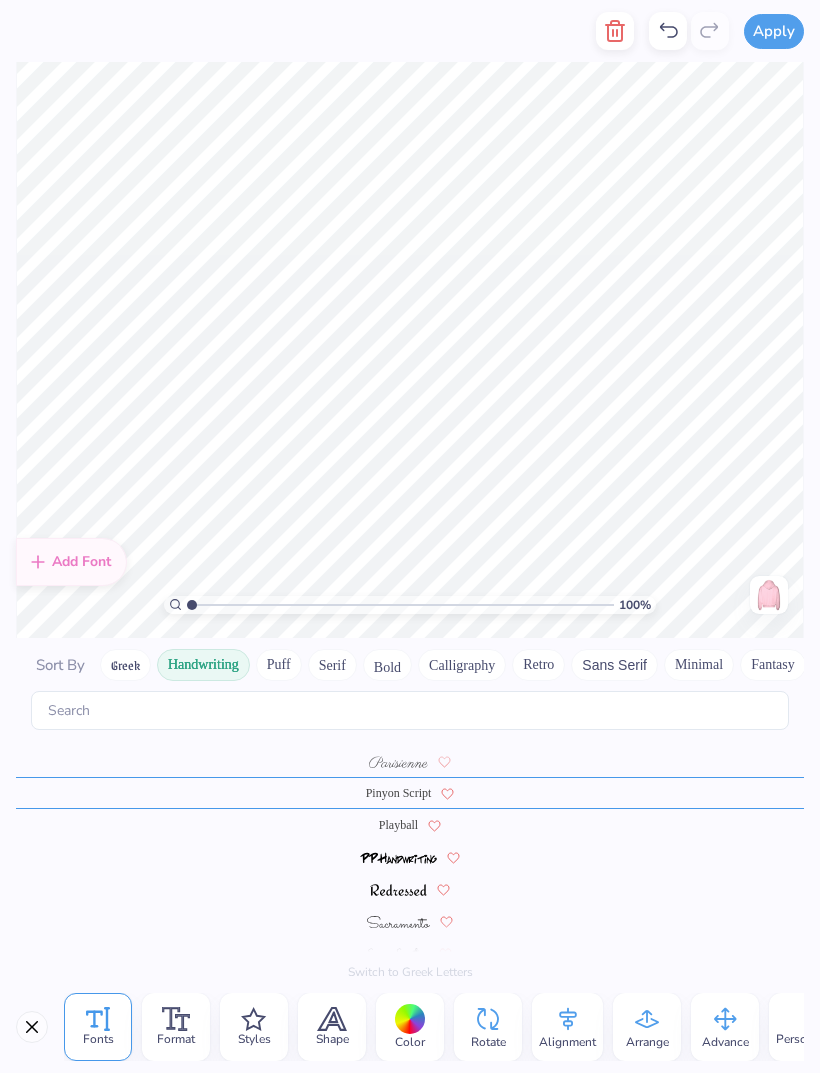click at bounding box center (410, 921) 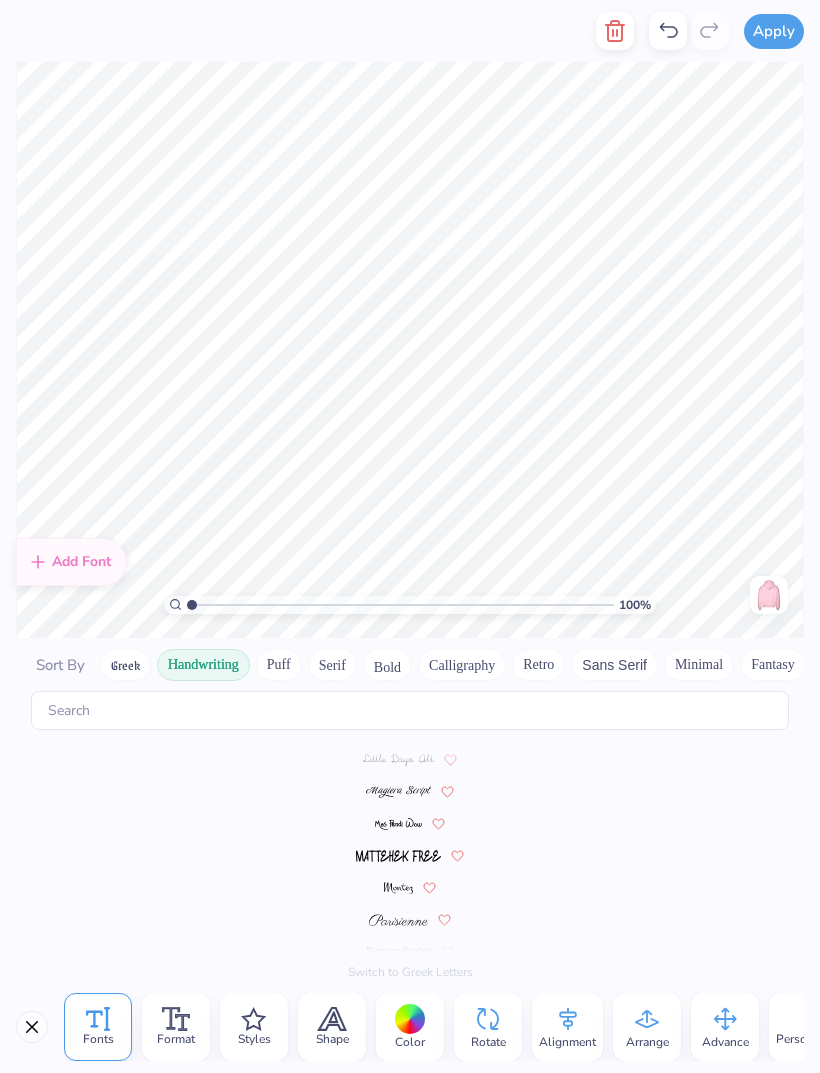 scroll, scrollTop: 380, scrollLeft: 0, axis: vertical 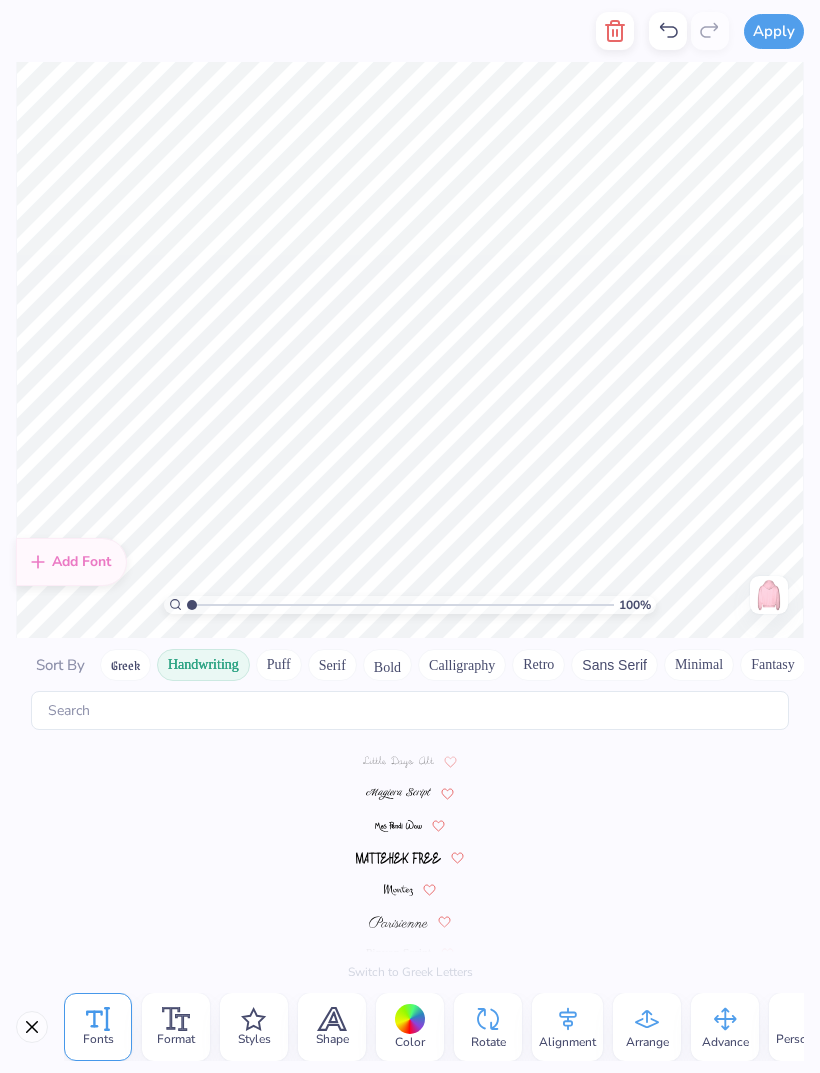 click at bounding box center [398, 794] 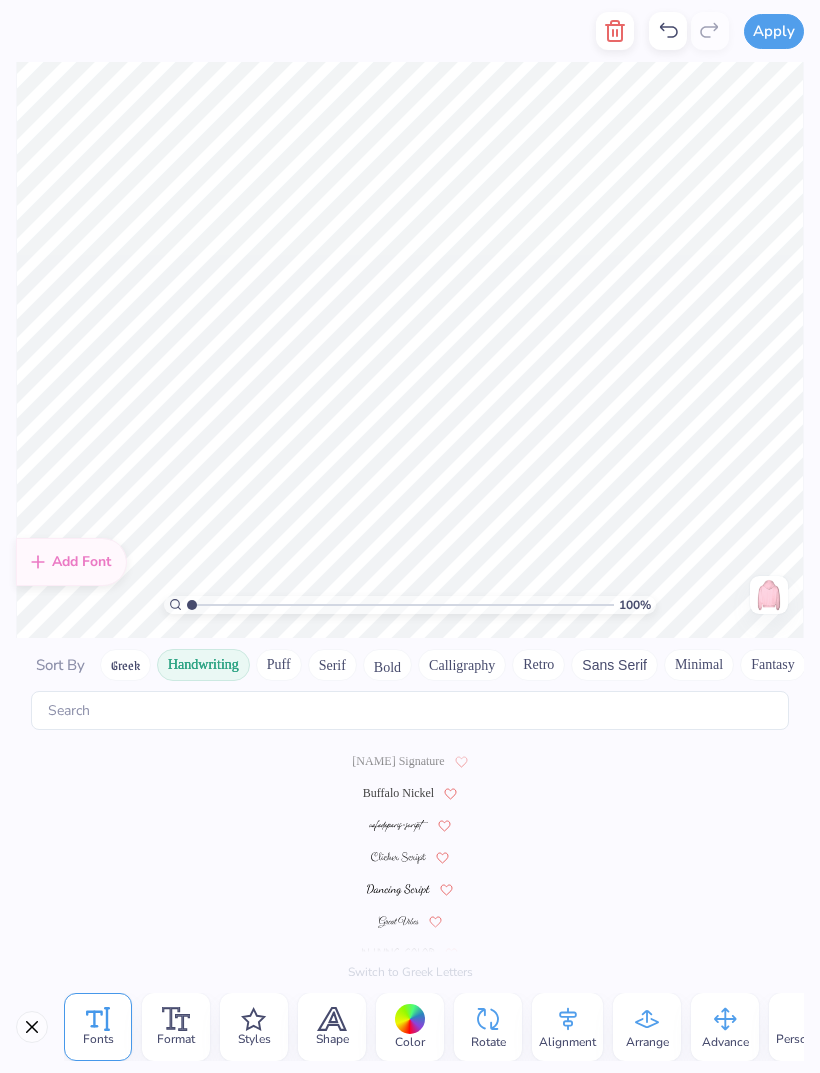 click on "Buffalo Nickel" at bounding box center (398, 793) 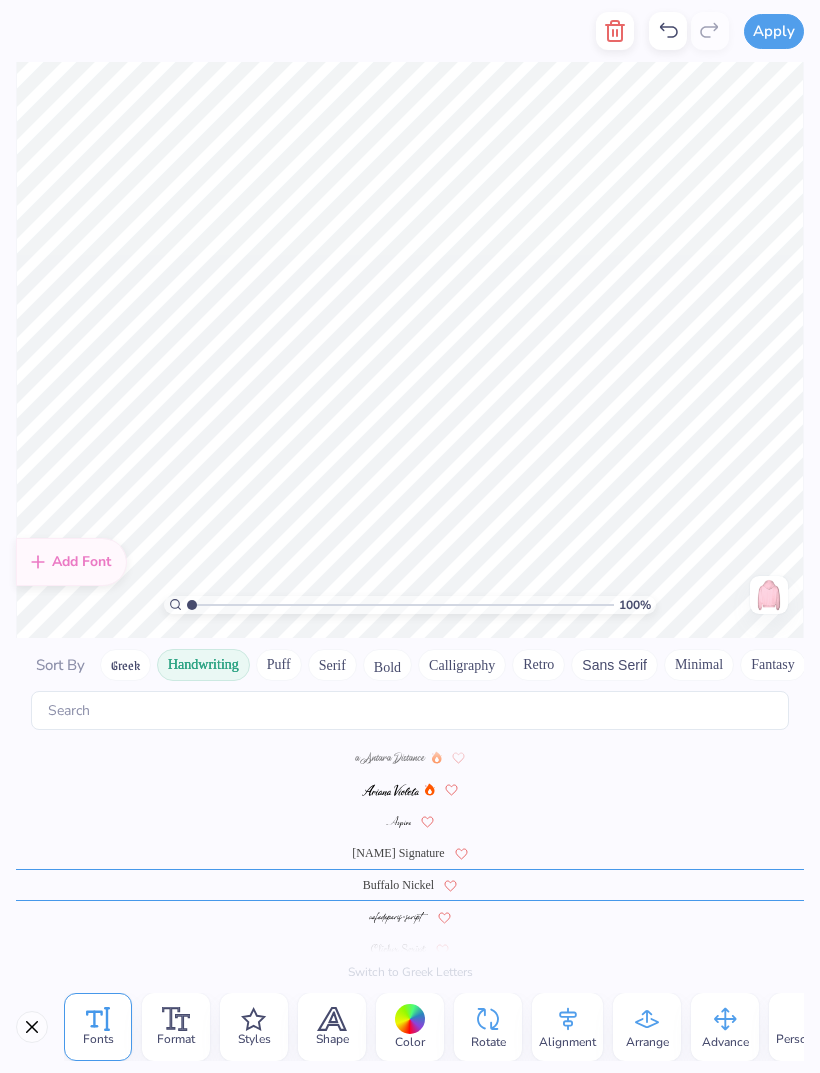 scroll, scrollTop: 0, scrollLeft: 0, axis: both 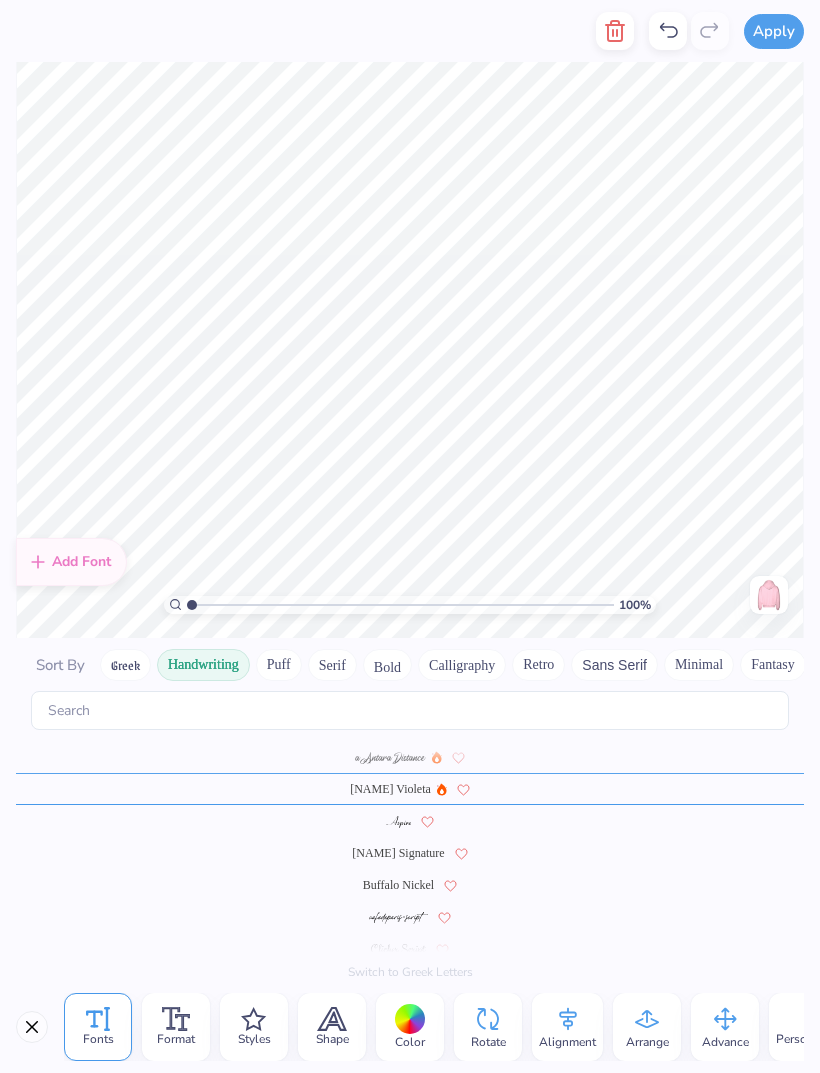 click at bounding box center (390, 757) 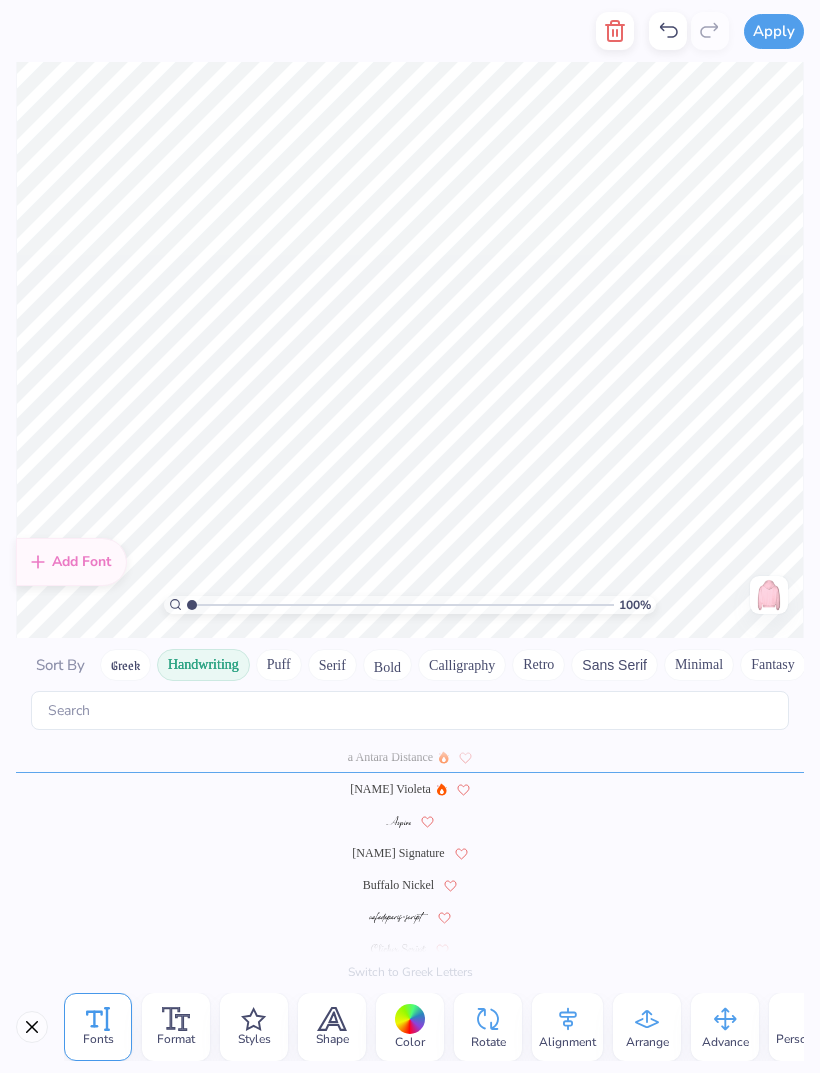 click on "Buffalo Nickel" at bounding box center (398, 885) 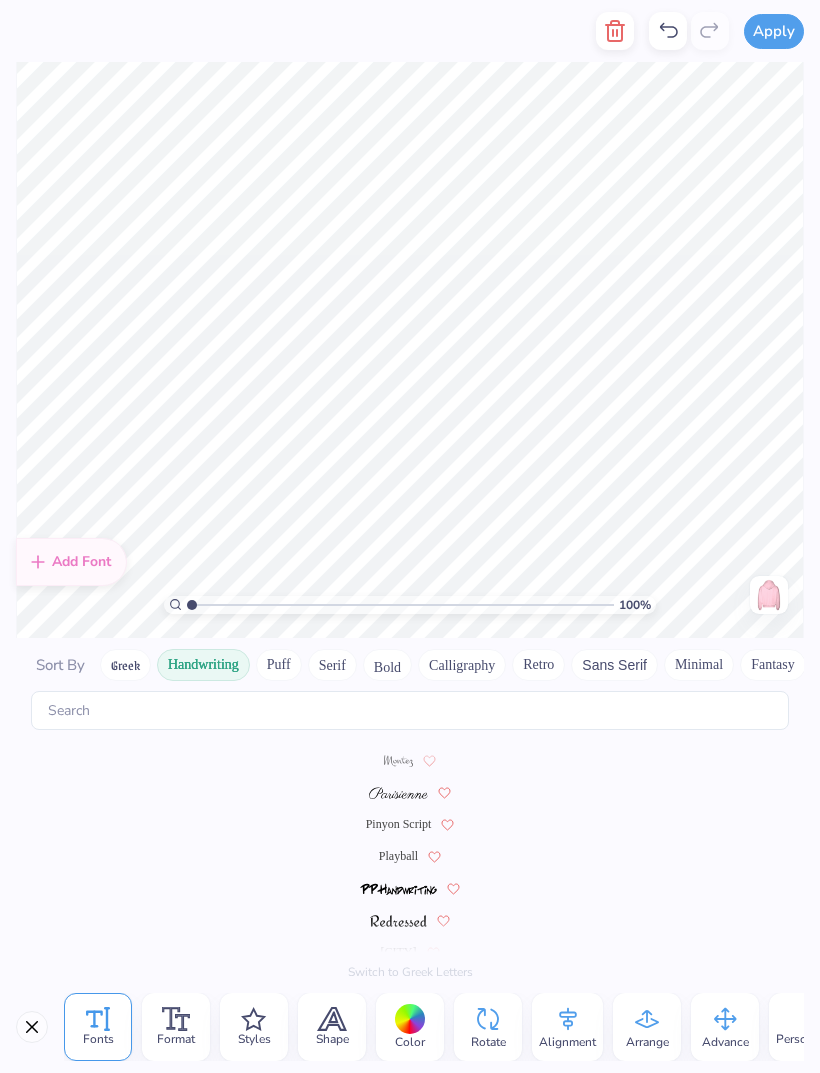 scroll, scrollTop: 508, scrollLeft: 0, axis: vertical 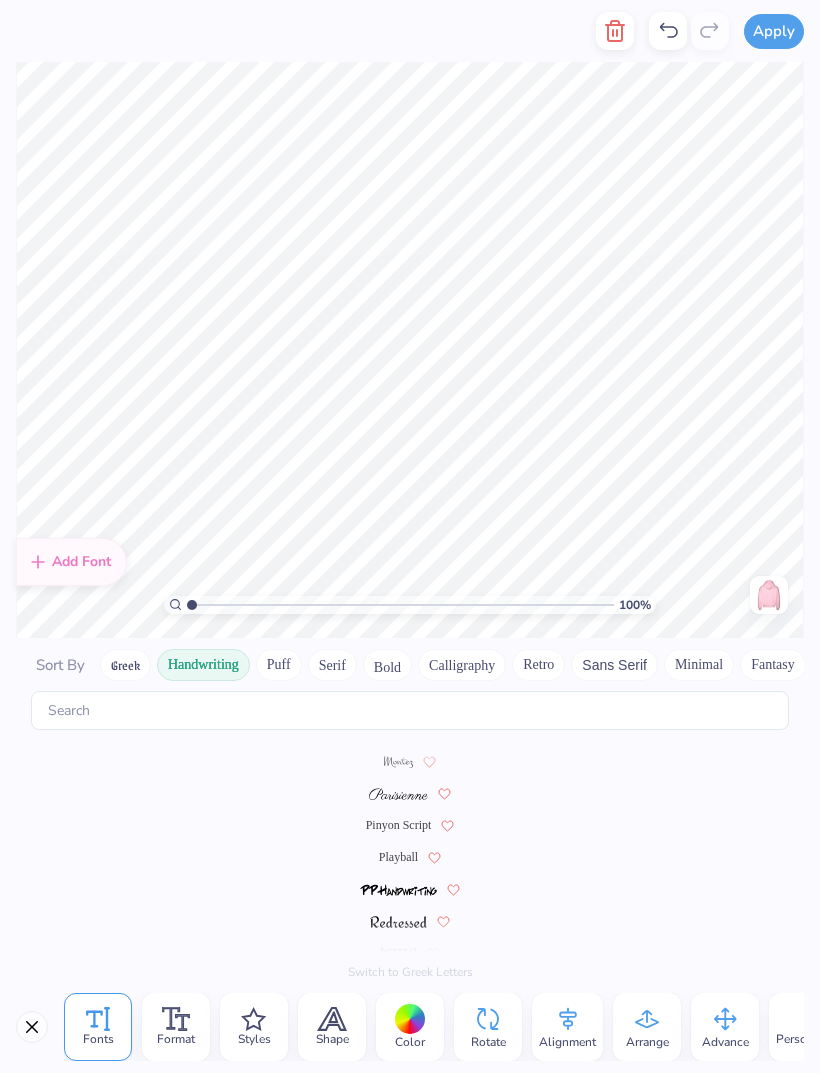 click at bounding box center (399, 794) 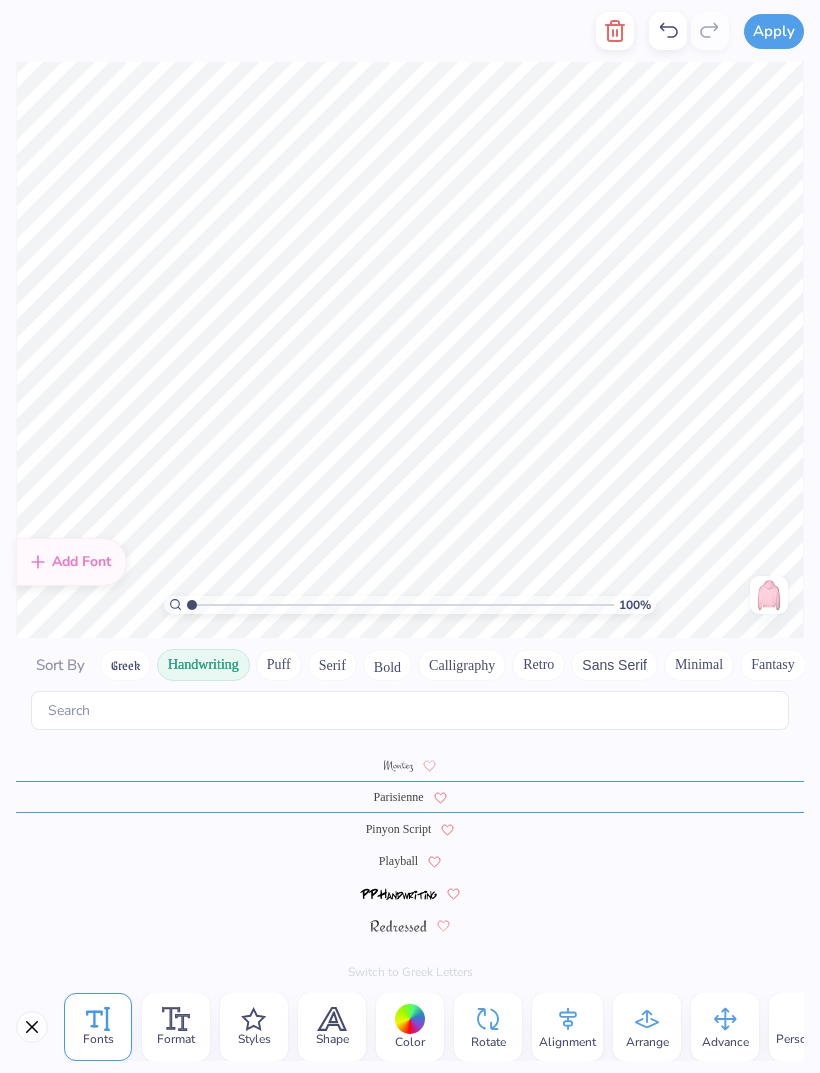 click on "Playball" at bounding box center (398, 861) 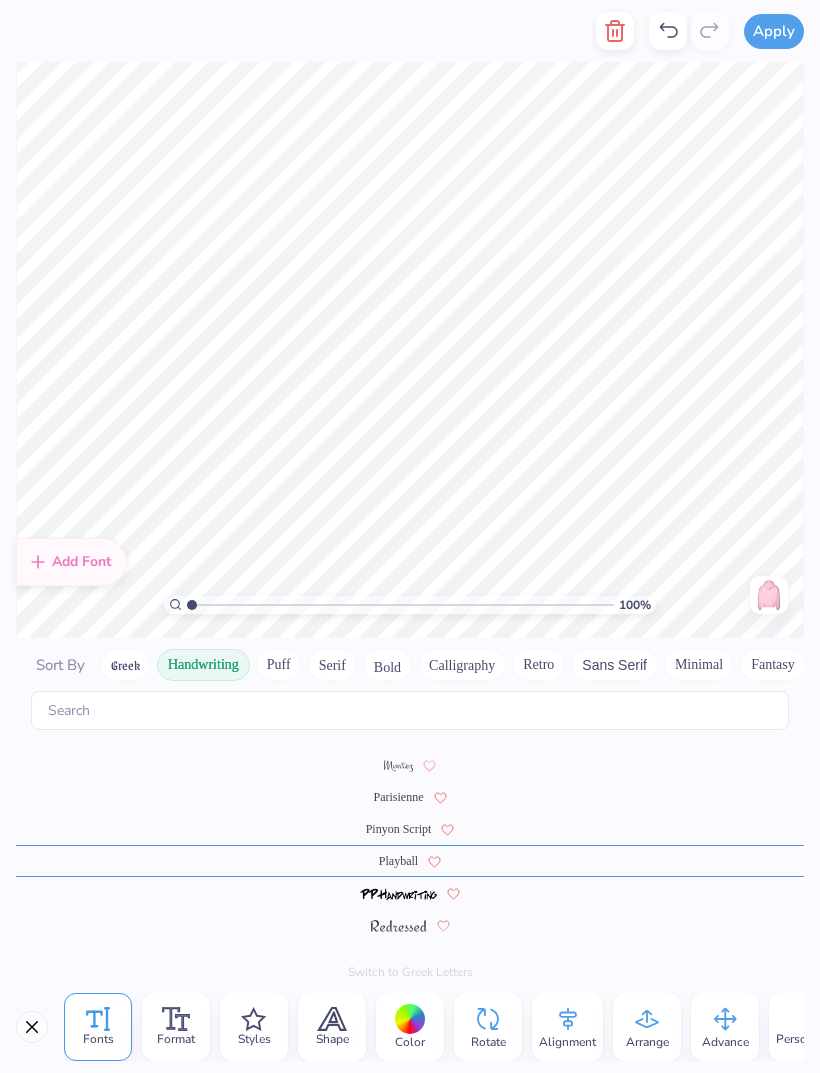 scroll, scrollTop: 506, scrollLeft: 0, axis: vertical 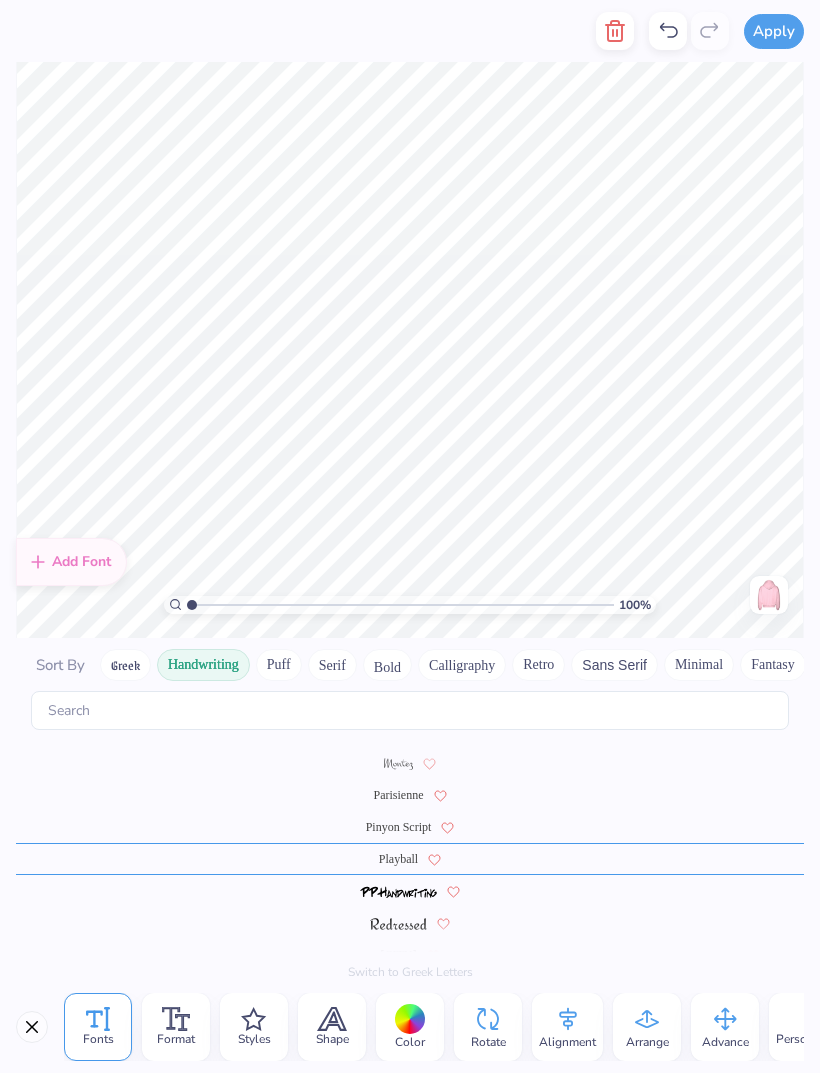 click on "Playball" at bounding box center (398, 859) 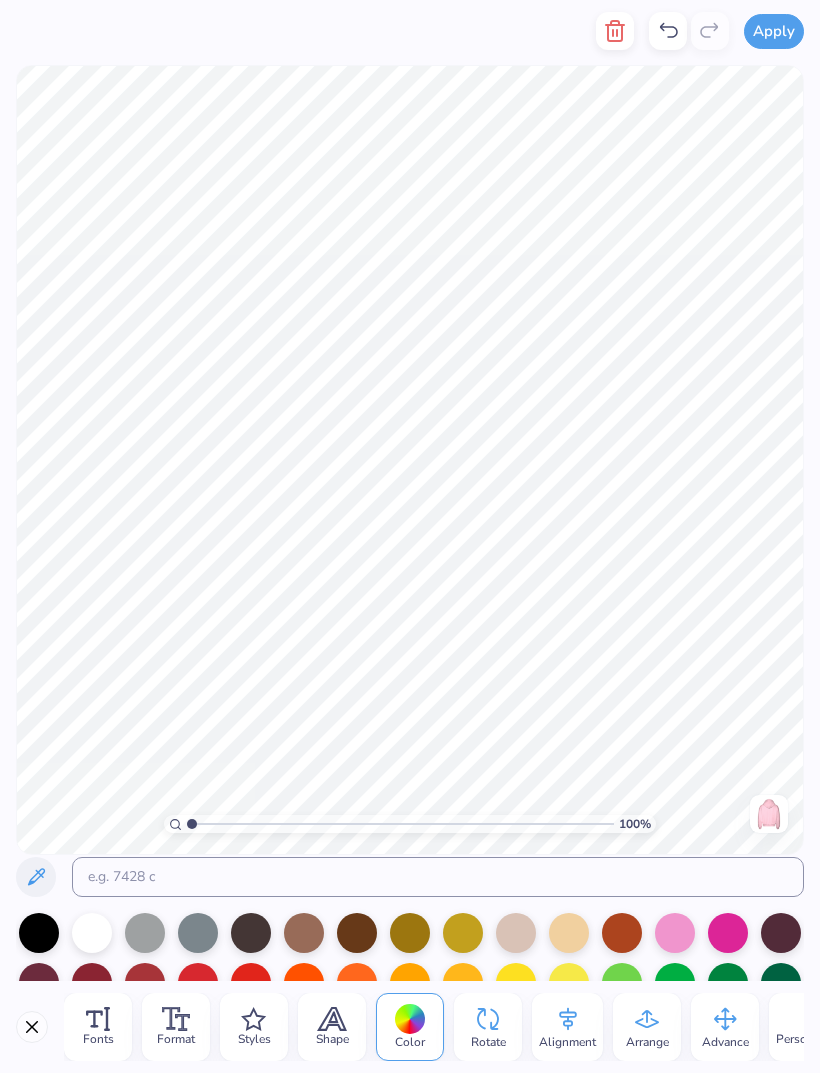 click at bounding box center (145, 933) 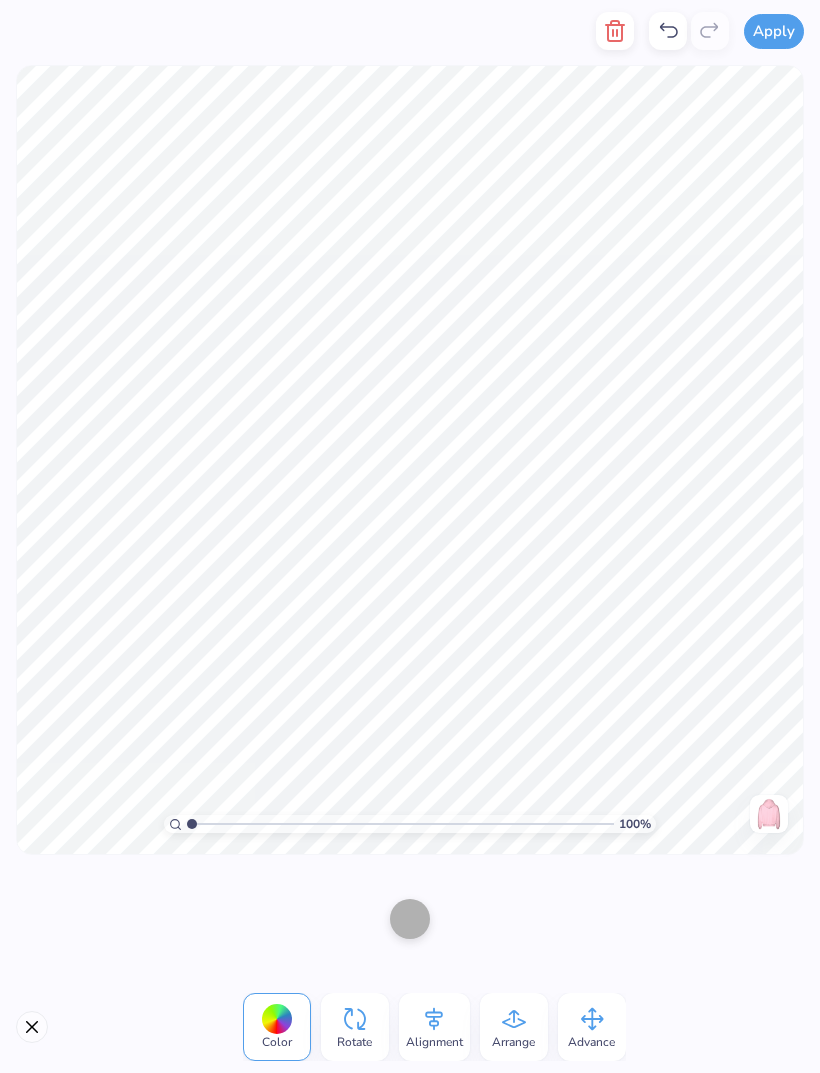click at bounding box center [410, 919] 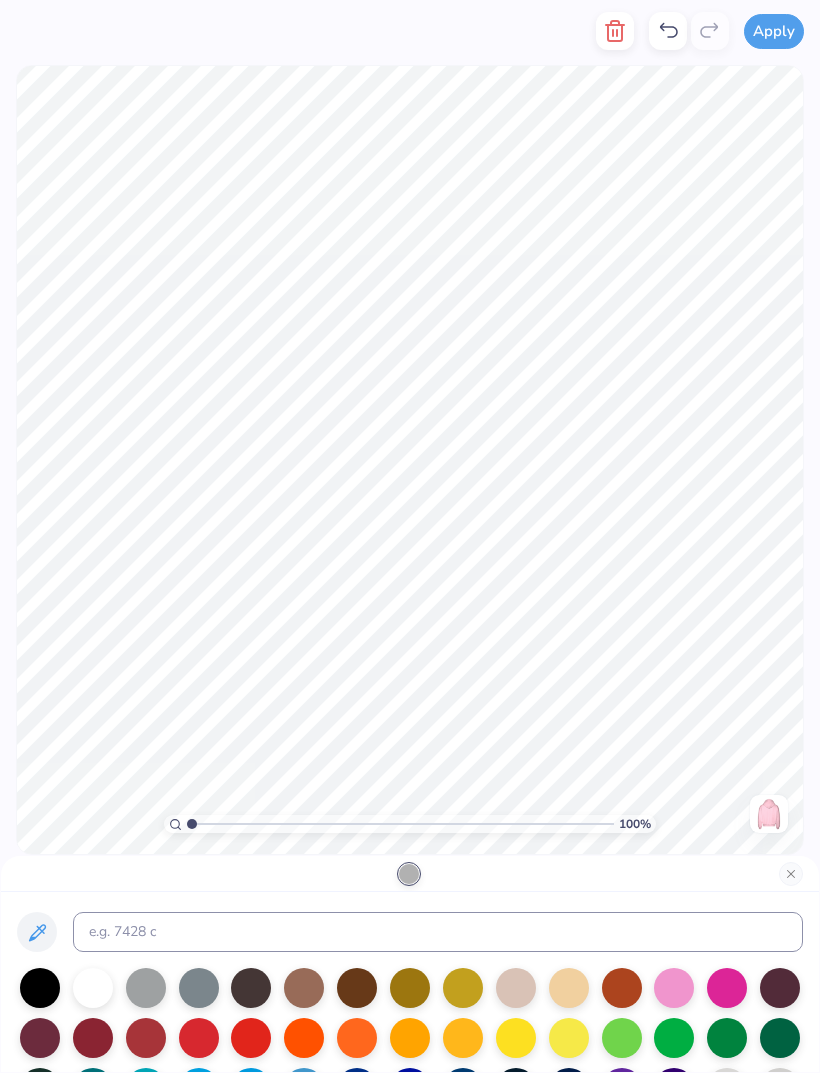 click at bounding box center [674, 988] 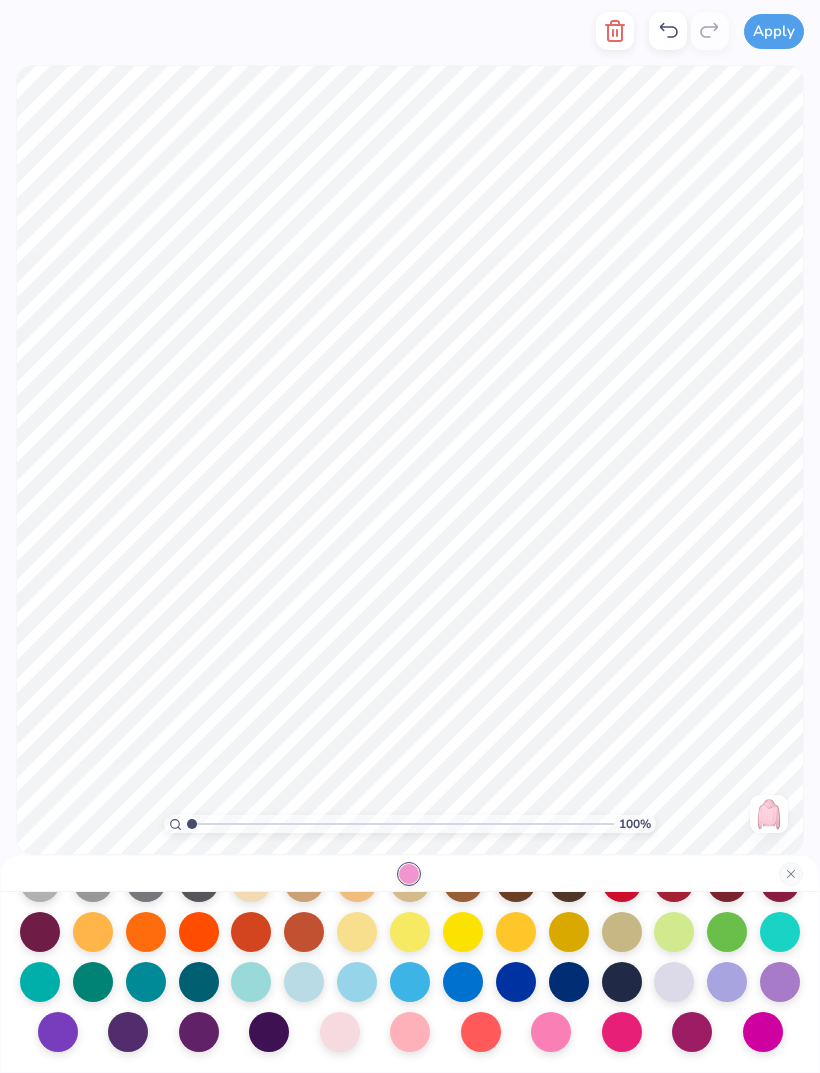 scroll, scrollTop: 260, scrollLeft: 0, axis: vertical 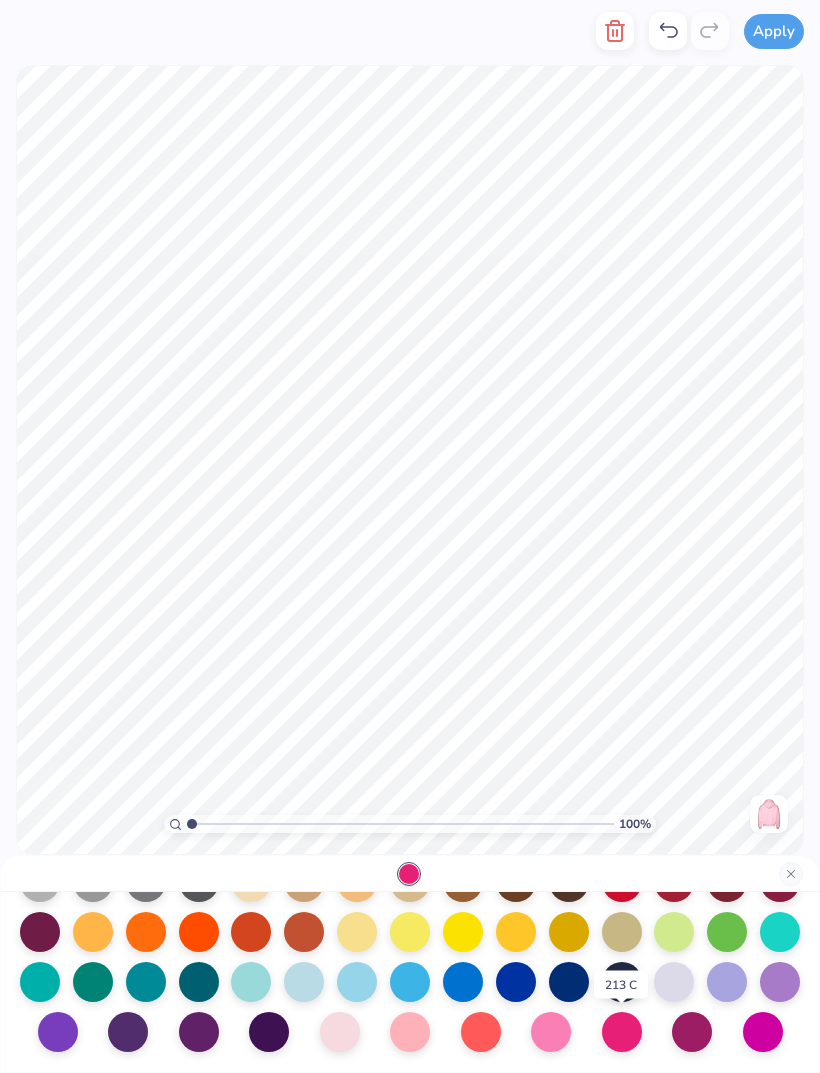 click at bounding box center [551, 1032] 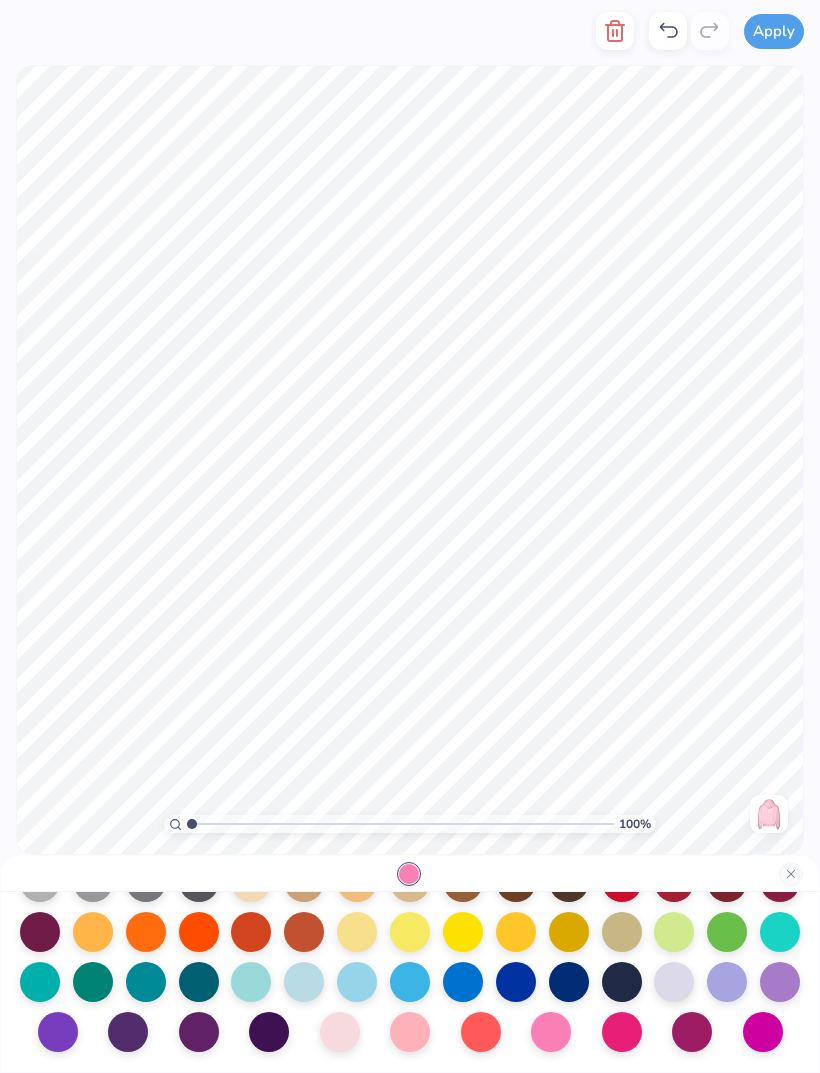 click at bounding box center [551, 1032] 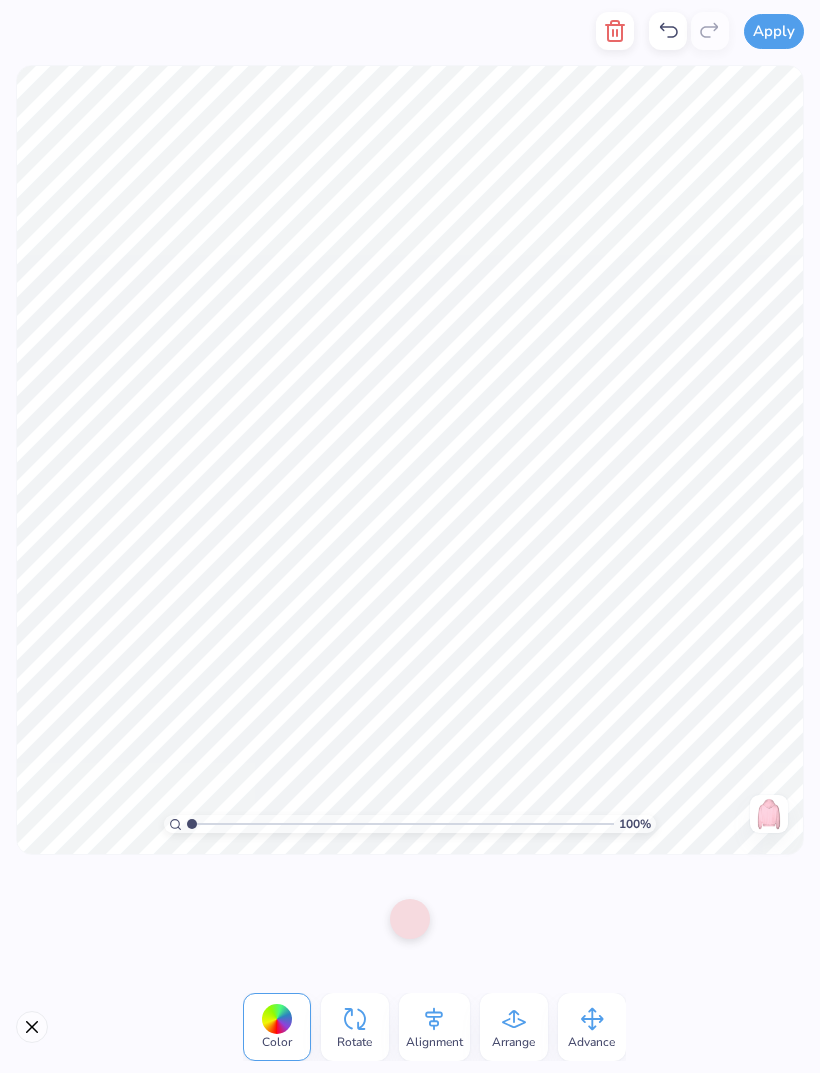 click at bounding box center (410, 919) 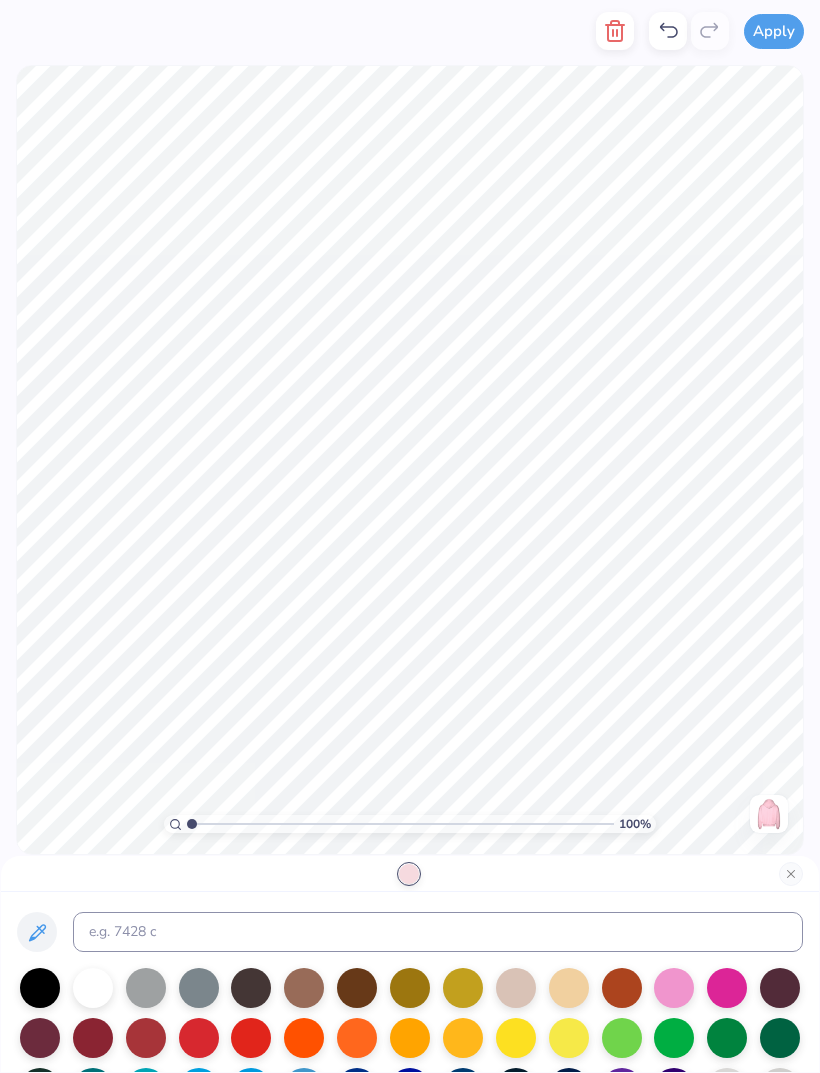 click at bounding box center (516, 988) 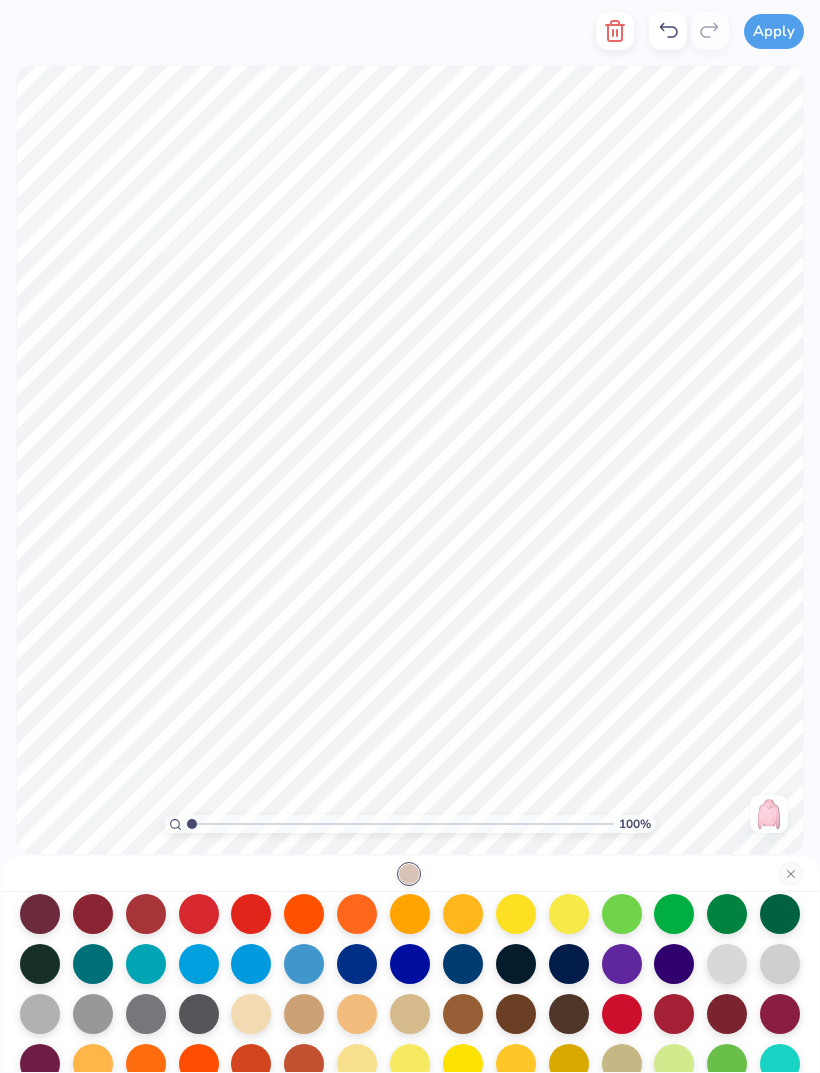 scroll, scrollTop: 142, scrollLeft: 0, axis: vertical 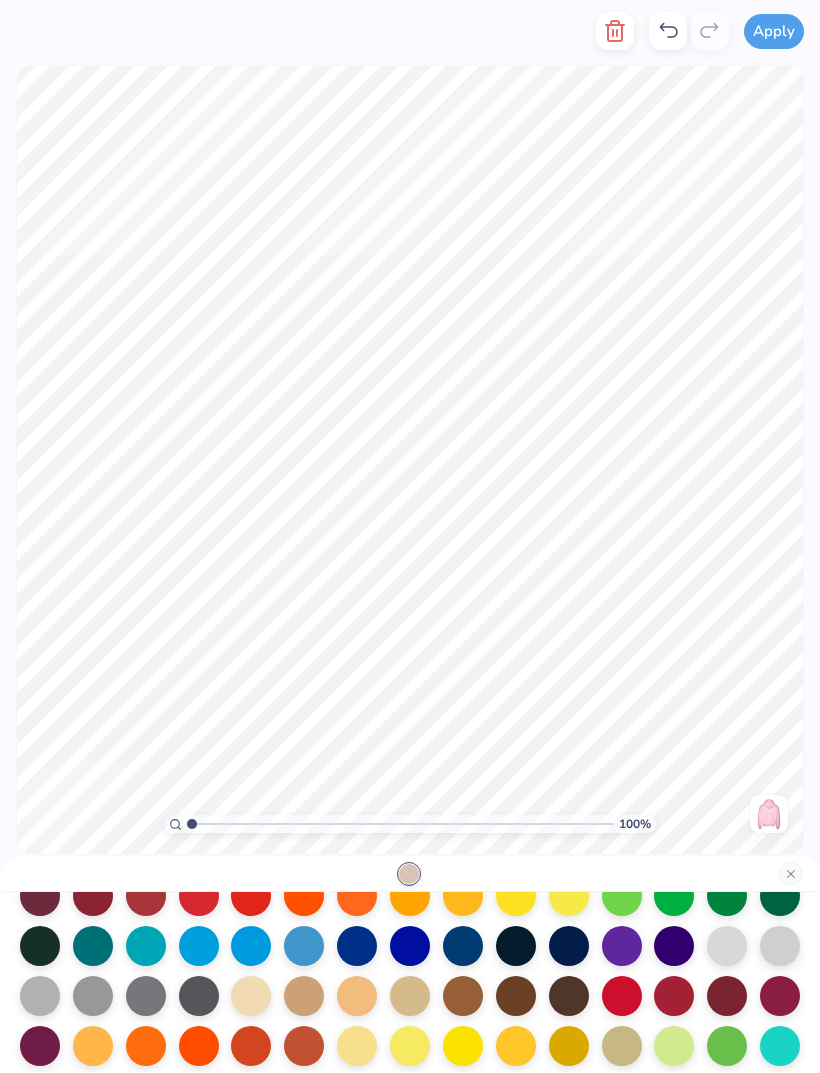 click at bounding box center [251, 996] 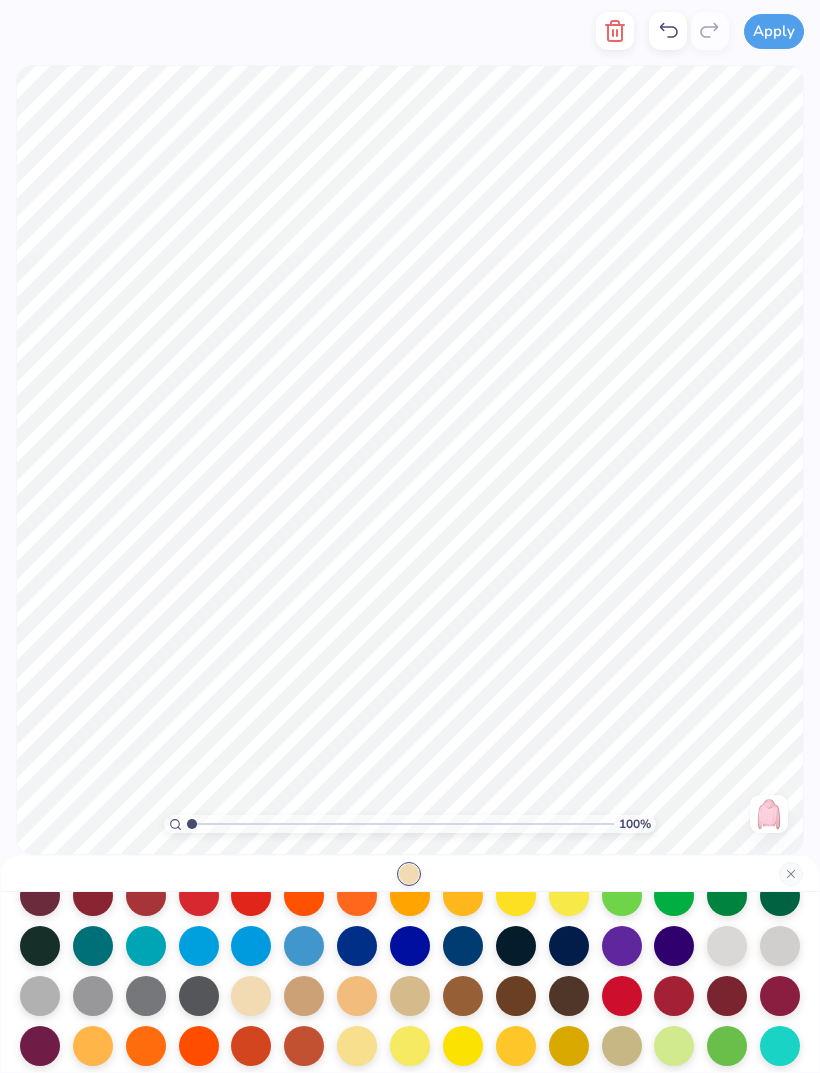 click at bounding box center [40, 996] 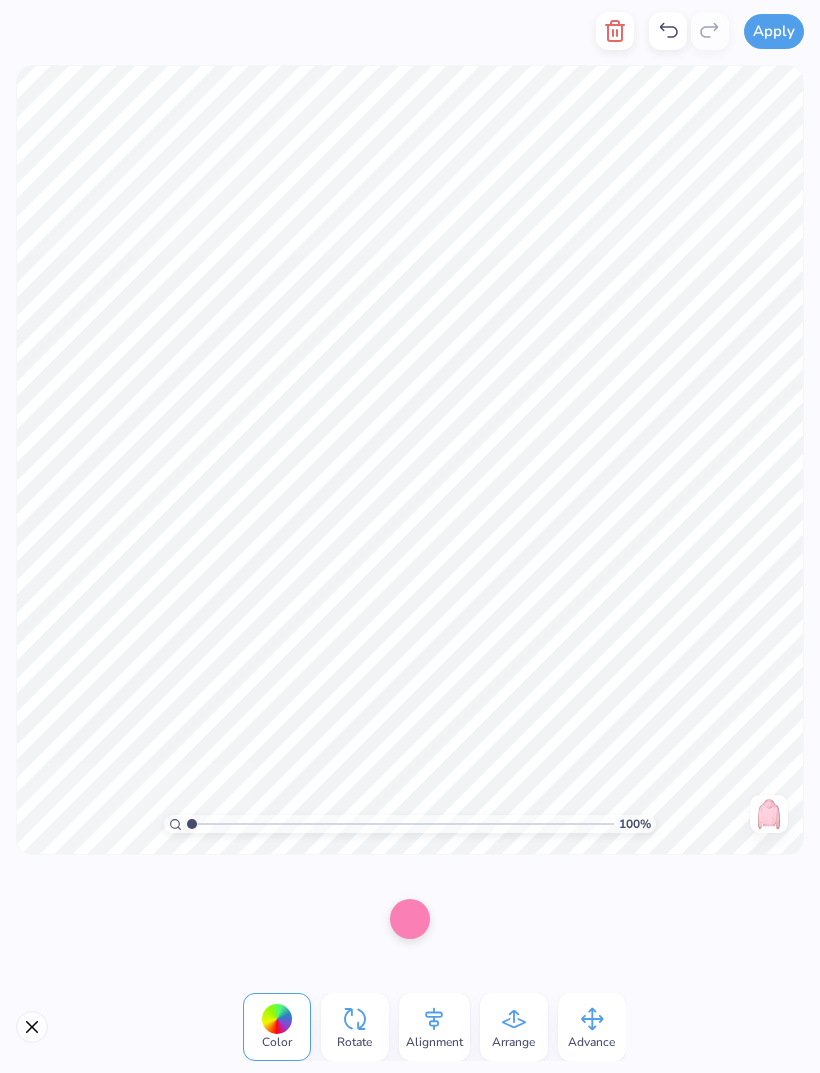 click at bounding box center (410, 919) 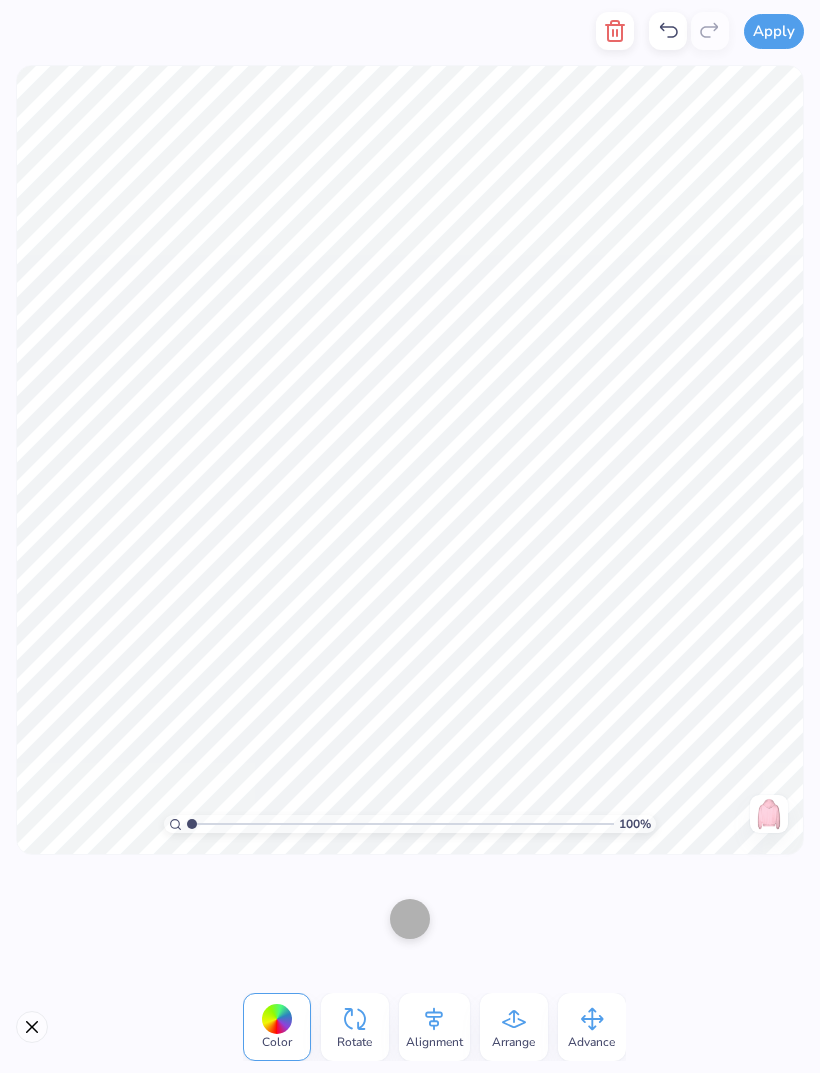 click at bounding box center (410, 919) 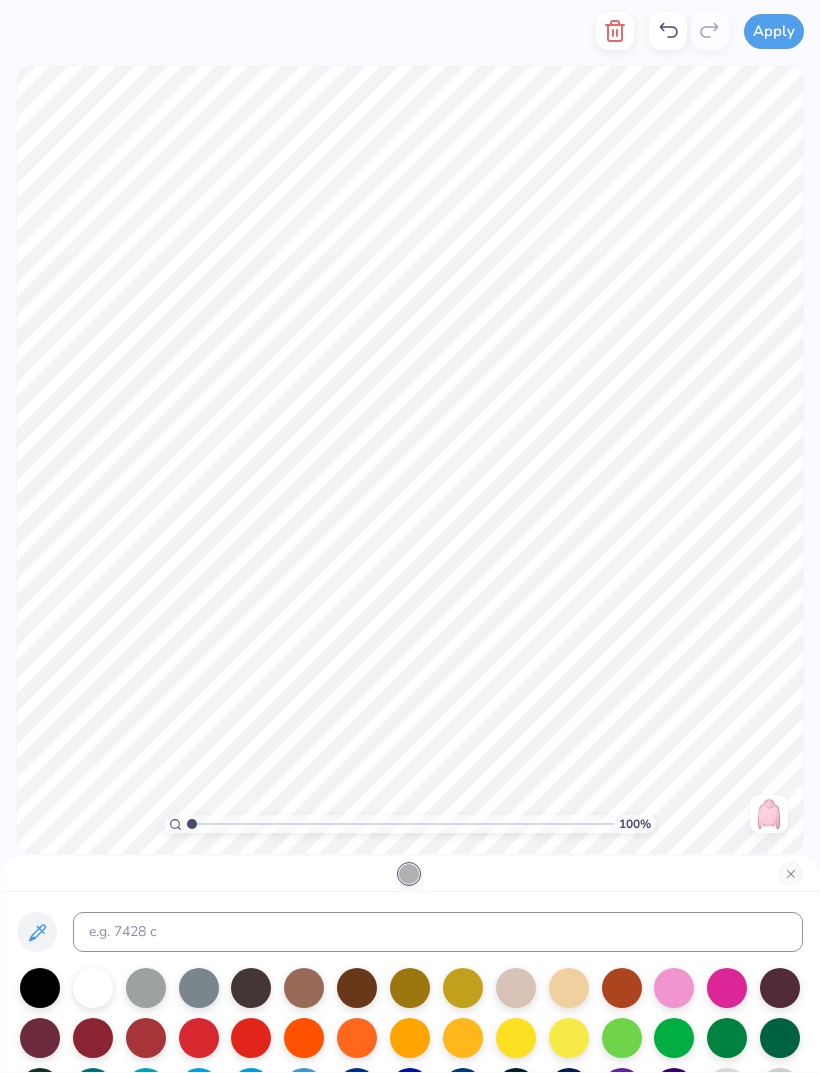 click at bounding box center [569, 988] 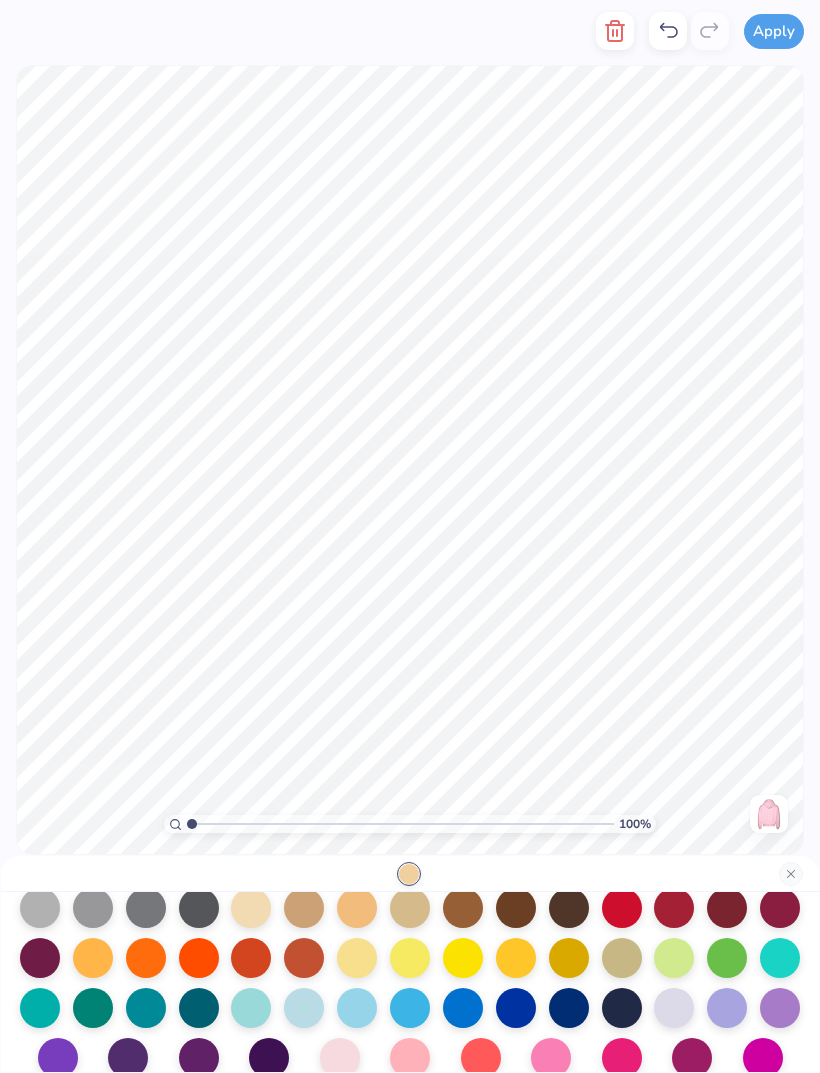 scroll, scrollTop: 229, scrollLeft: 0, axis: vertical 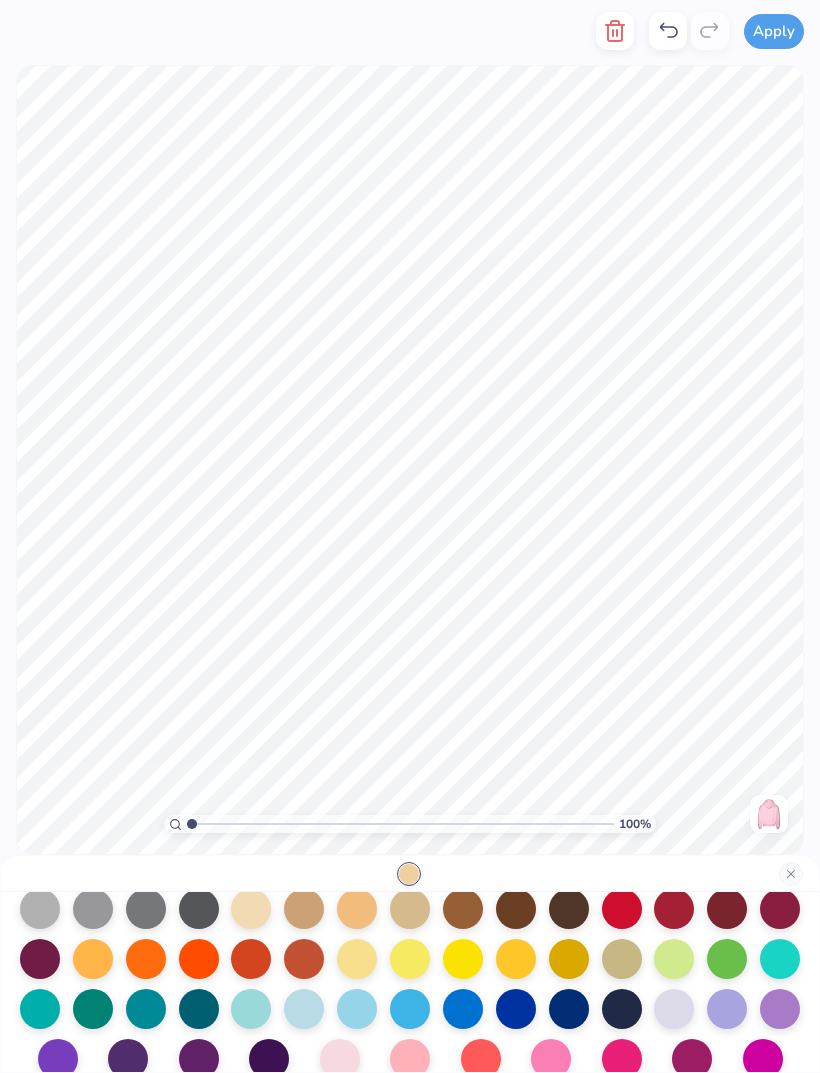 click at bounding box center [357, 959] 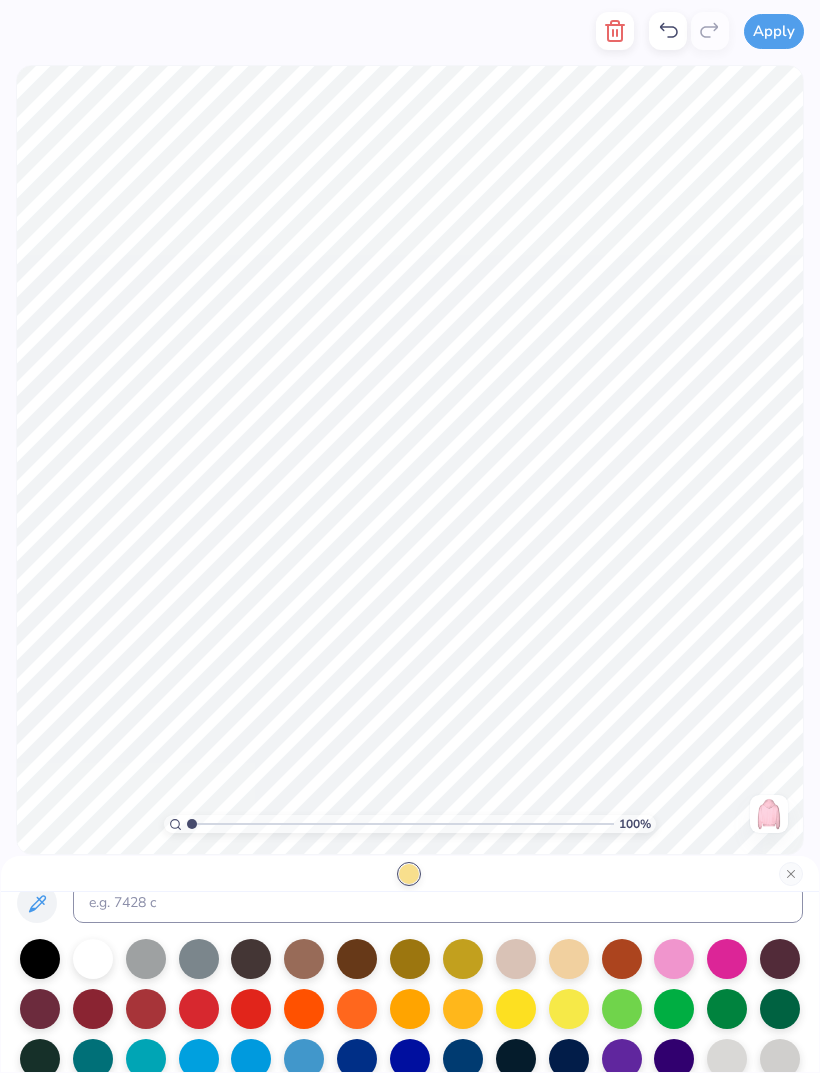 scroll, scrollTop: 69, scrollLeft: 0, axis: vertical 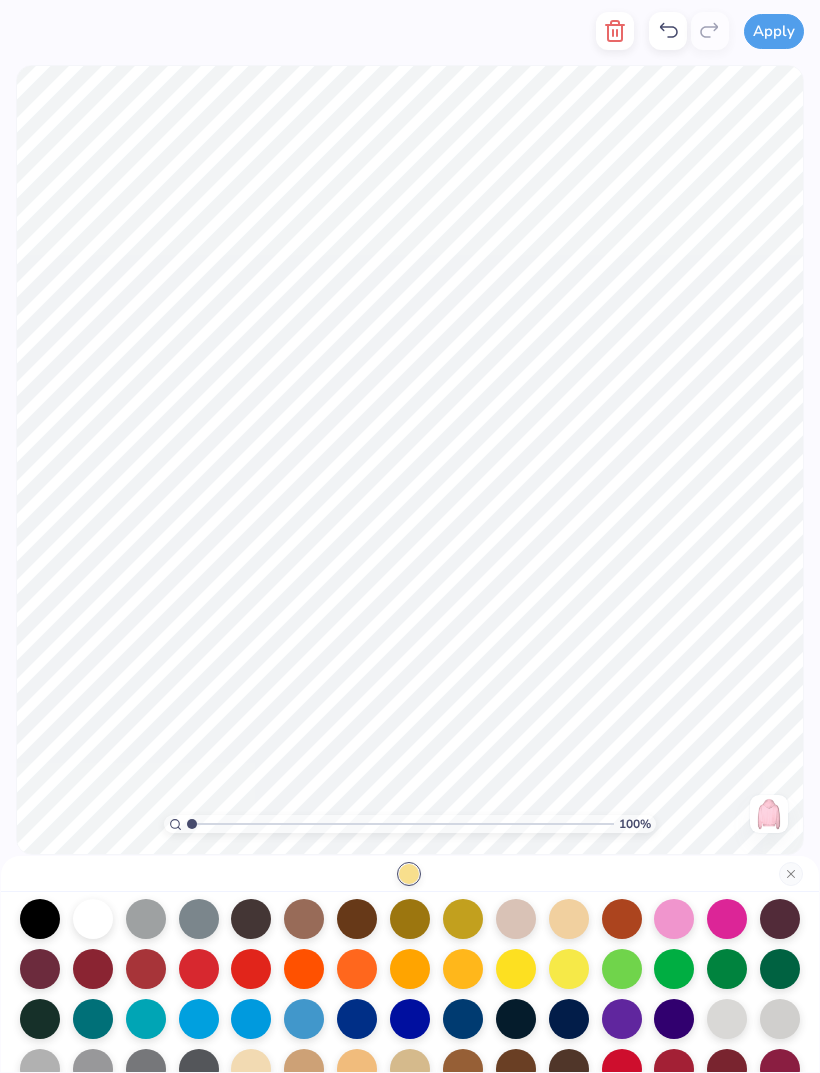 click at bounding box center (727, 1019) 